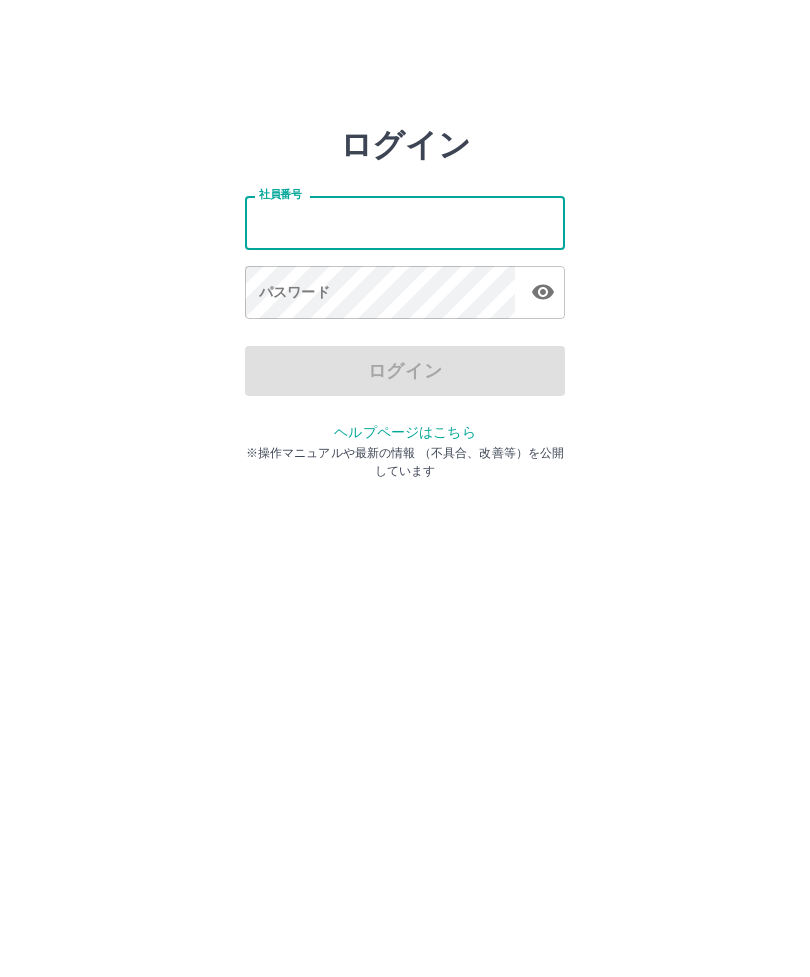 scroll, scrollTop: 0, scrollLeft: 0, axis: both 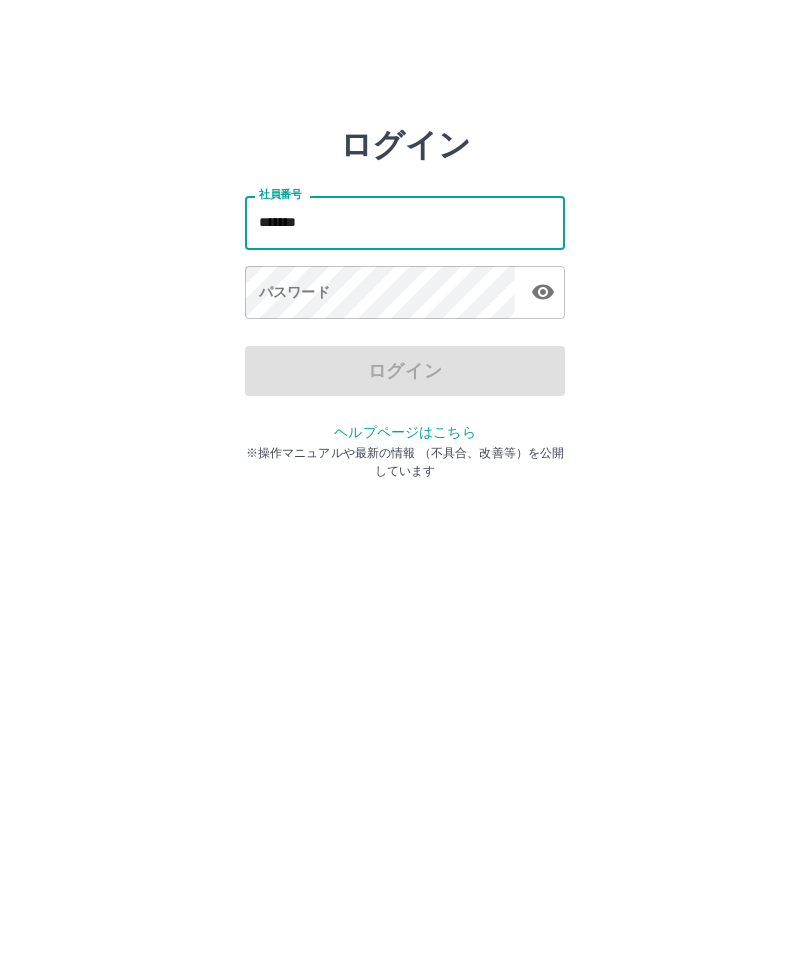 type on "*******" 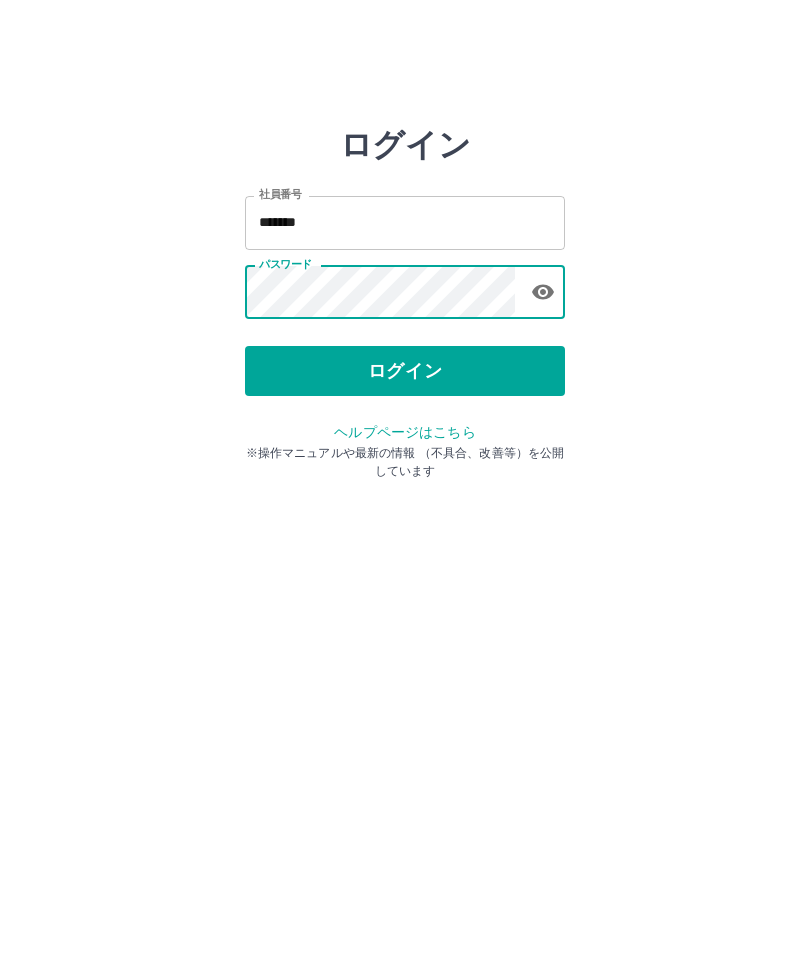 click on "ログイン" at bounding box center [405, 371] 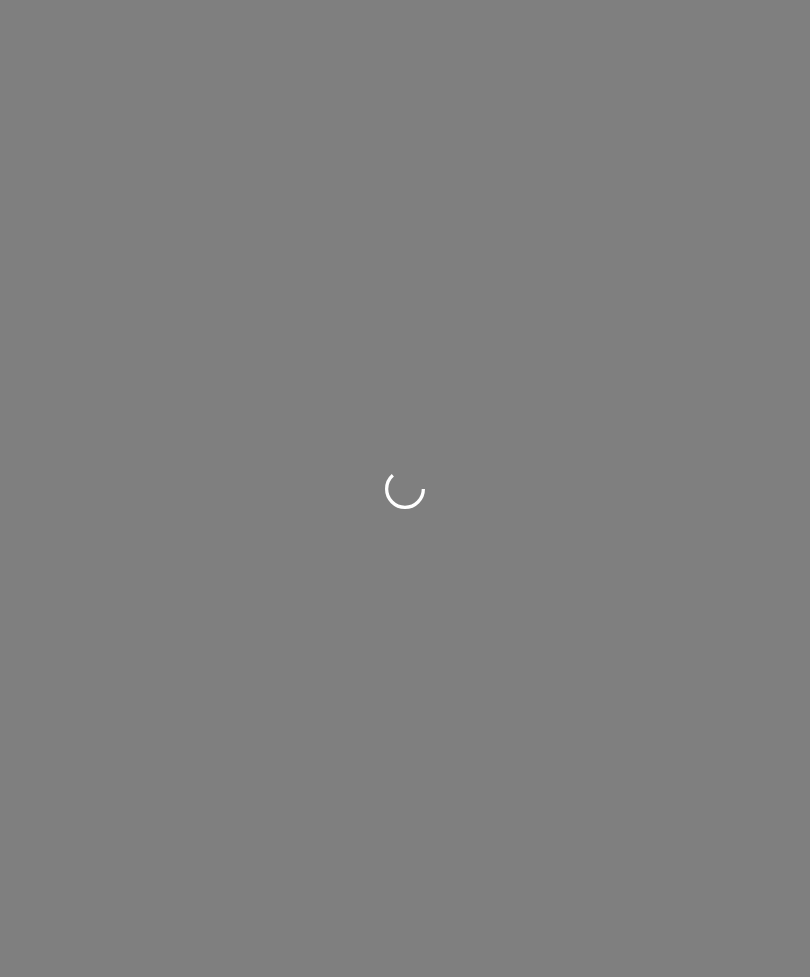 scroll, scrollTop: 0, scrollLeft: 0, axis: both 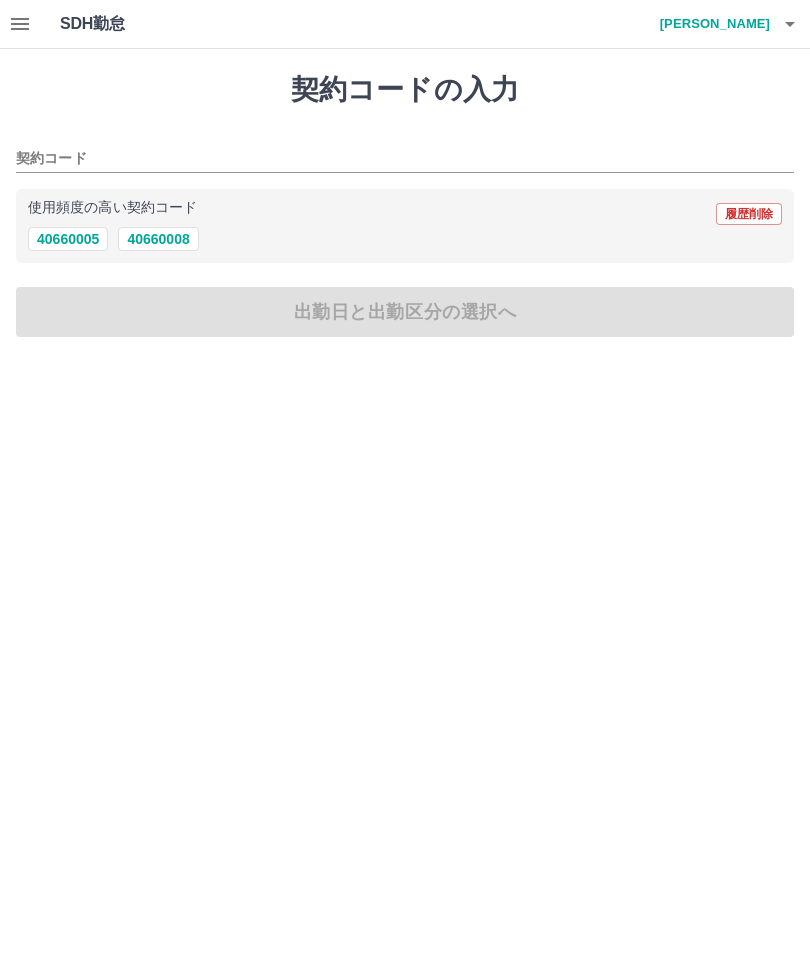 click on "40660008" at bounding box center (158, 239) 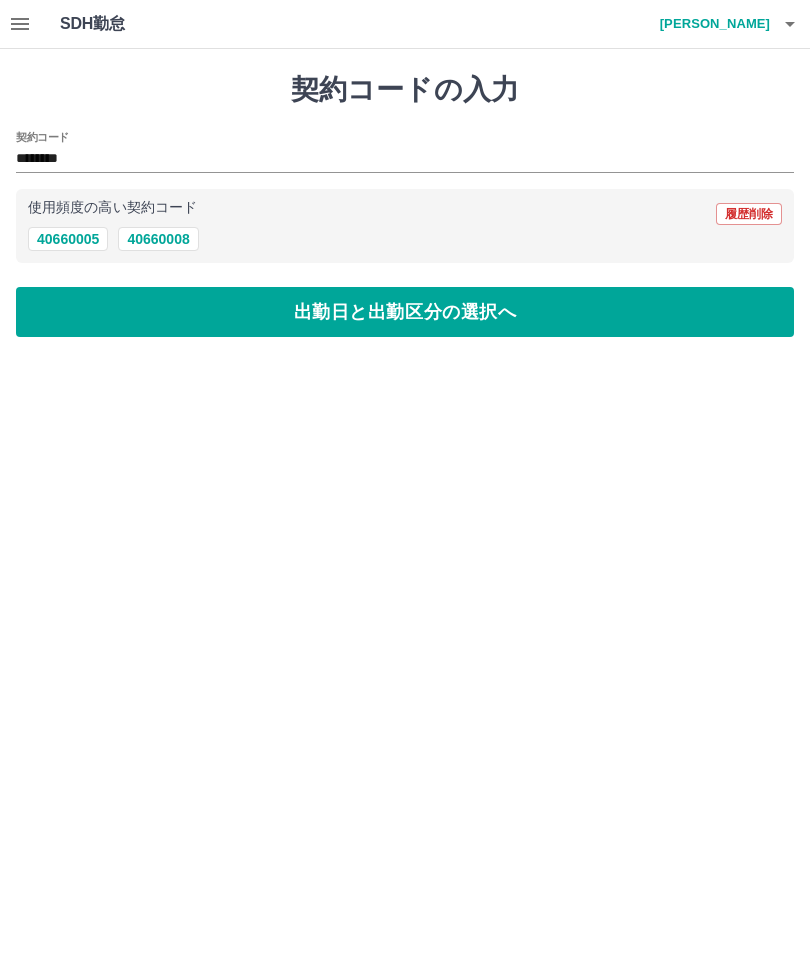 click on "出勤日と出勤区分の選択へ" at bounding box center [405, 312] 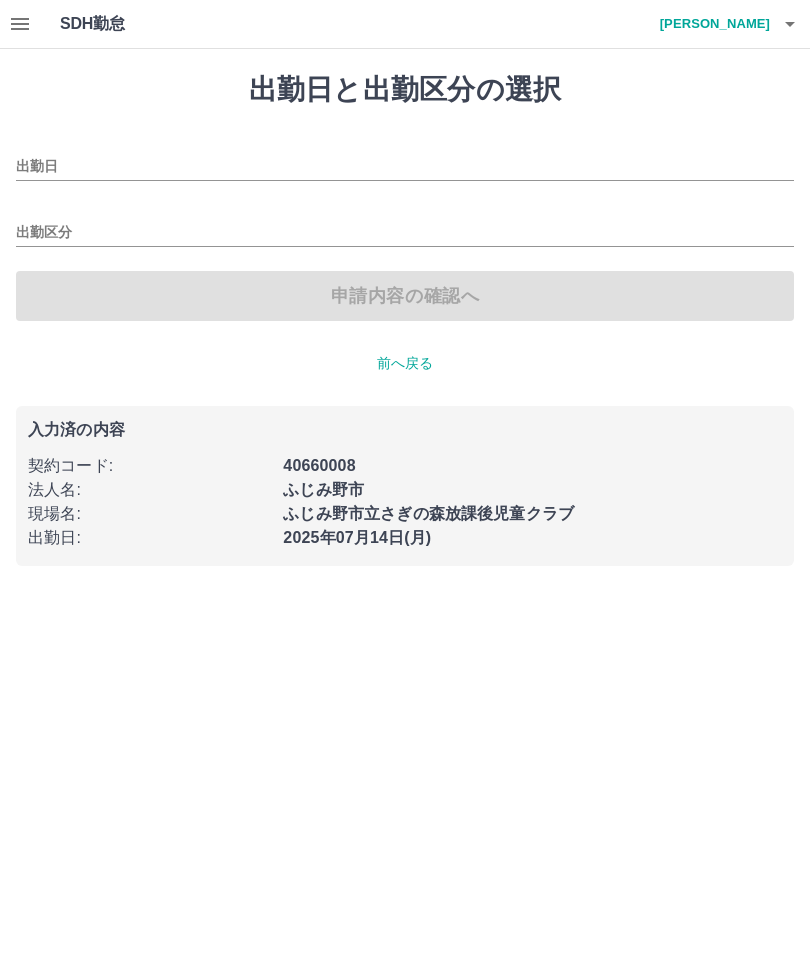 type on "**********" 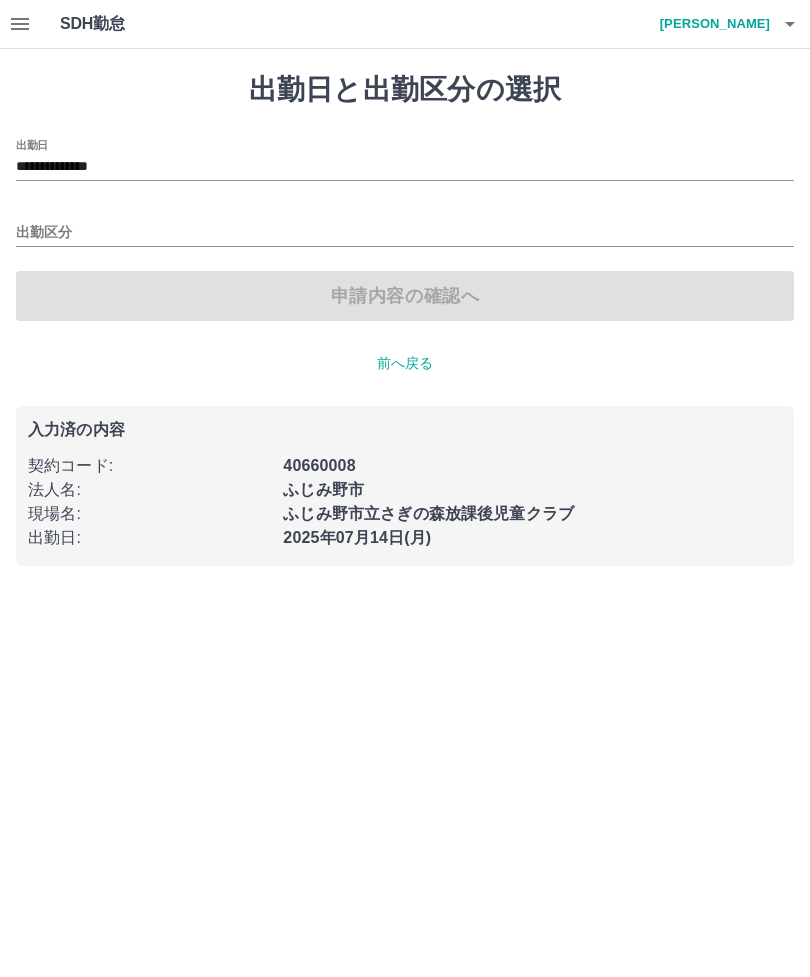 click on "出勤区分" at bounding box center (405, 233) 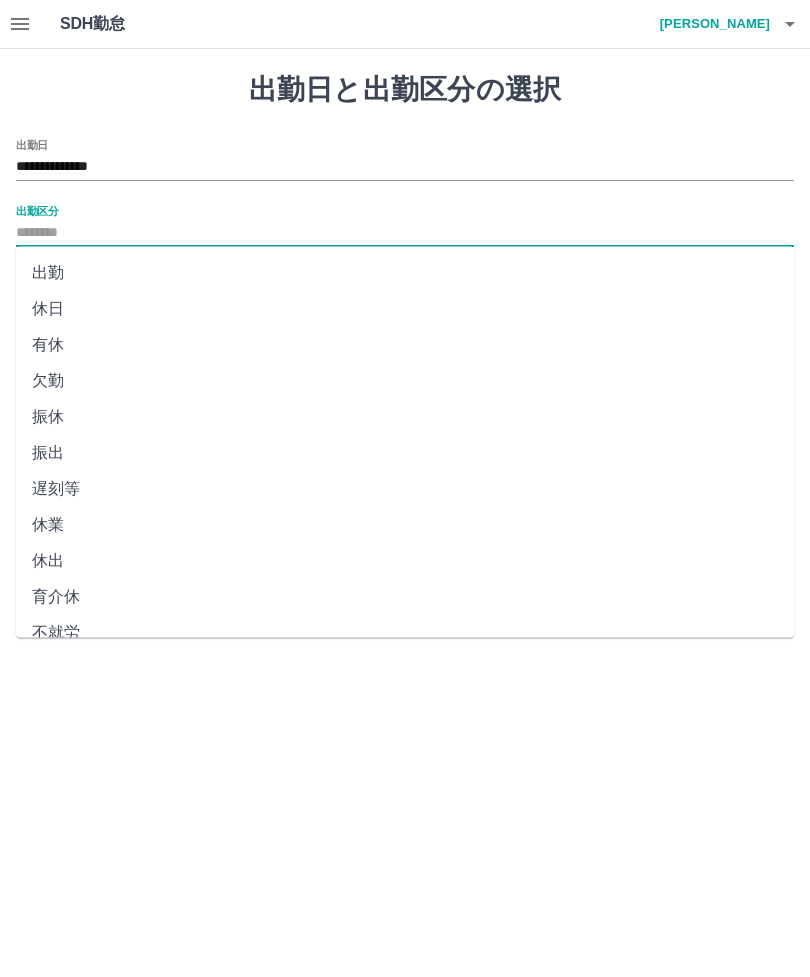 click on "出勤" at bounding box center (405, 273) 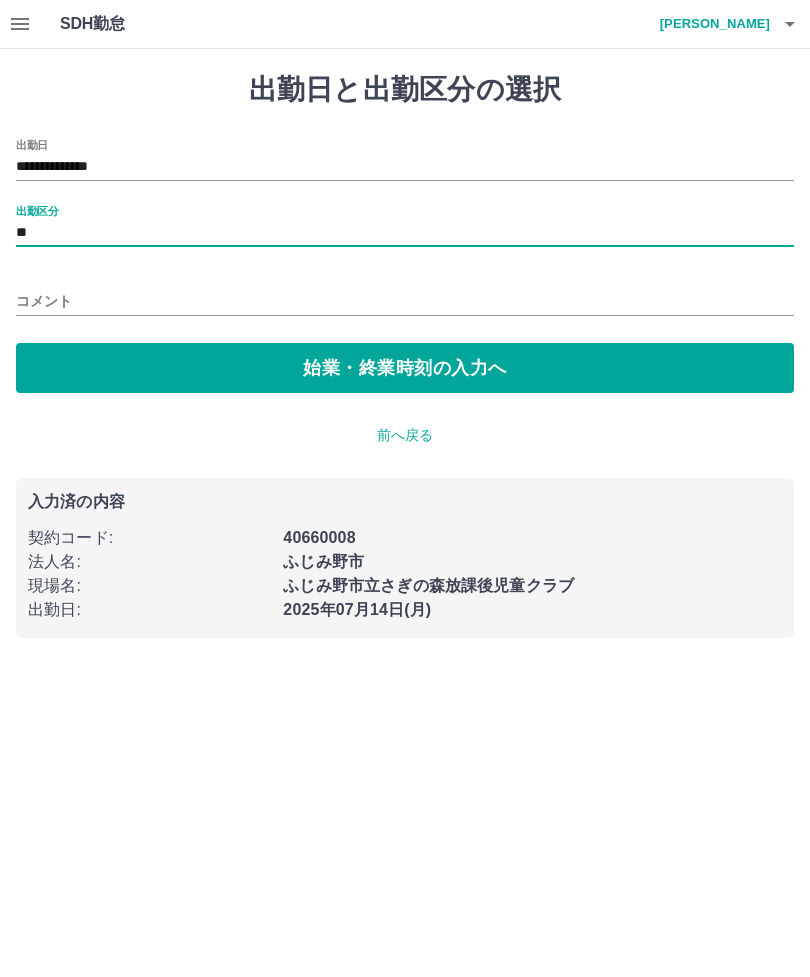 click on "始業・終業時刻の入力へ" at bounding box center [405, 368] 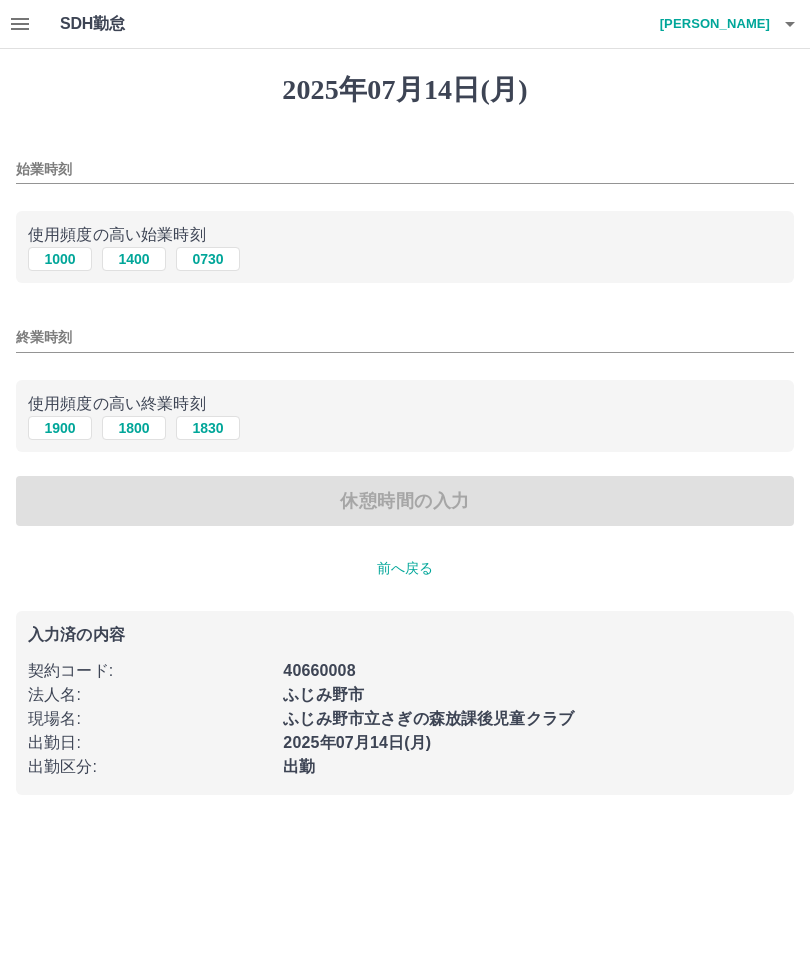 click on "始業時刻" at bounding box center [405, 169] 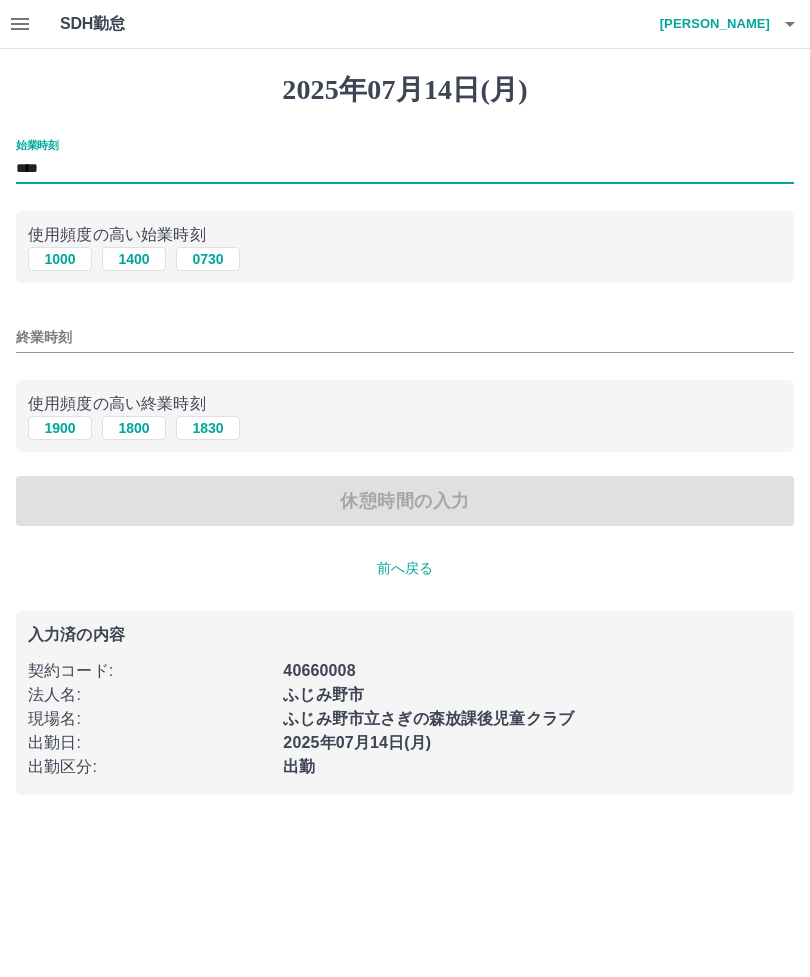 type on "****" 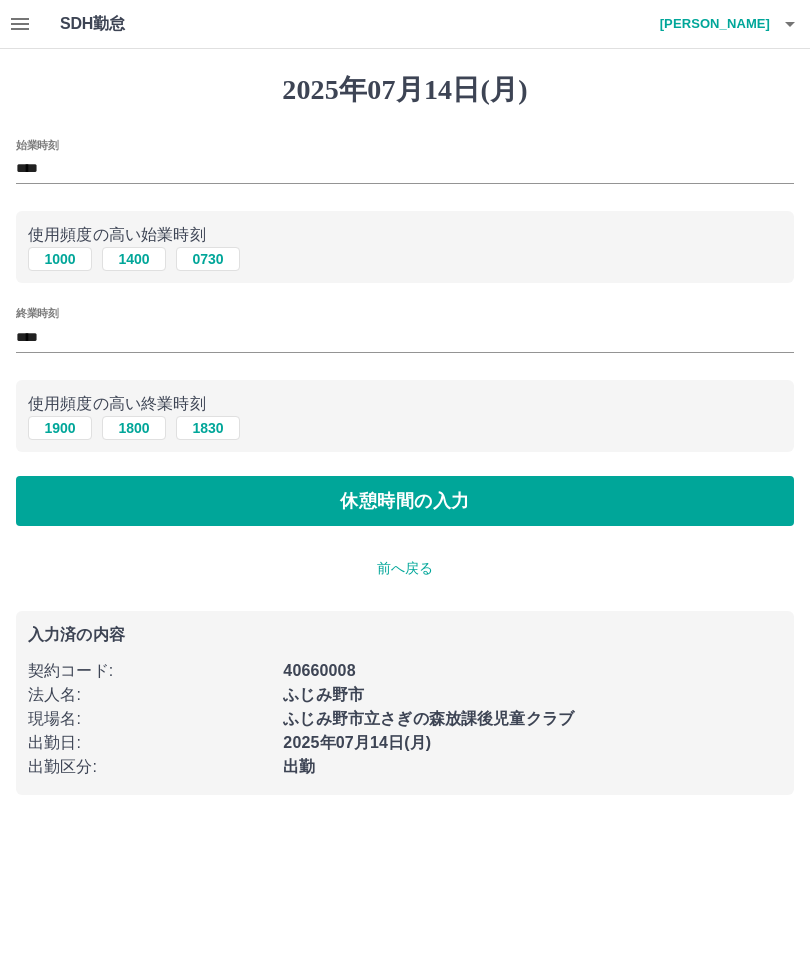 click on "休憩時間の入力" at bounding box center [405, 501] 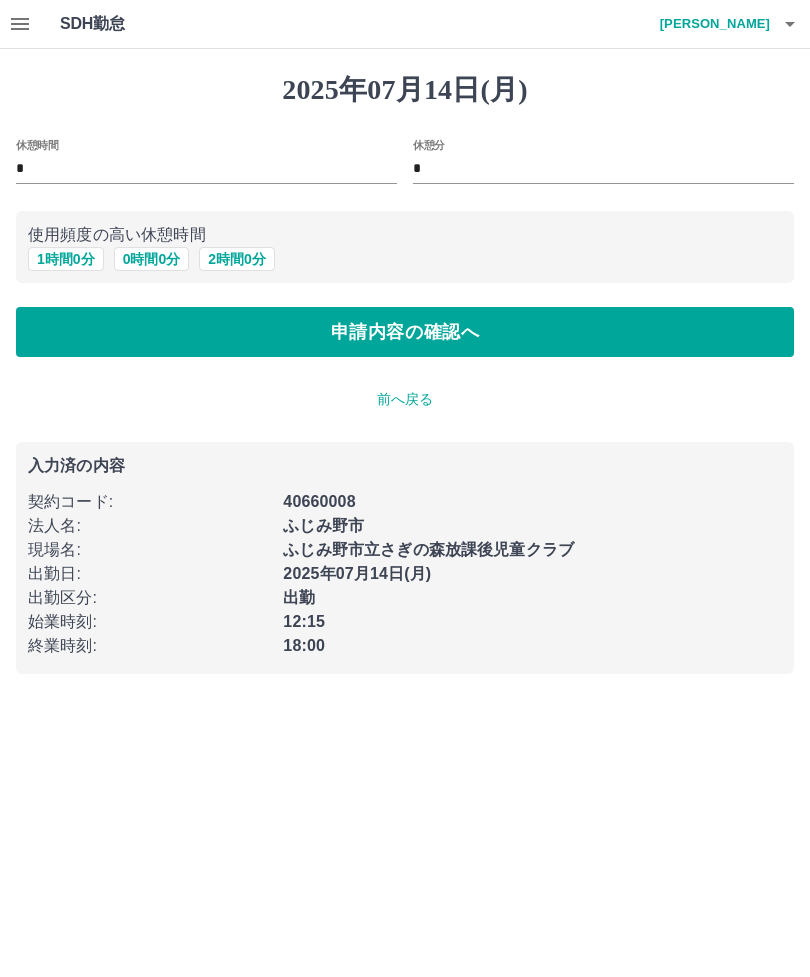 click on "0 時間 0 分" at bounding box center [152, 259] 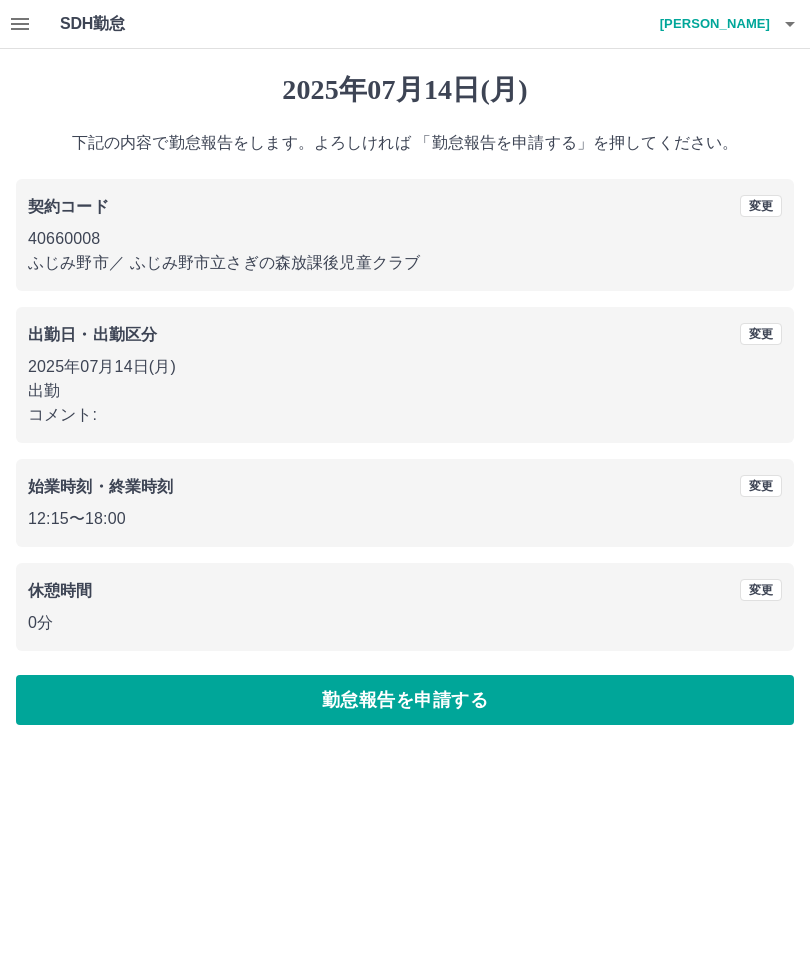 click on "勤怠報告を申請する" at bounding box center [405, 700] 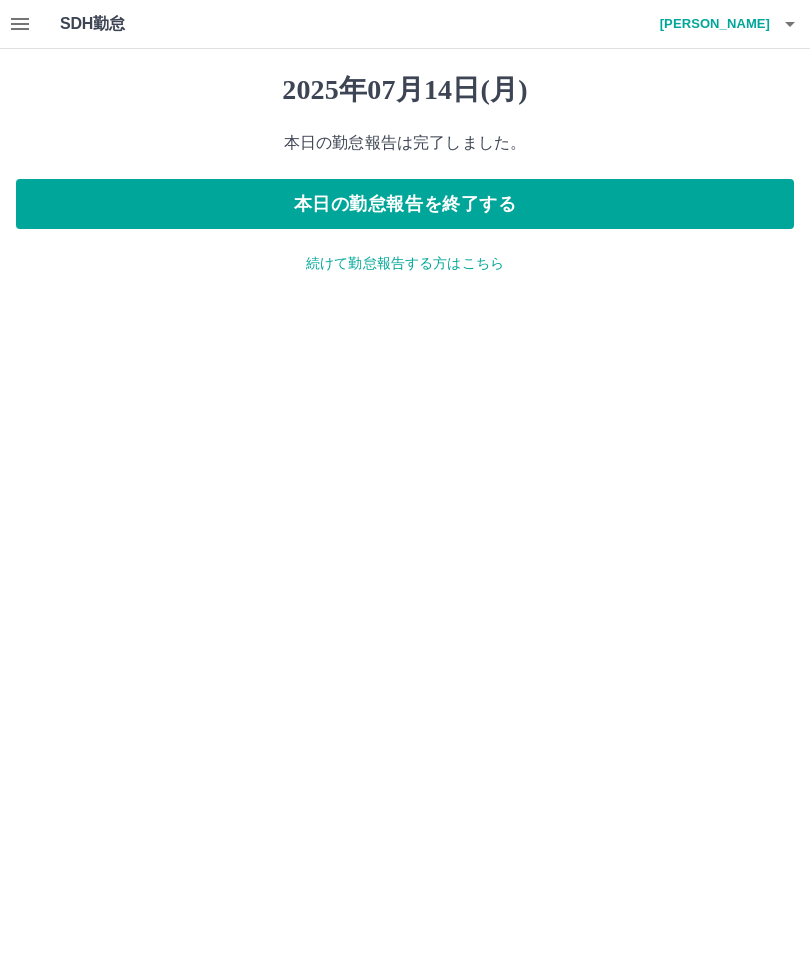 click on "続けて勤怠報告する方はこちら" at bounding box center [405, 263] 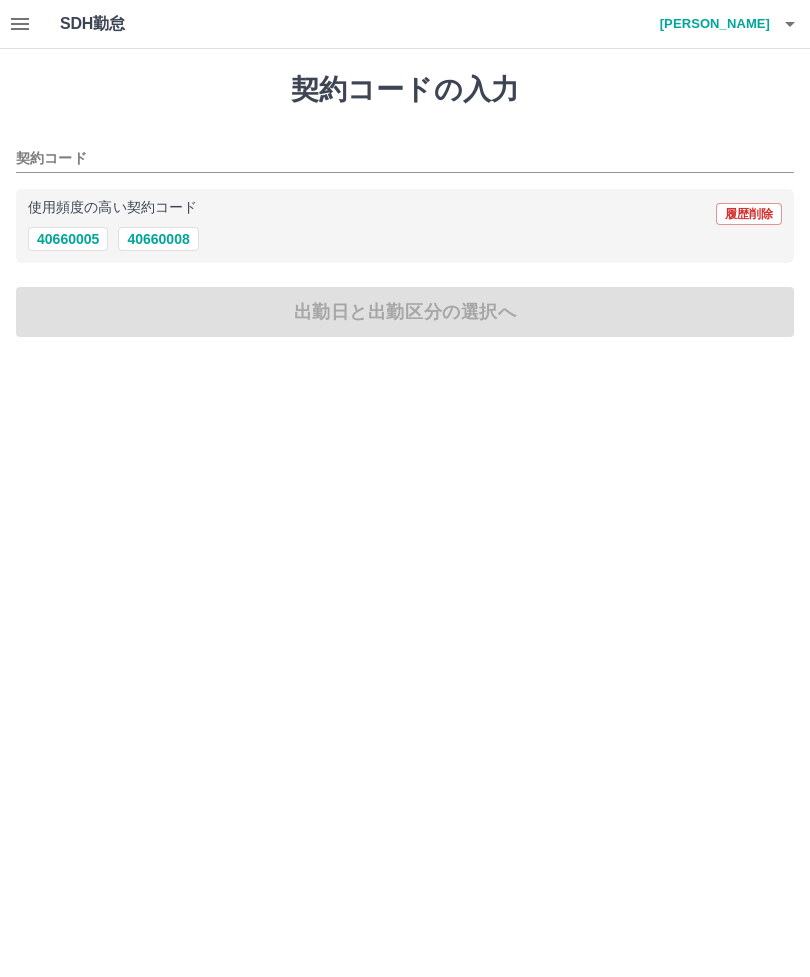 click on "40660008" at bounding box center (158, 239) 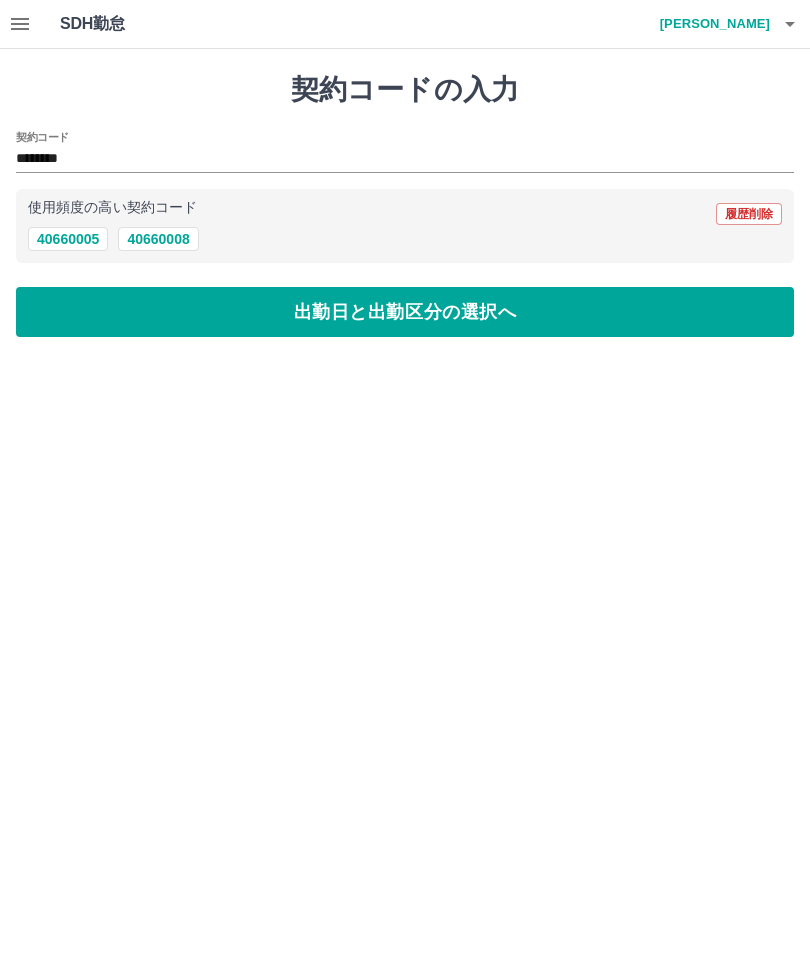 click on "出勤日と出勤区分の選択へ" at bounding box center [405, 312] 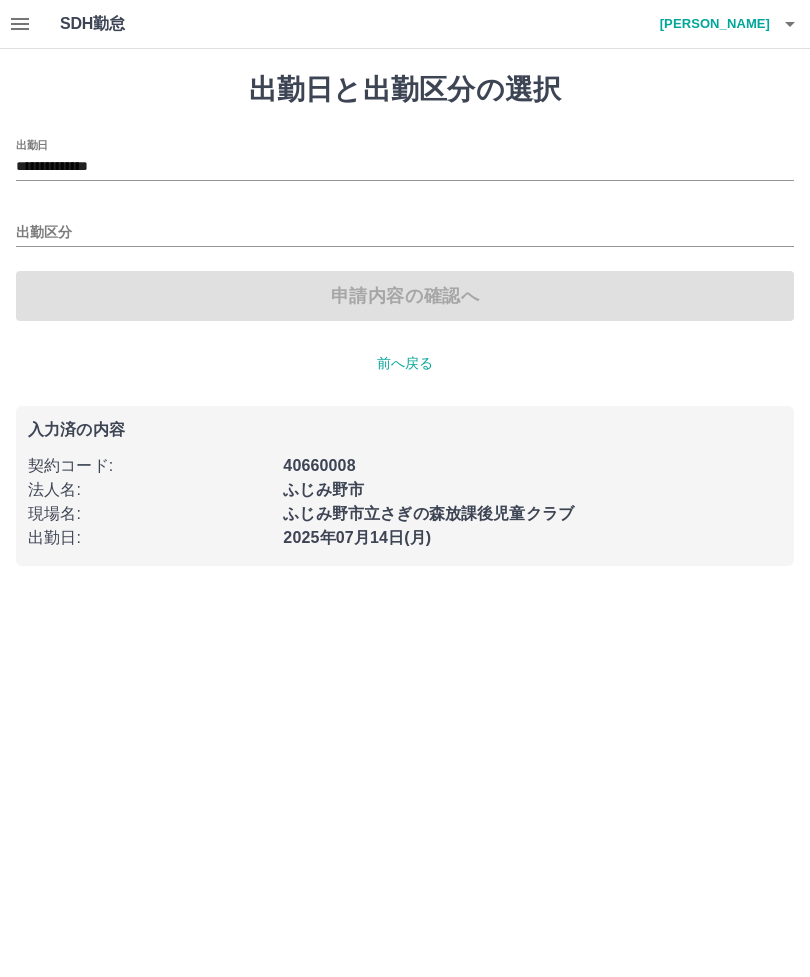 click on "**********" at bounding box center (405, 167) 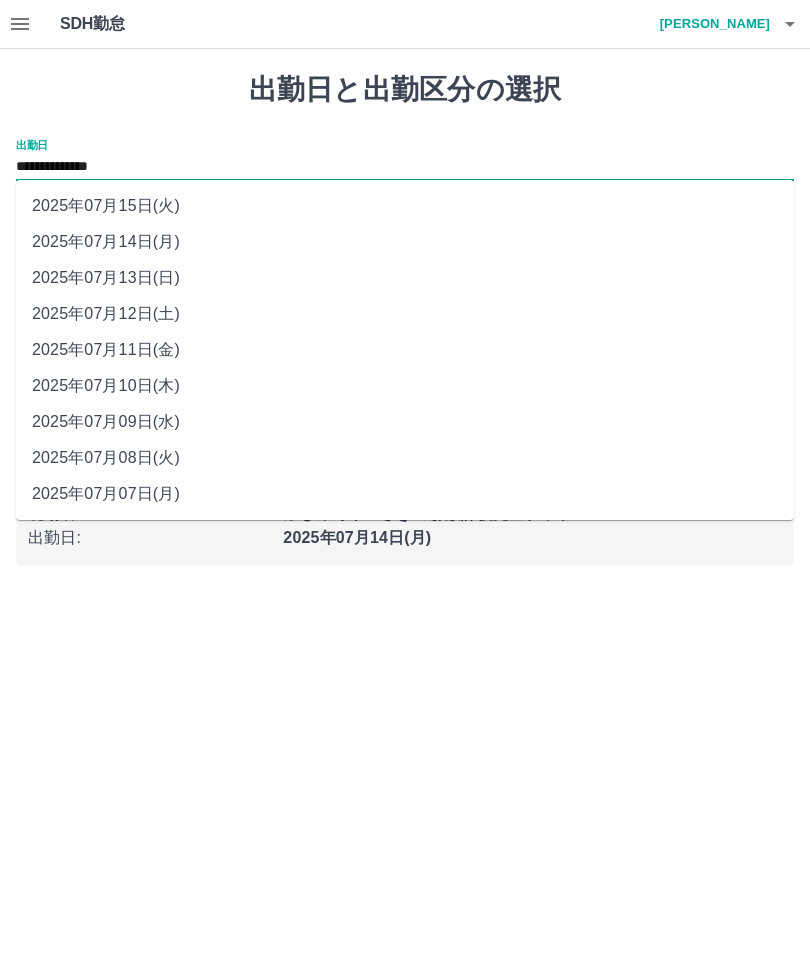 click on "2025年07月13日(日)" at bounding box center (405, 278) 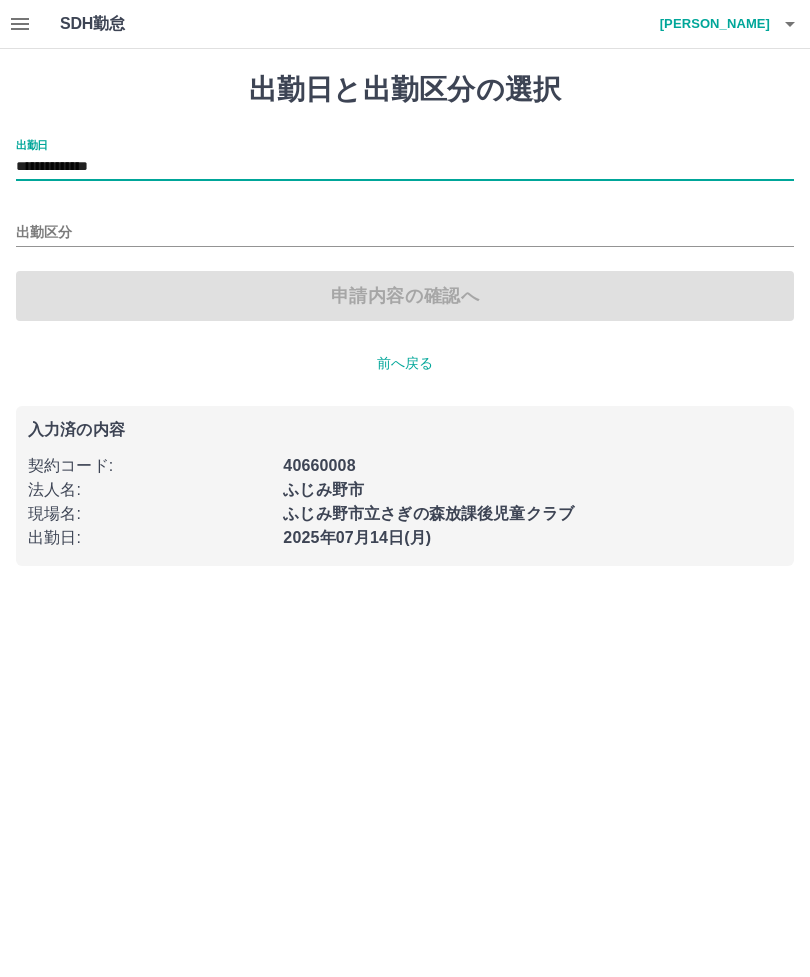 click on "出勤区分" at bounding box center [405, 233] 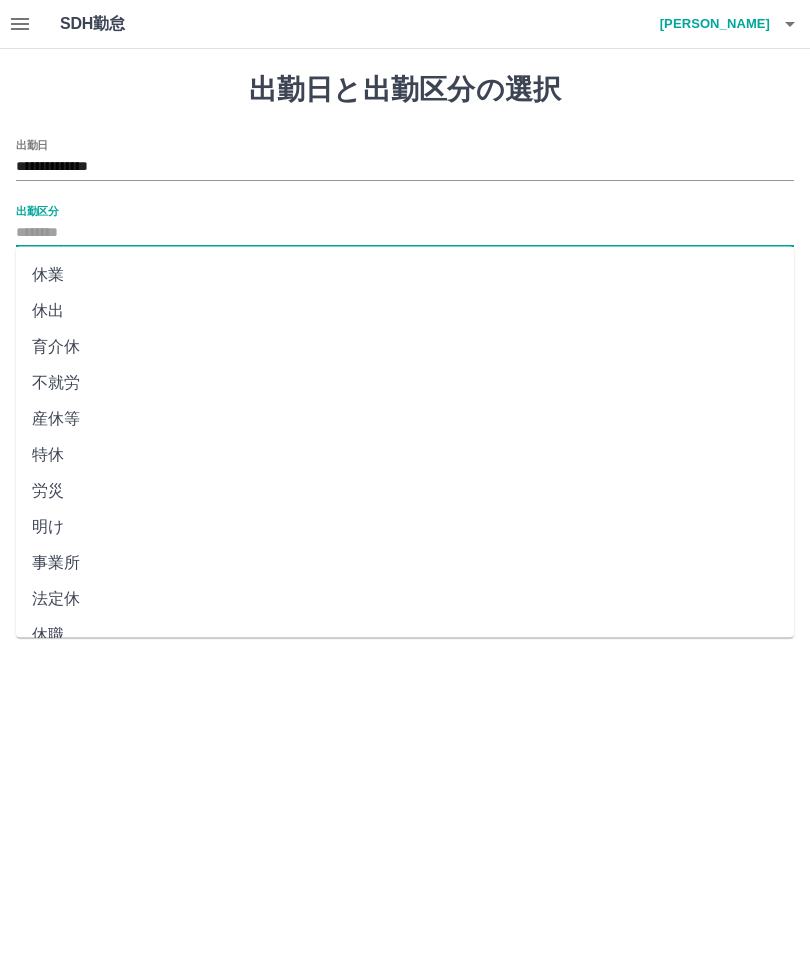 scroll, scrollTop: 248, scrollLeft: 0, axis: vertical 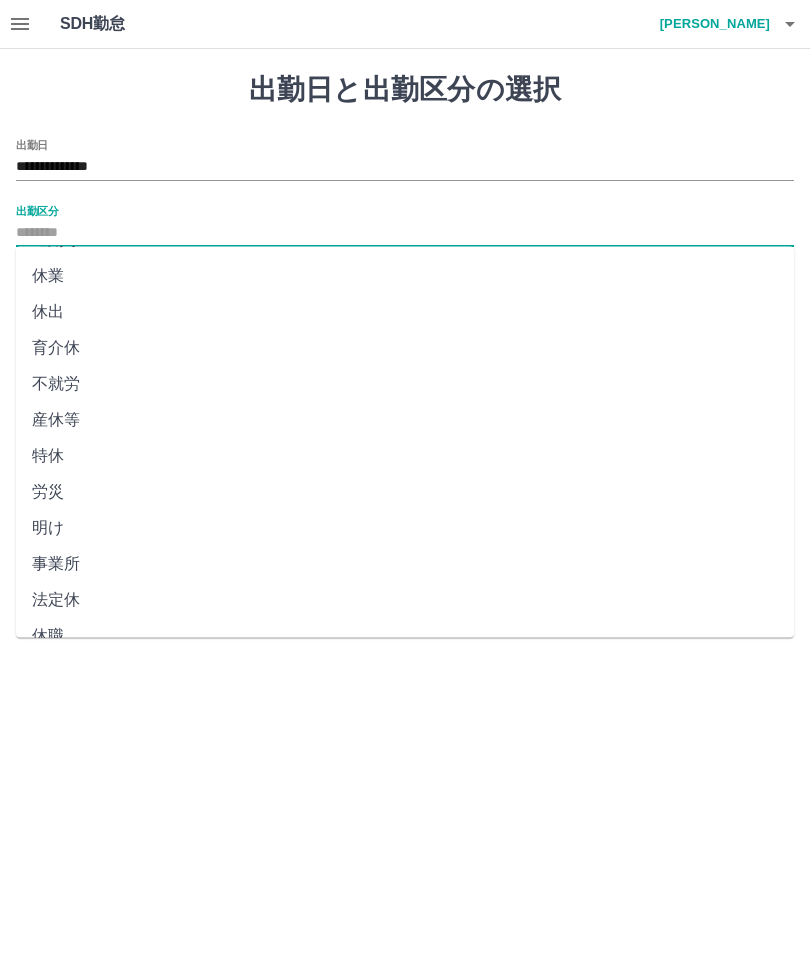 click on "法定休" at bounding box center (405, 601) 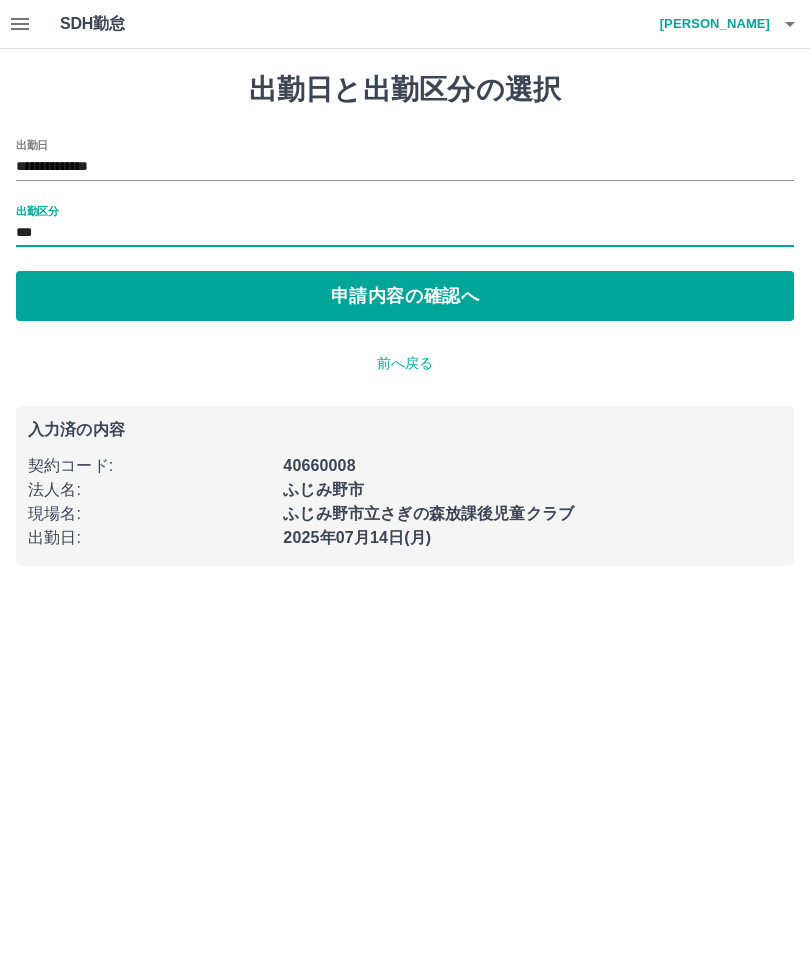 click on "申請内容の確認へ" at bounding box center [405, 296] 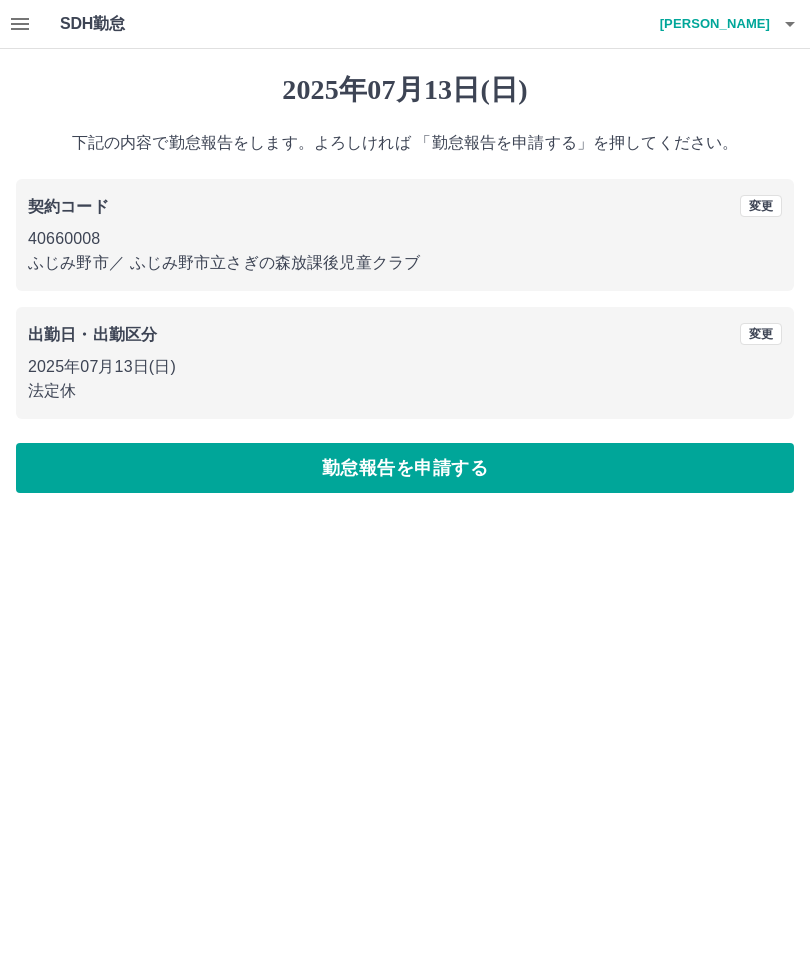 click on "勤怠報告を申請する" at bounding box center (405, 468) 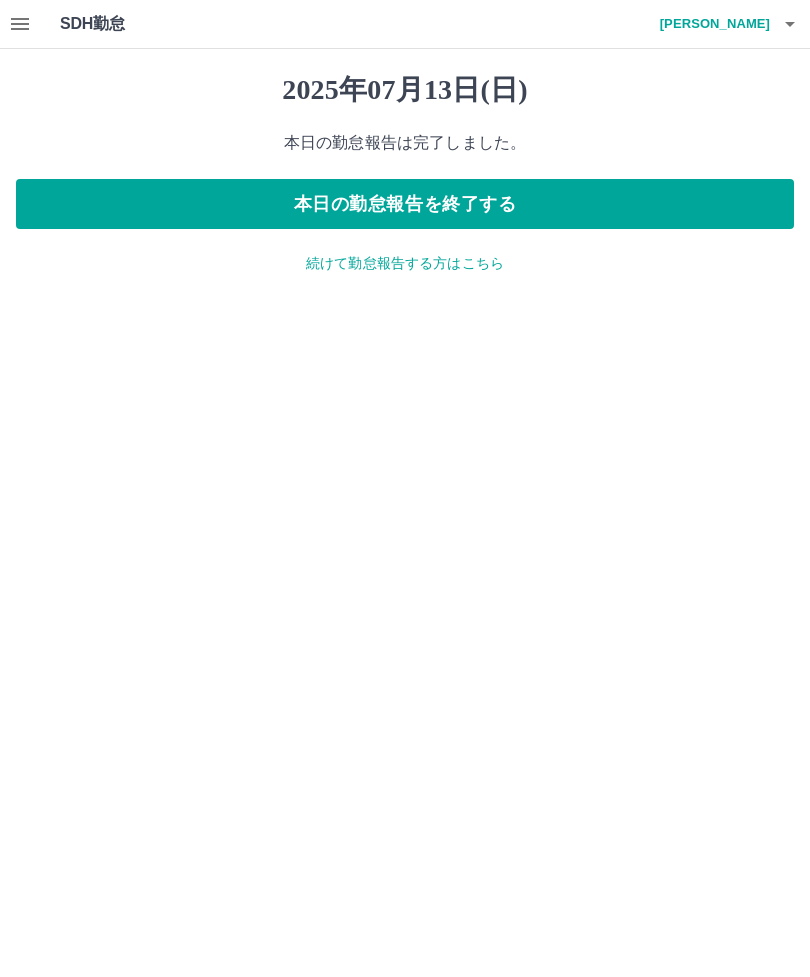 click on "続けて勤怠報告する方はこちら" at bounding box center [405, 263] 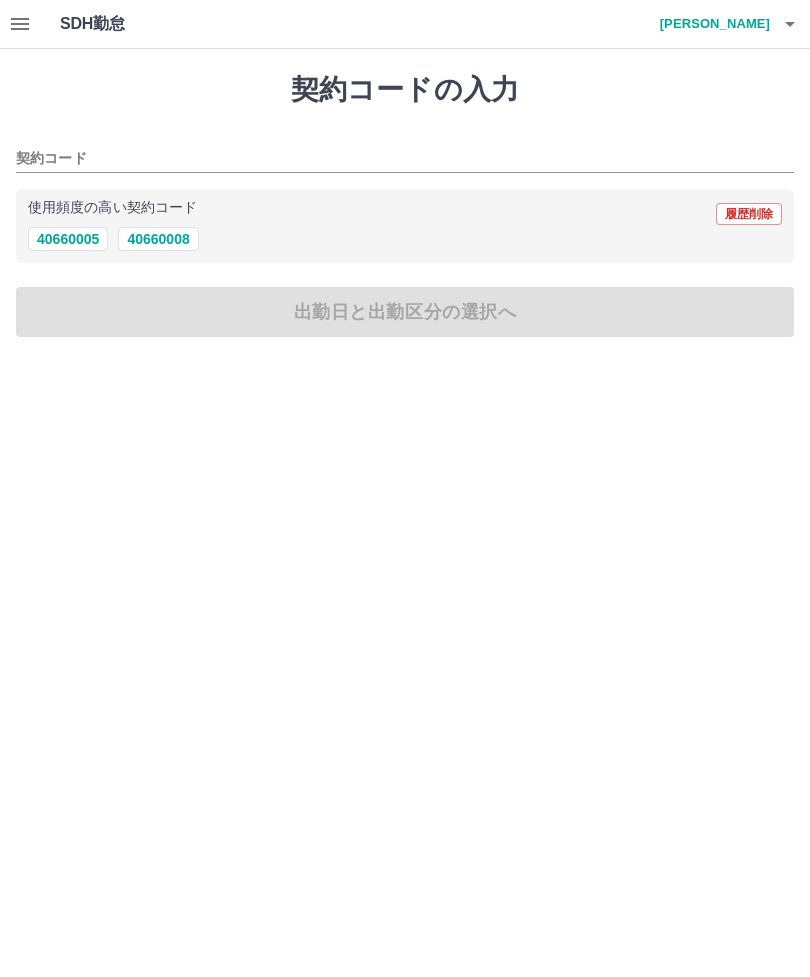 click on "40660008" at bounding box center [158, 239] 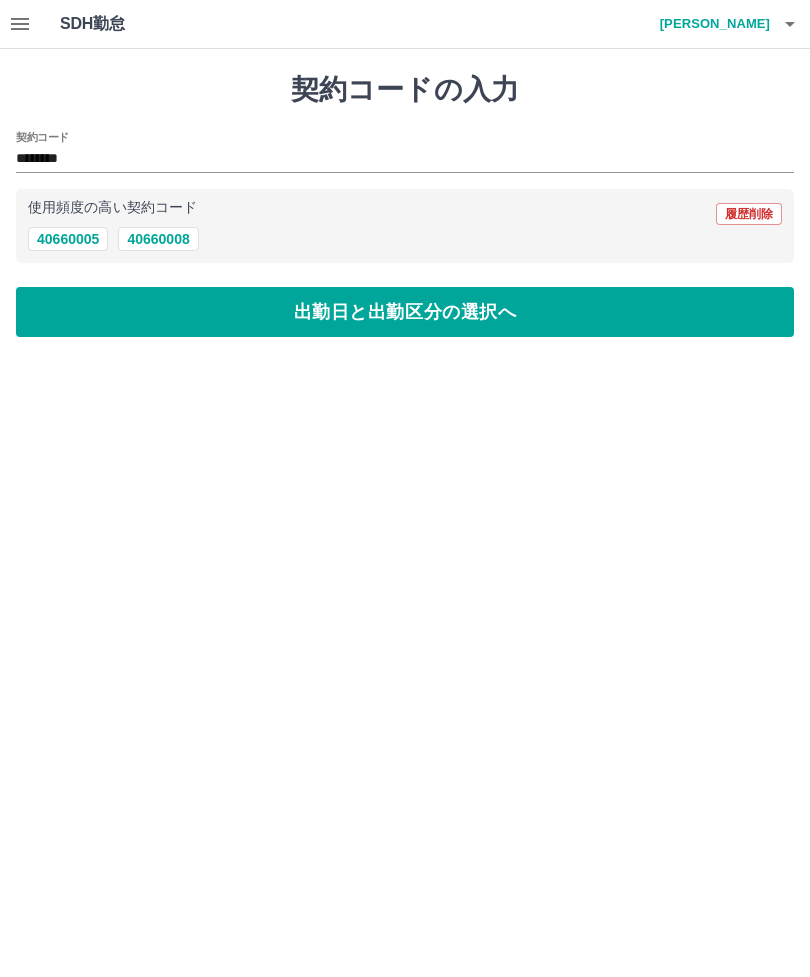 click on "出勤日と出勤区分の選択へ" at bounding box center [405, 312] 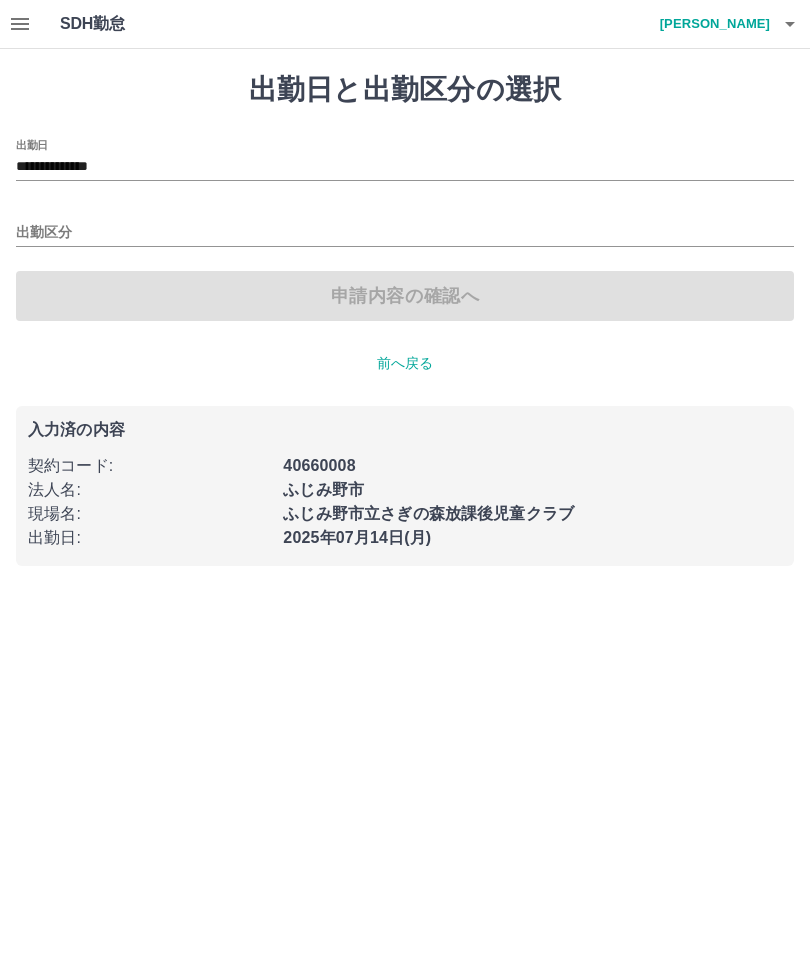 click on "**********" at bounding box center (405, 167) 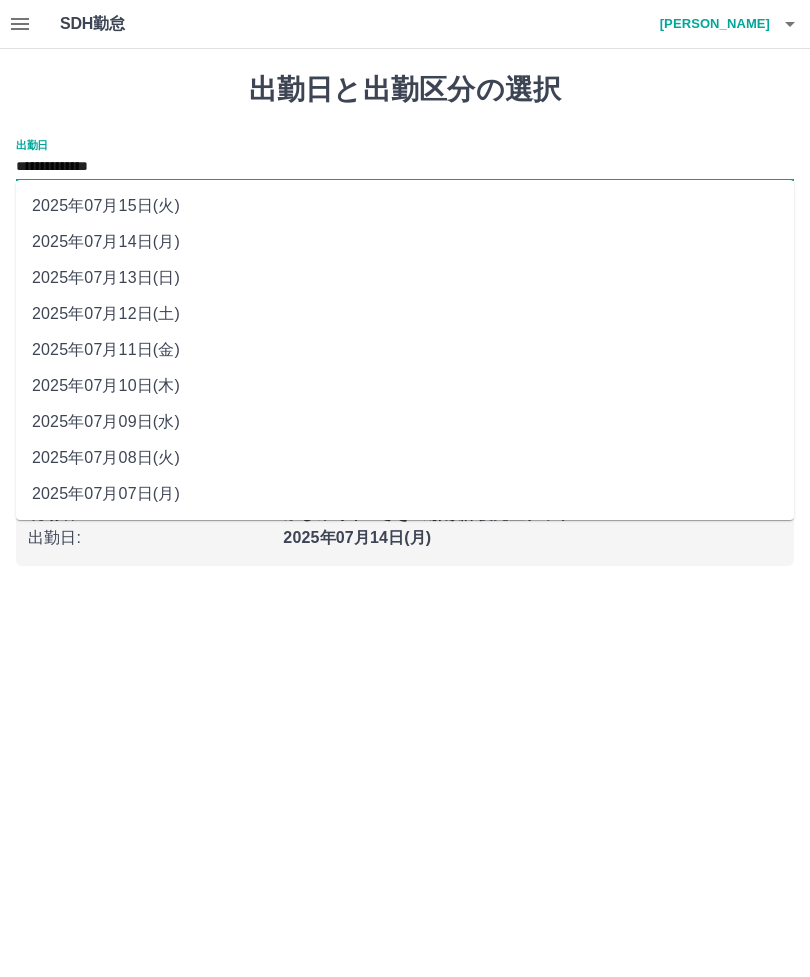 click on "2025年07月12日(土)" at bounding box center [405, 314] 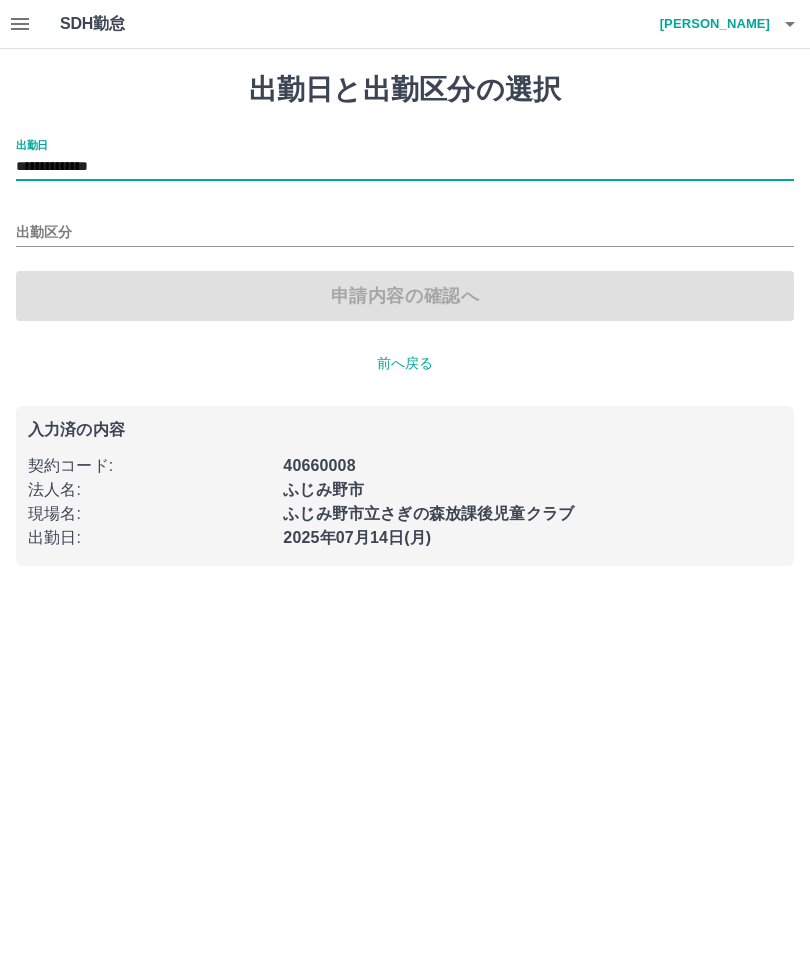 click on "出勤区分" at bounding box center (405, 233) 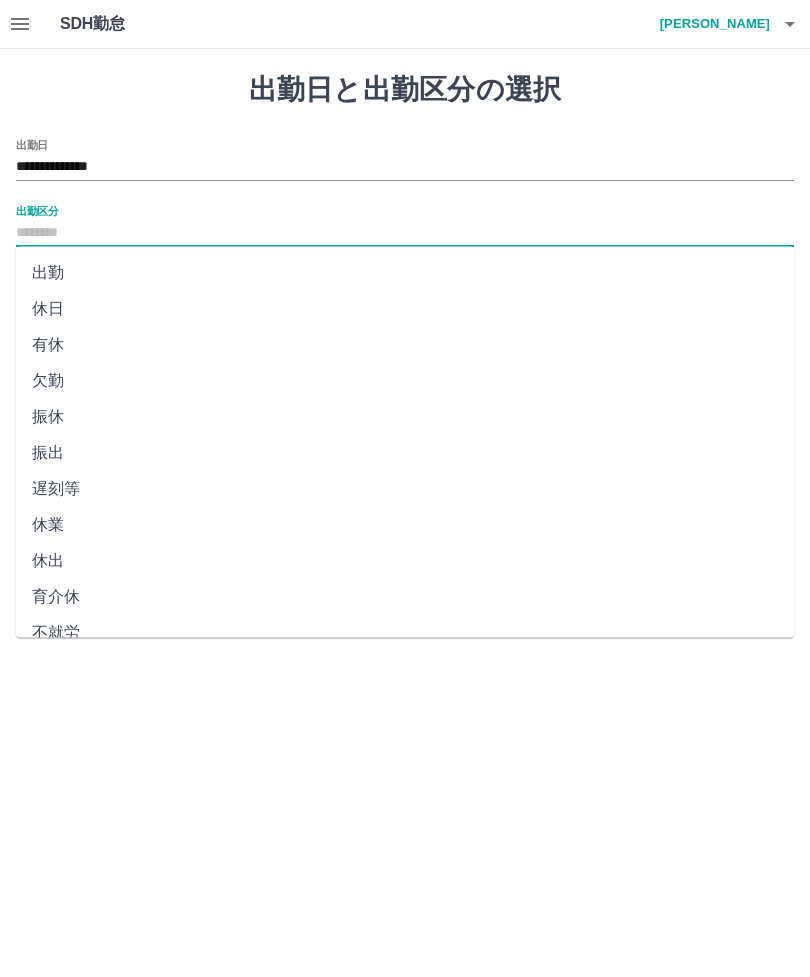 click on "休日" at bounding box center (405, 309) 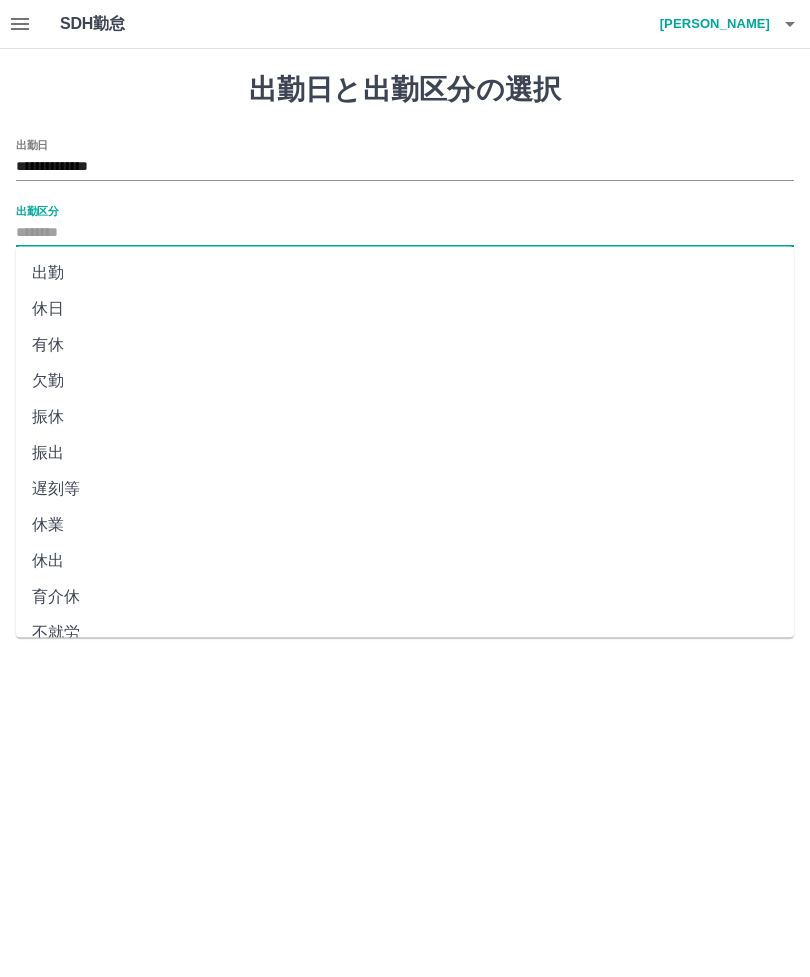 type on "**" 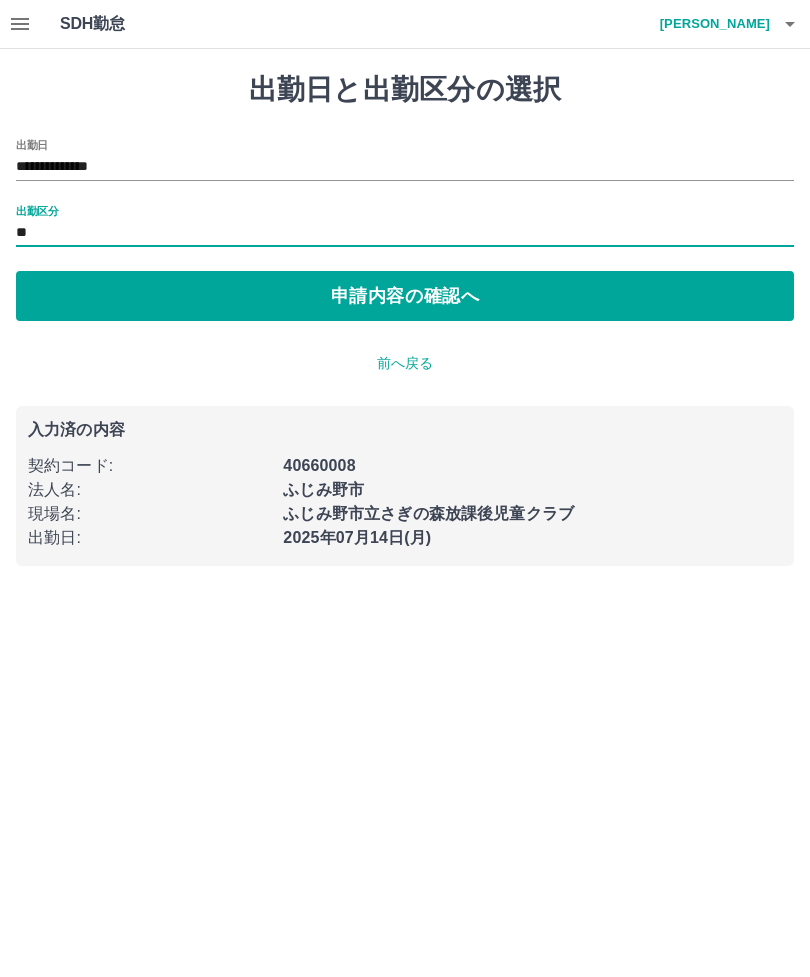 click on "申請内容の確認へ" at bounding box center (405, 296) 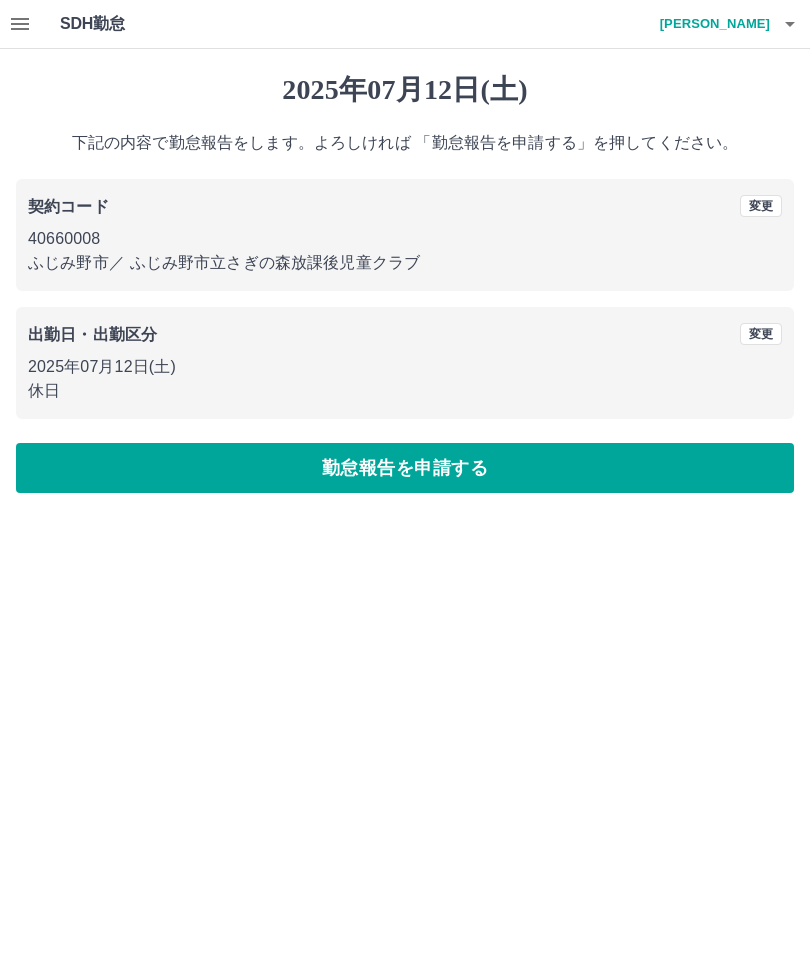 click on "勤怠報告を申請する" at bounding box center [405, 468] 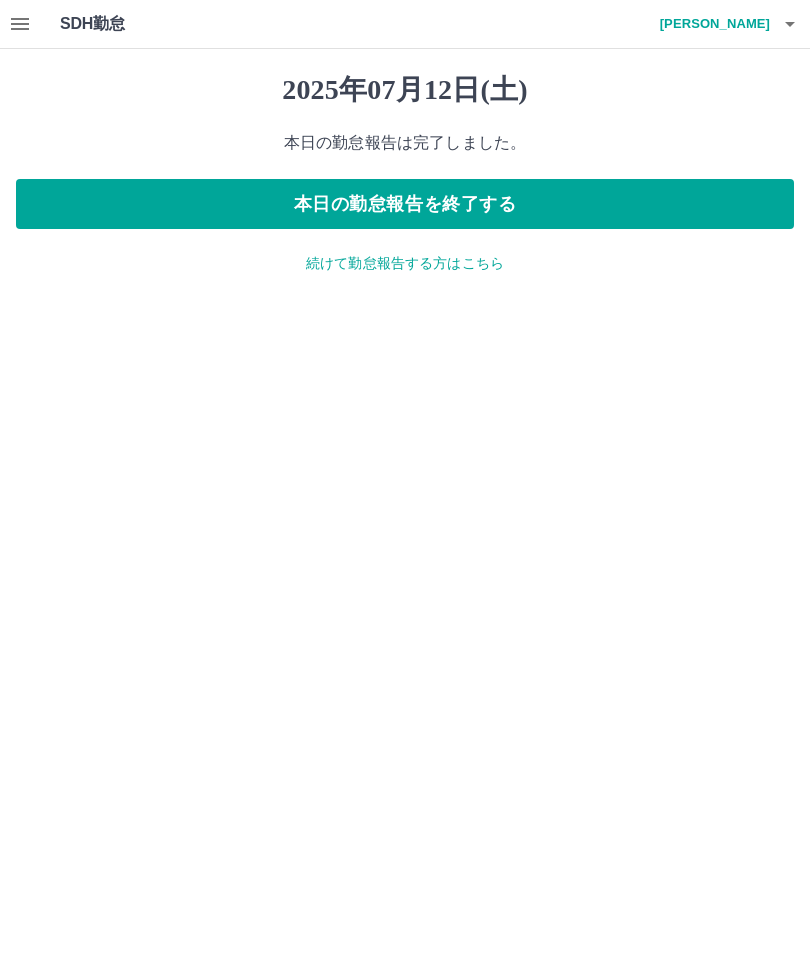 click on "高橋　まゆみ" at bounding box center (710, 24) 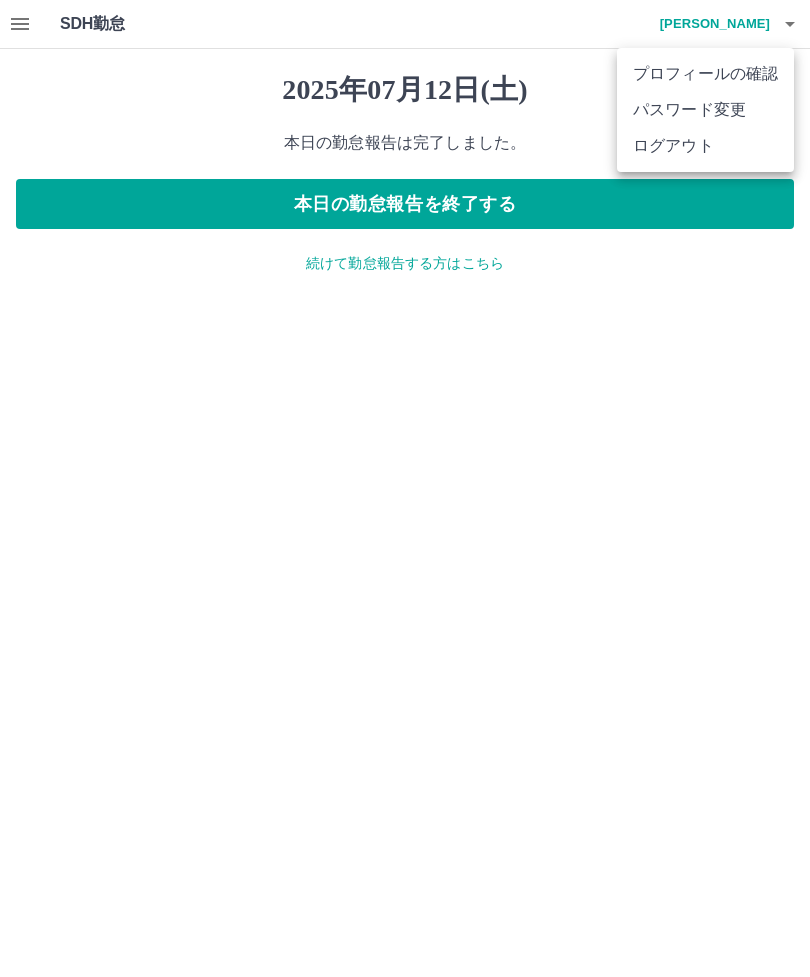 click on "ログアウト" at bounding box center (705, 146) 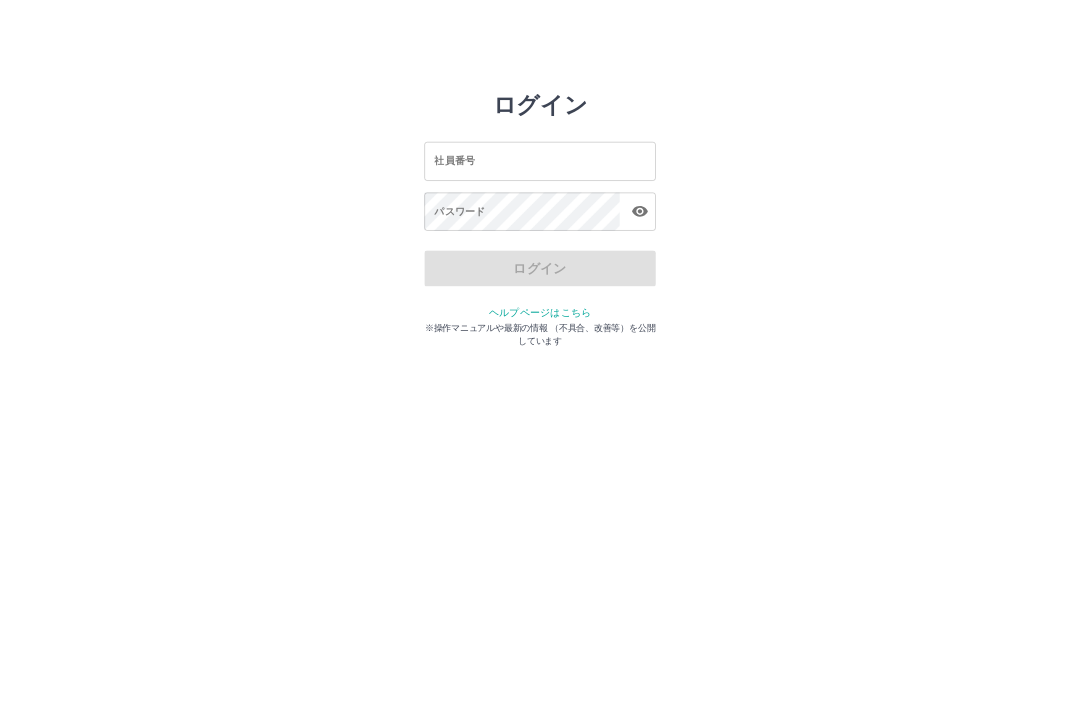 scroll, scrollTop: 0, scrollLeft: 0, axis: both 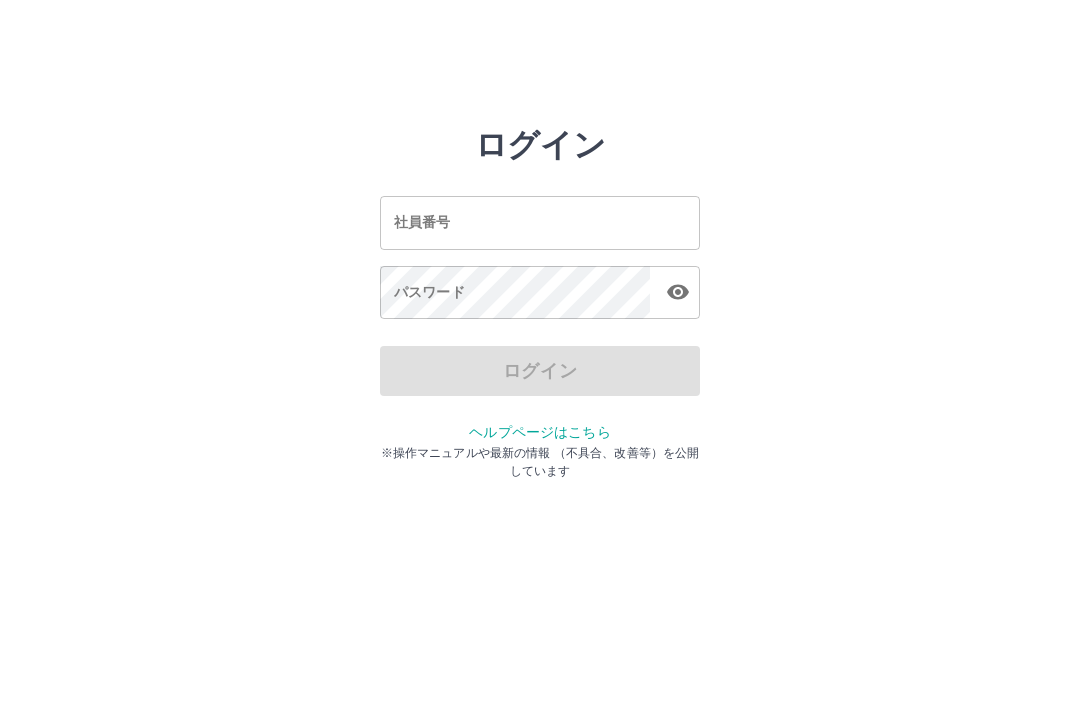 click on "社員番号" at bounding box center [540, 222] 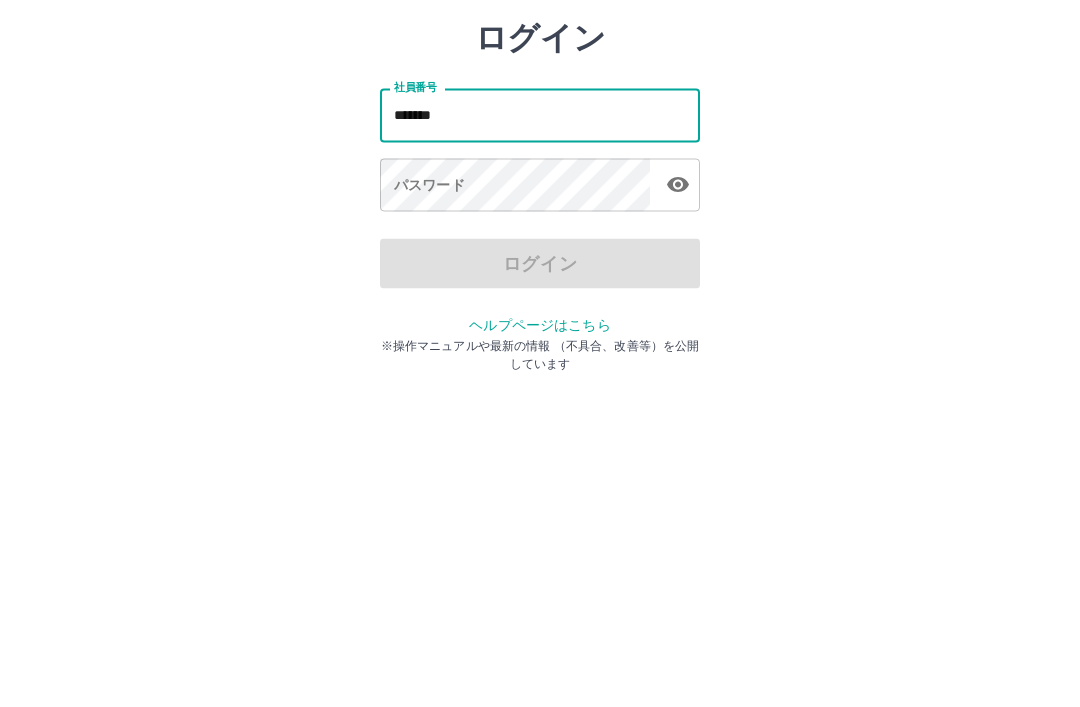 type on "*******" 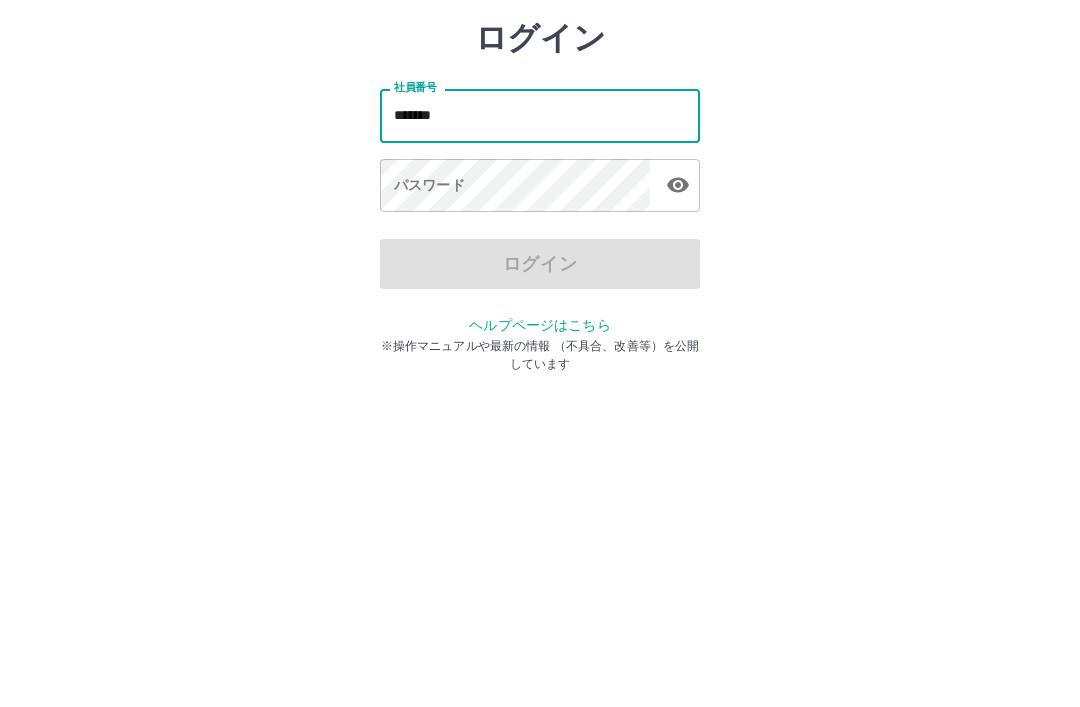 click on "パスワード パスワード" at bounding box center (540, 294) 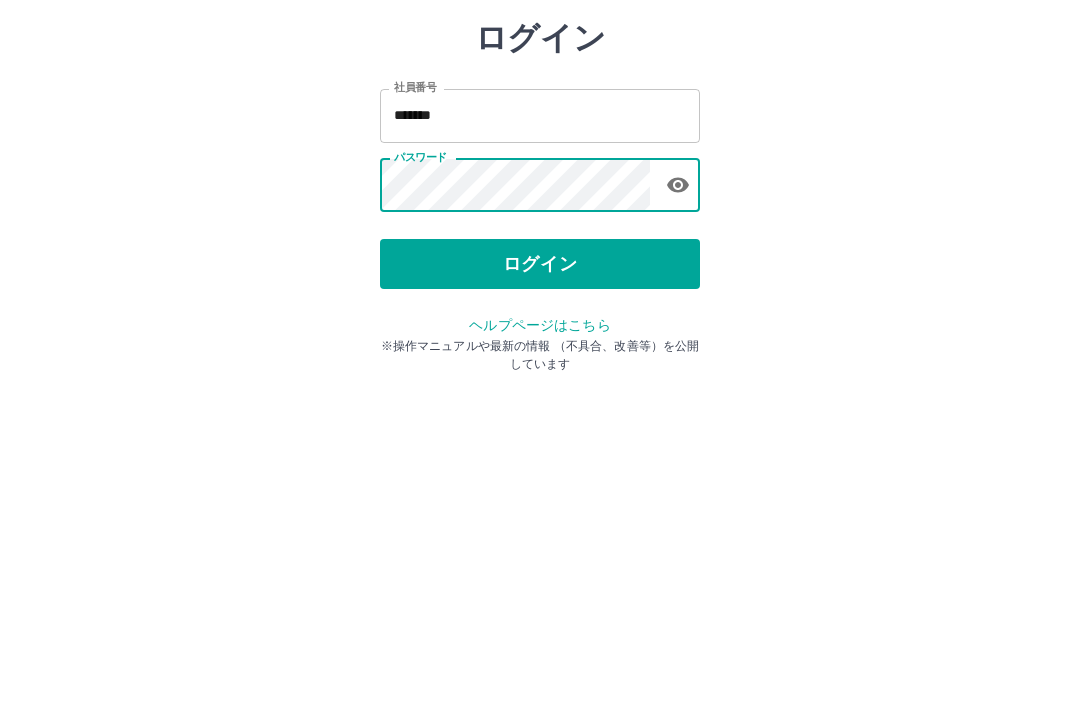 click on "ログイン" at bounding box center (540, 371) 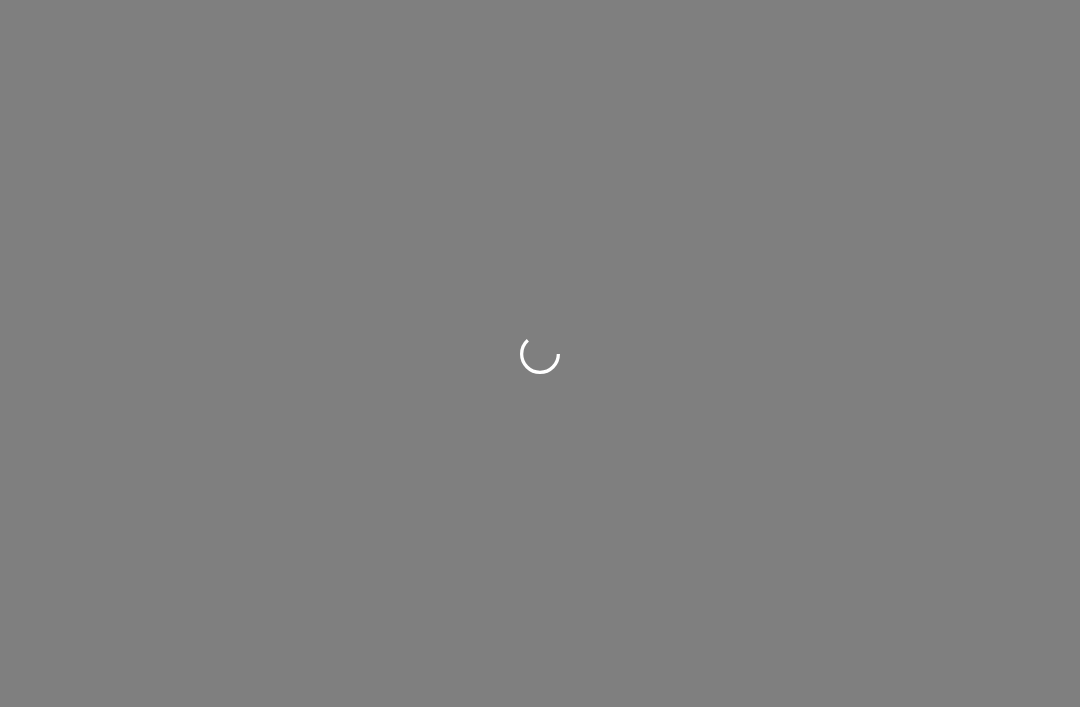 scroll, scrollTop: 0, scrollLeft: 0, axis: both 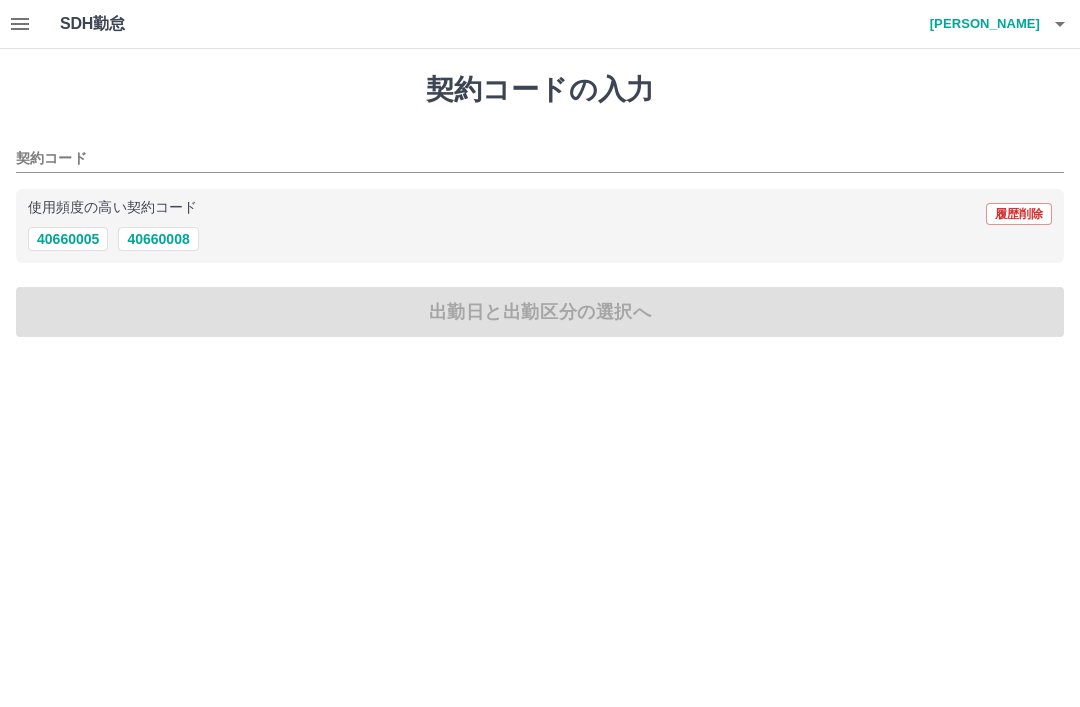 click on "40660008" at bounding box center [158, 239] 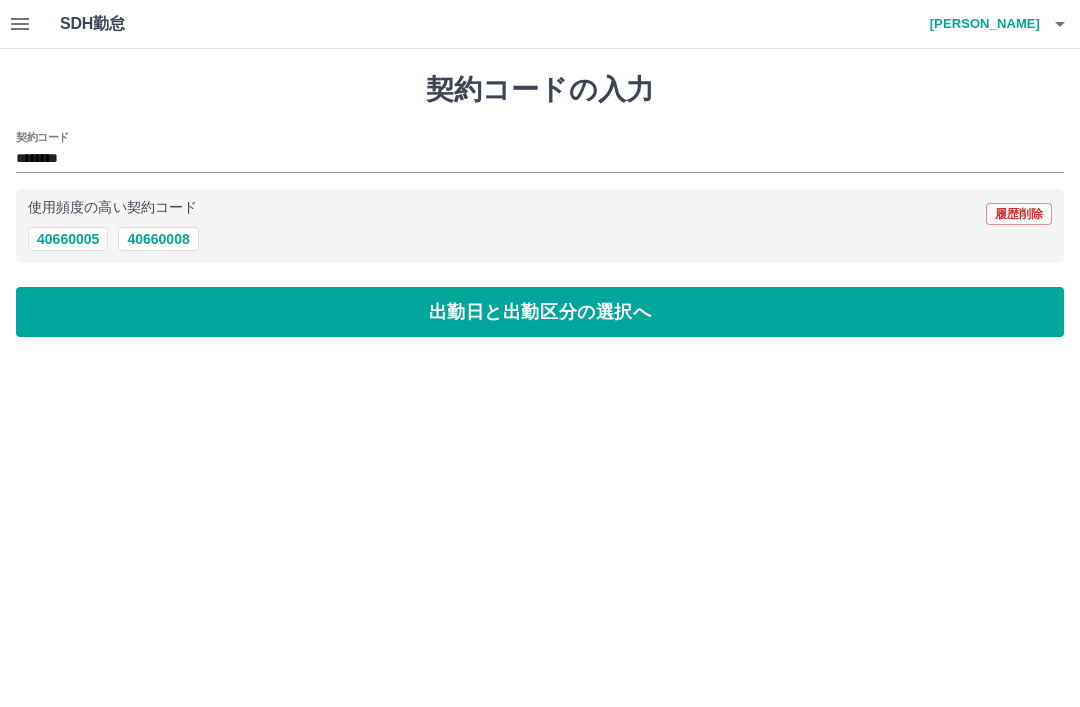 click on "出勤日と出勤区分の選択へ" at bounding box center [540, 312] 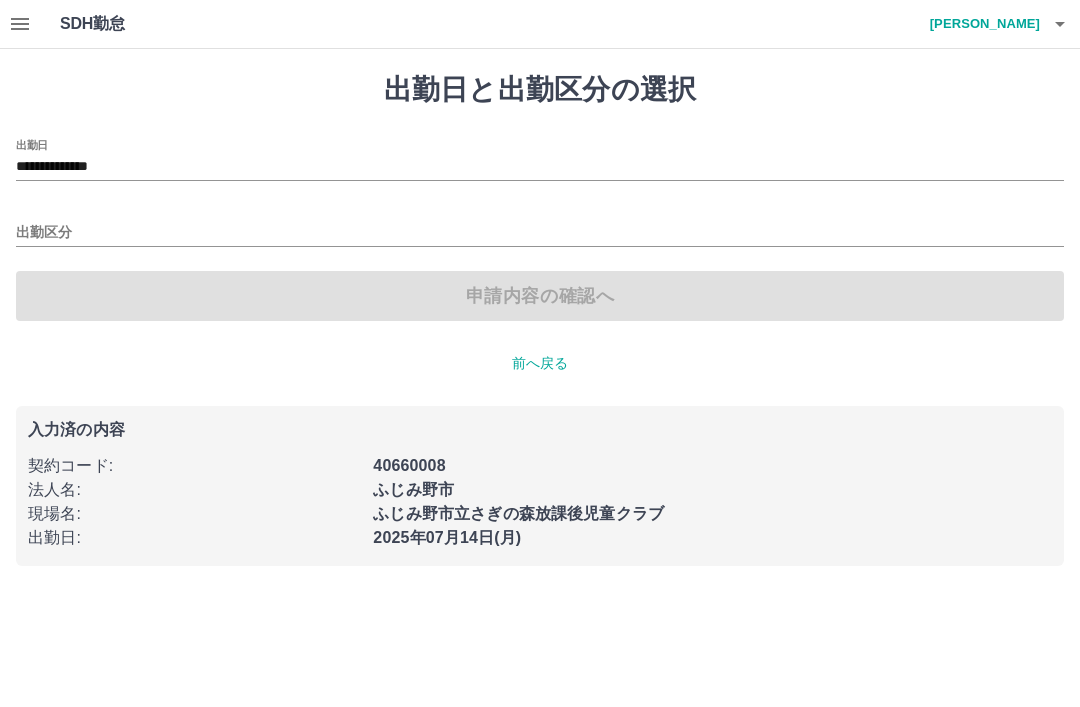 click on "**********" at bounding box center [540, 167] 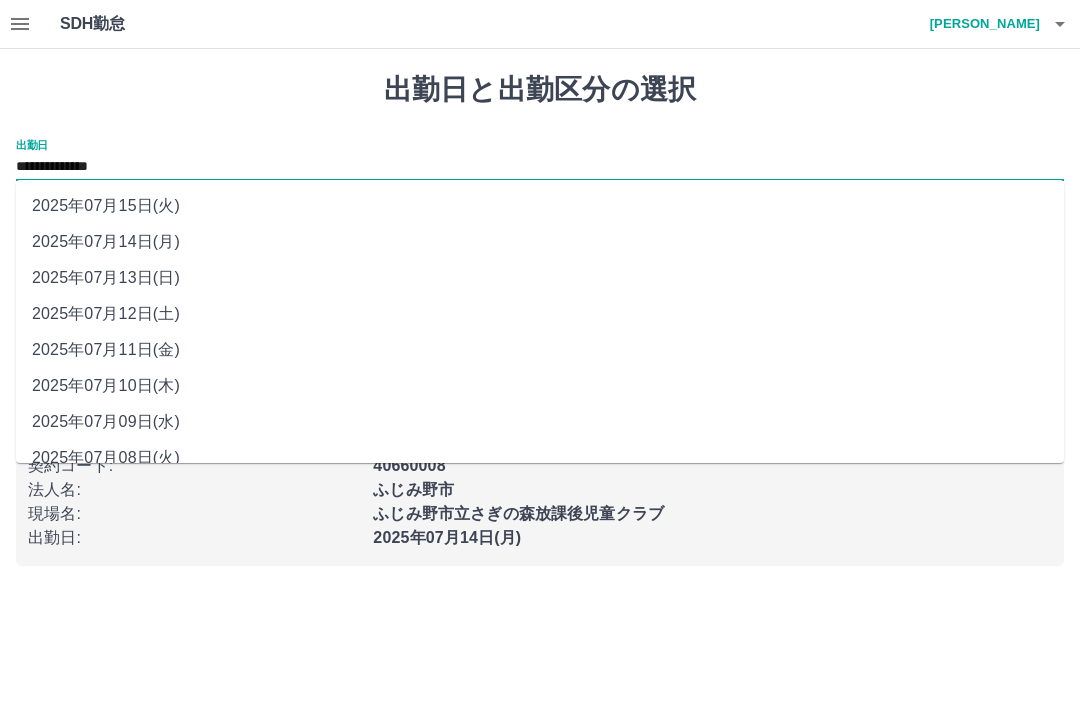 scroll, scrollTop: 0, scrollLeft: 0, axis: both 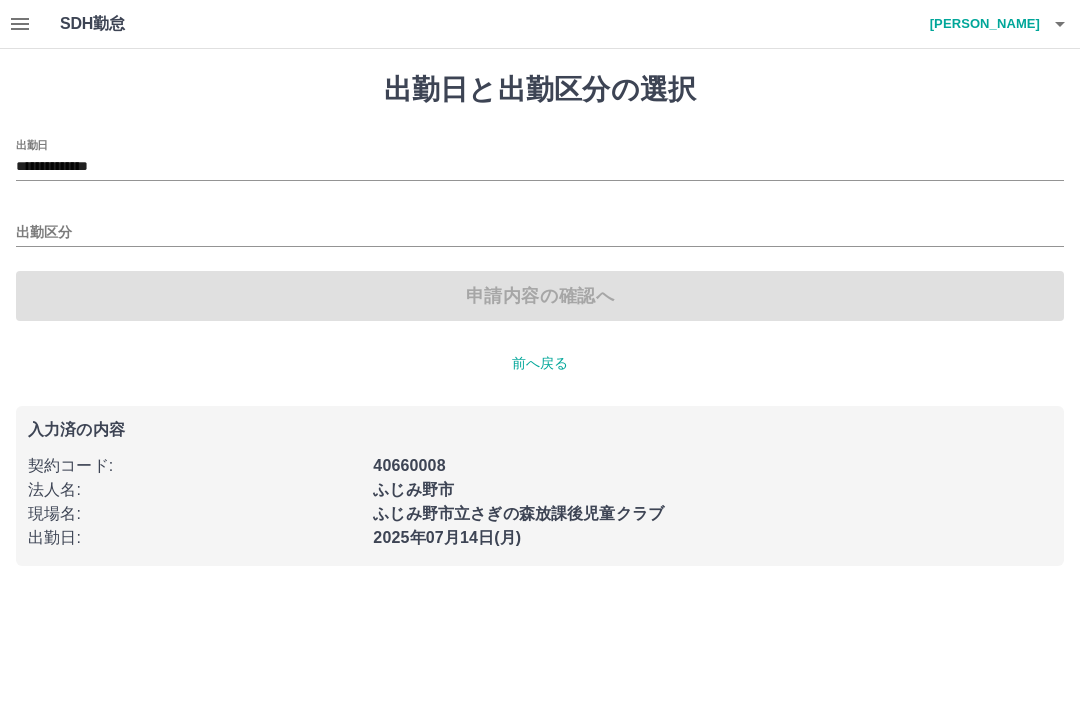 click on "出勤区分" at bounding box center [540, 233] 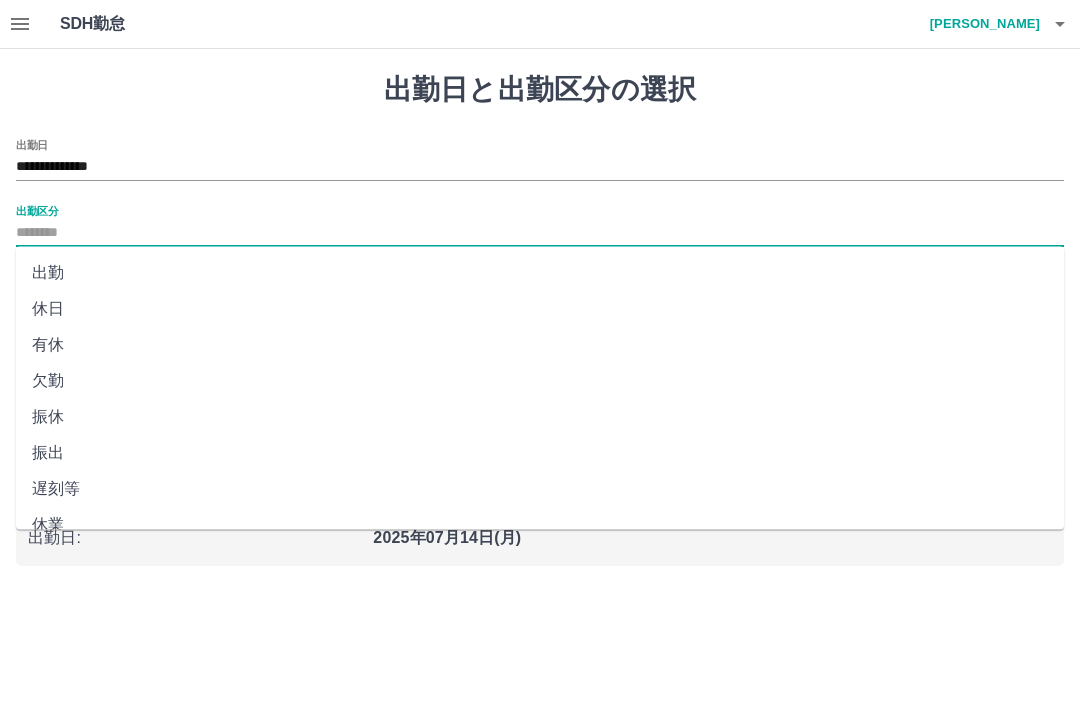 click on "出勤" at bounding box center (540, 273) 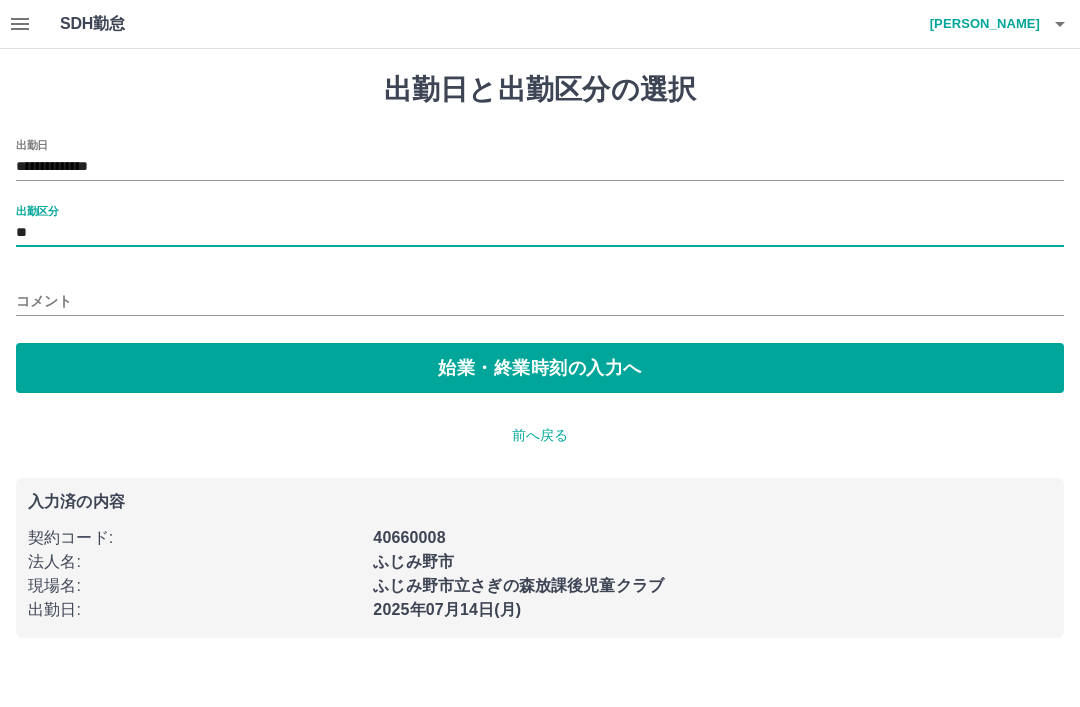 click on "**" at bounding box center [540, 233] 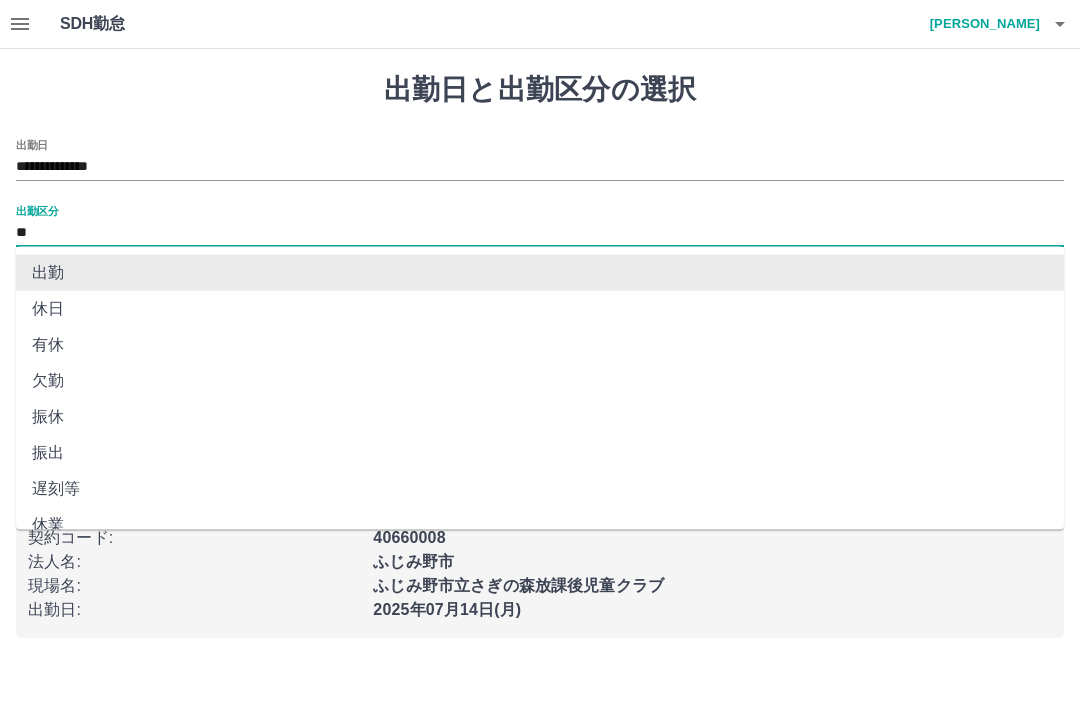 click on "**" at bounding box center (540, 233) 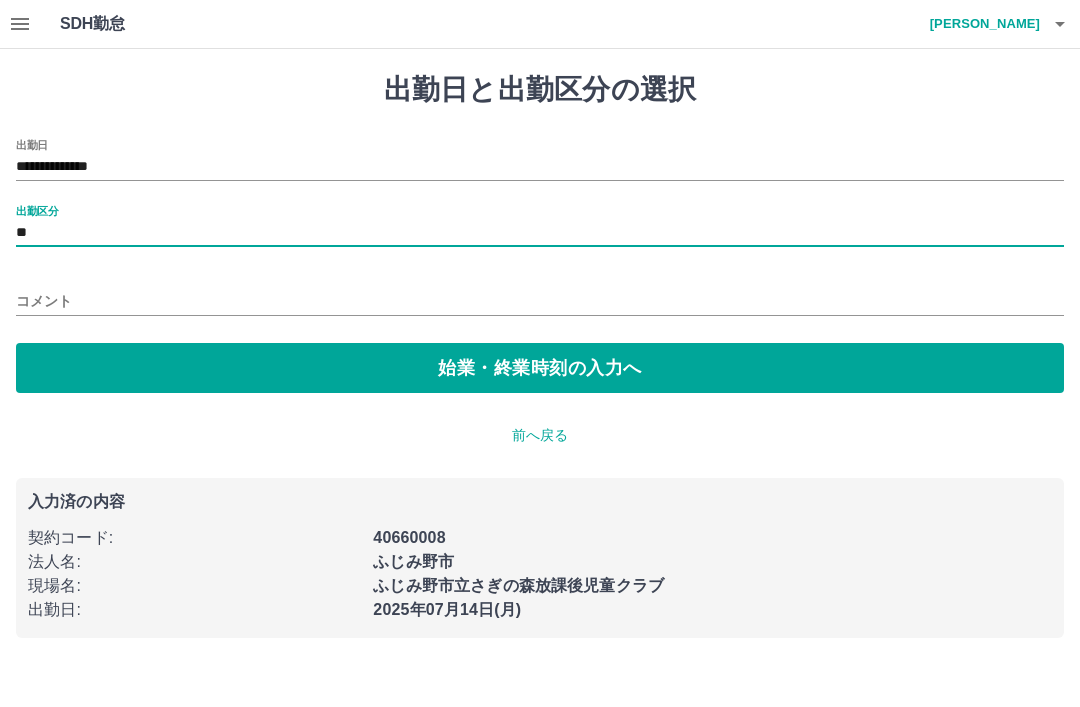 click on "始業・終業時刻の入力へ" at bounding box center (540, 368) 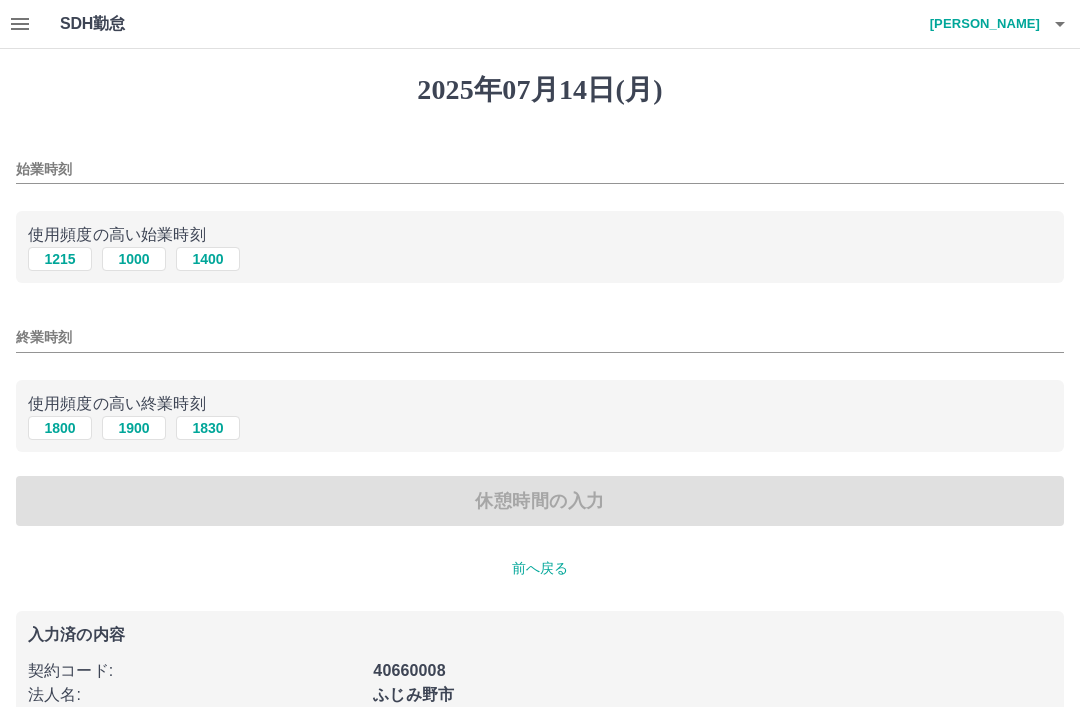click on "1400" at bounding box center [208, 259] 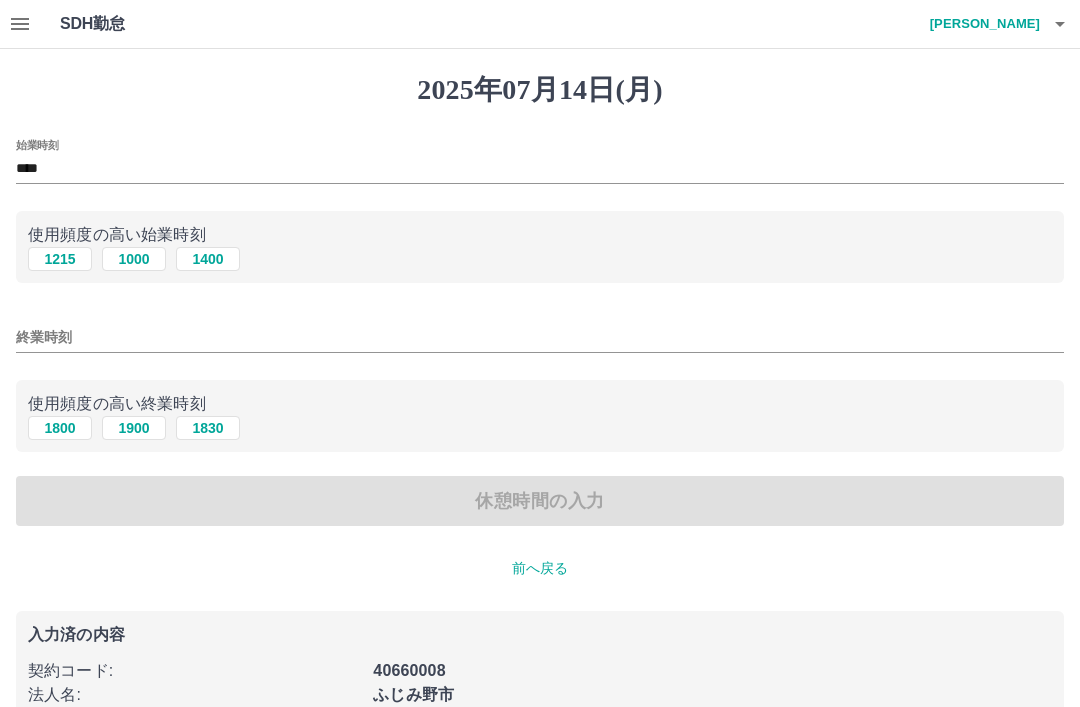 click on "終業時刻" at bounding box center [540, 337] 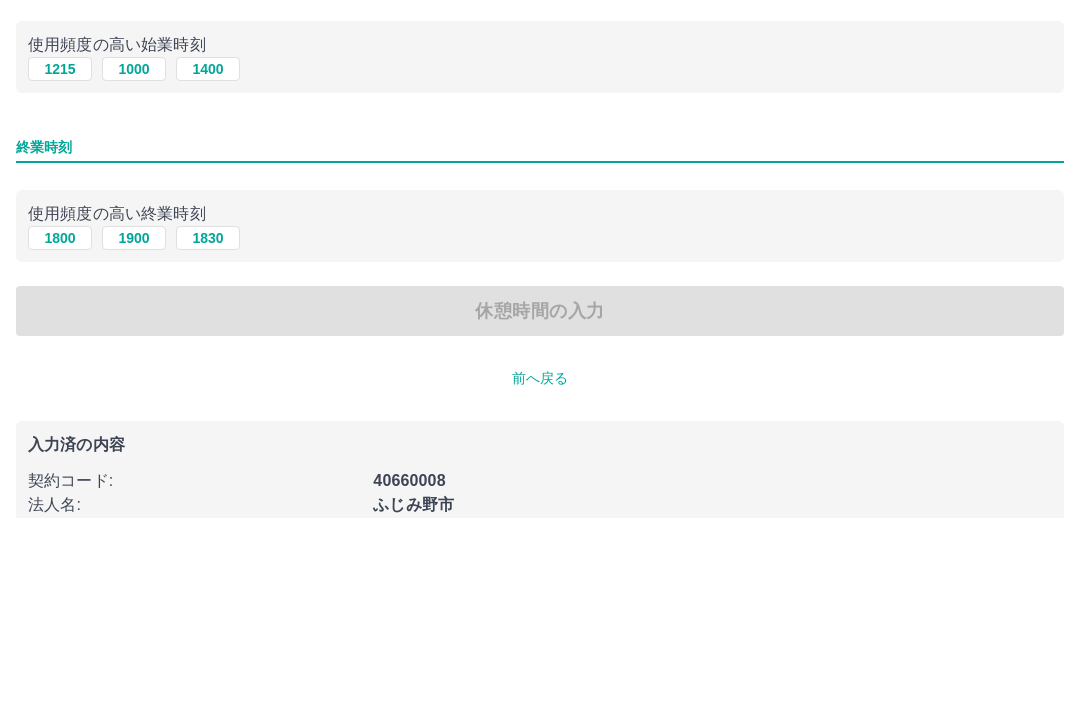 click on "1800" at bounding box center [60, 428] 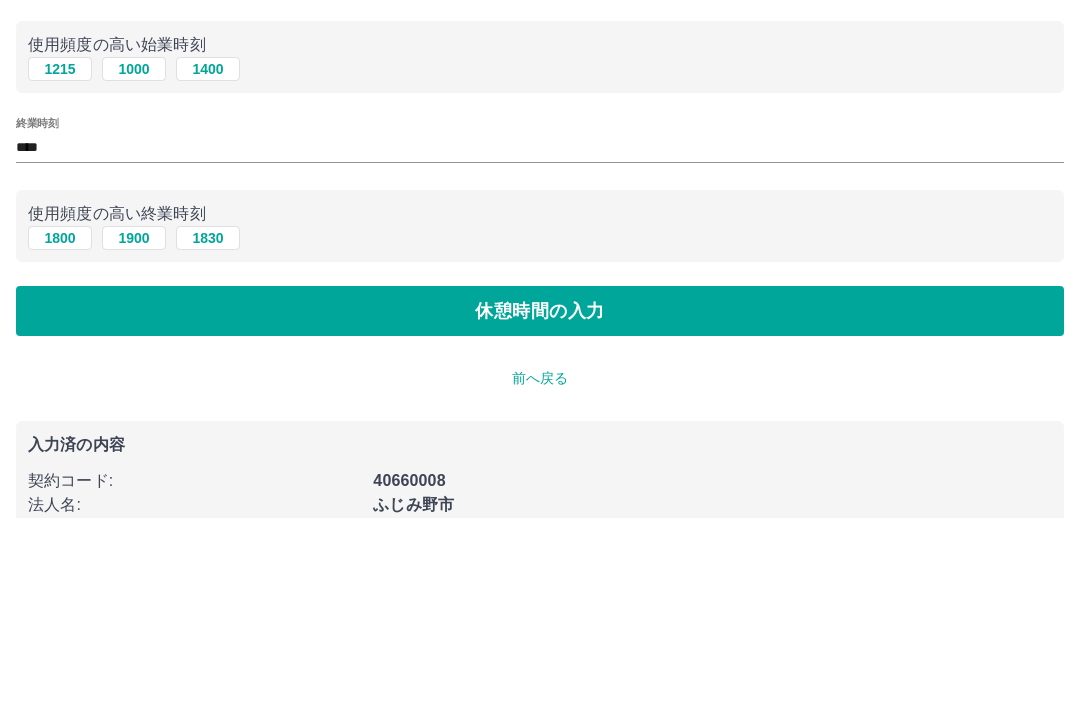 scroll, scrollTop: 114, scrollLeft: 0, axis: vertical 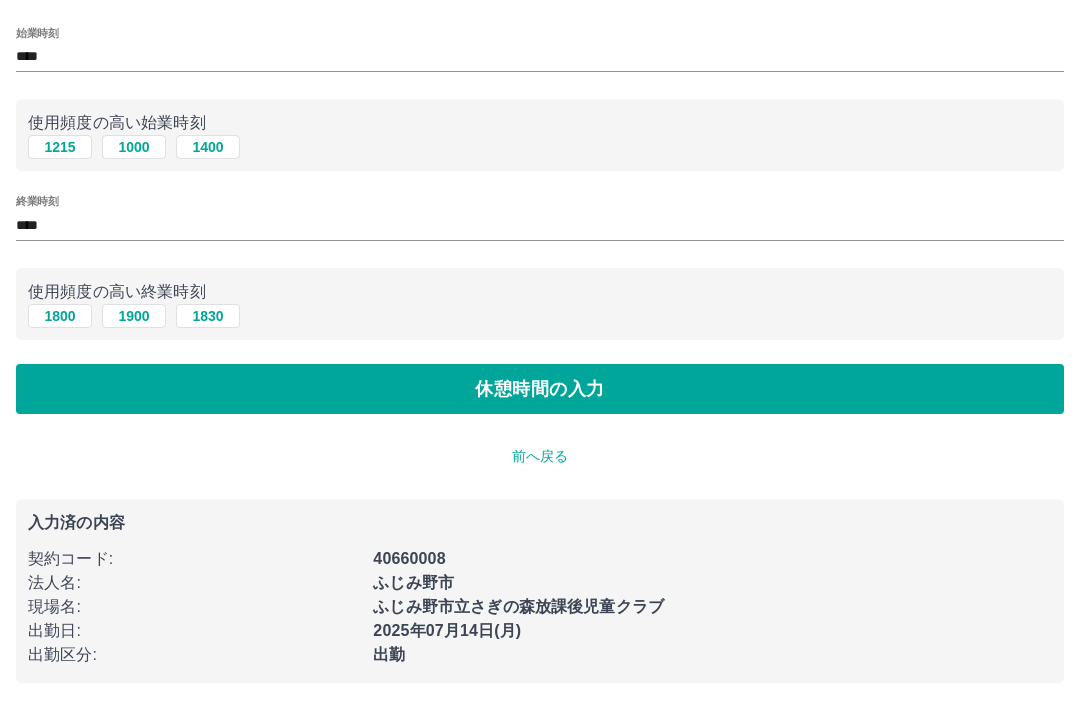 click on "休憩時間の入力" at bounding box center [540, 389] 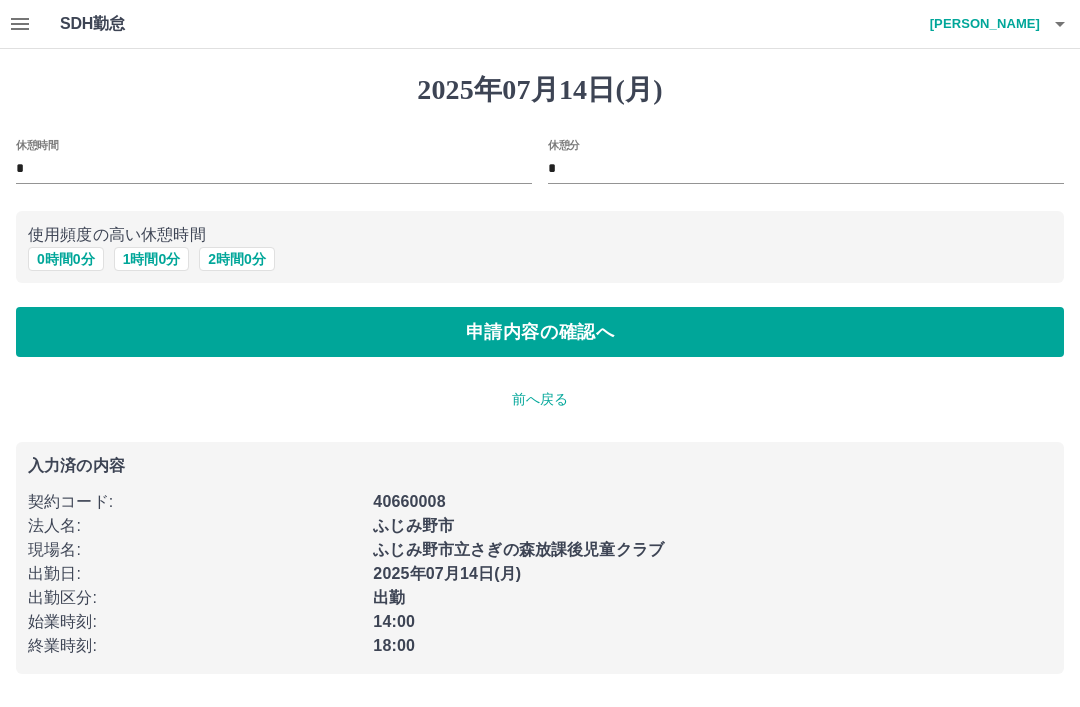 scroll, scrollTop: 0, scrollLeft: 0, axis: both 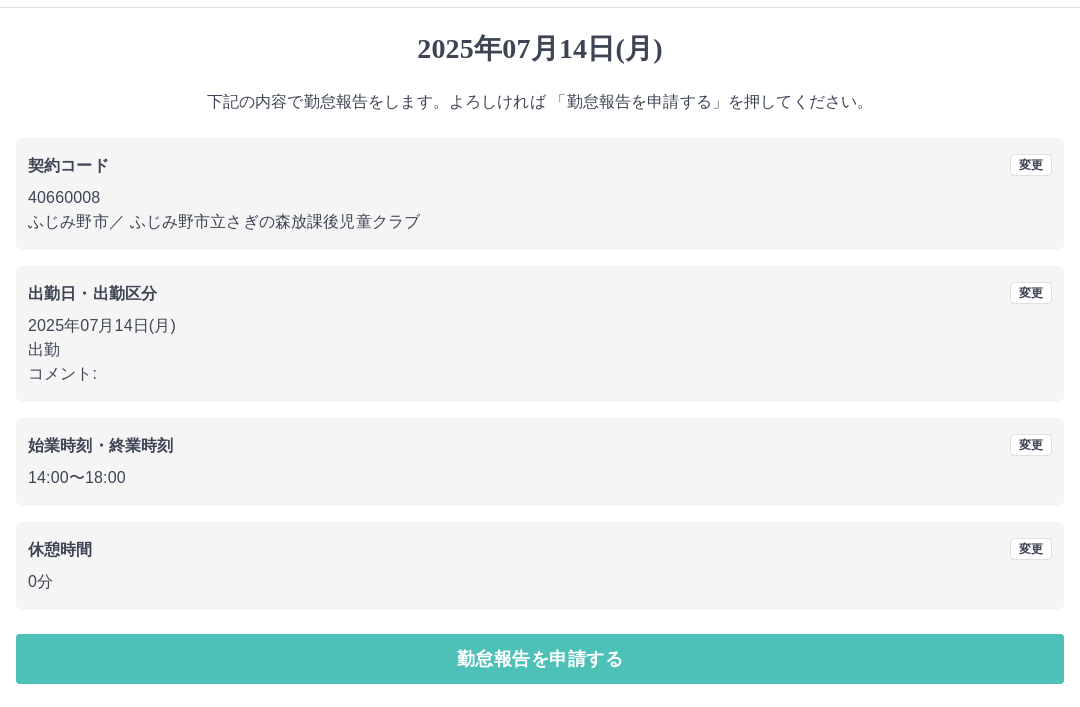 click on "勤怠報告を申請する" at bounding box center [540, 659] 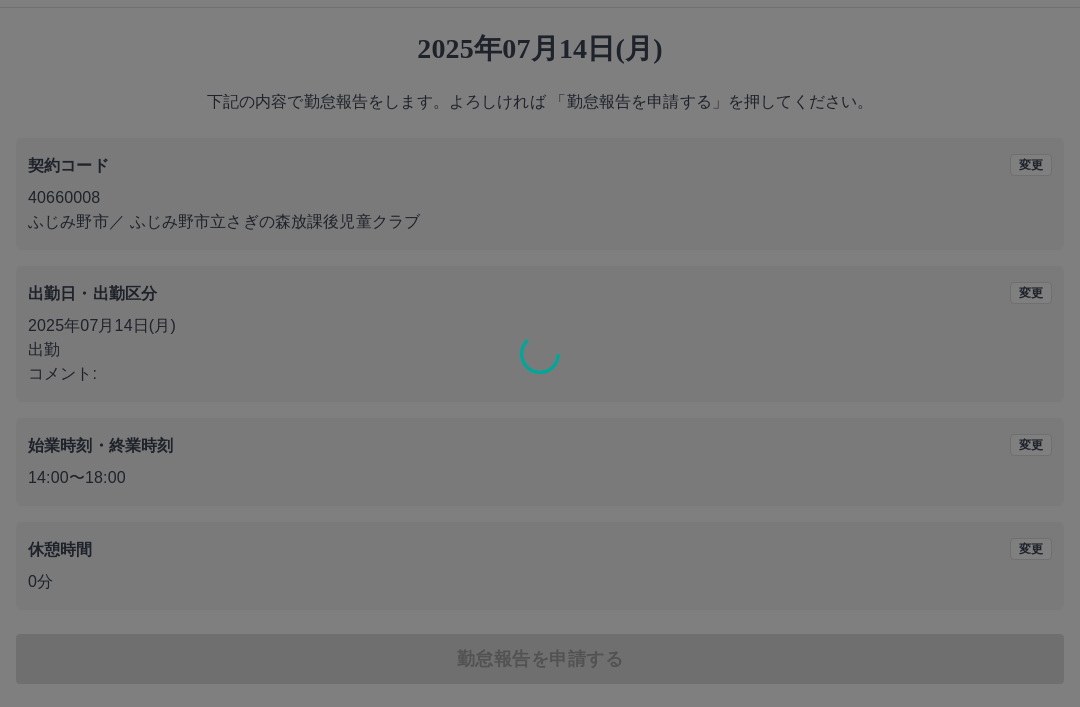 scroll, scrollTop: 0, scrollLeft: 0, axis: both 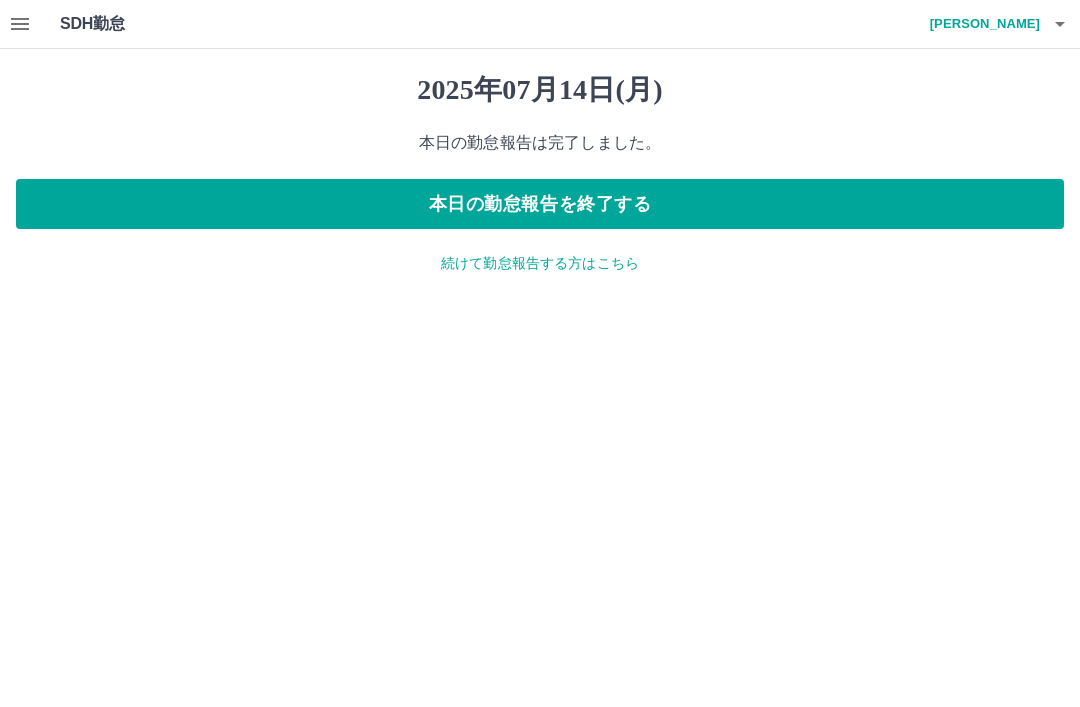 click on "続けて勤怠報告する方はこちら" at bounding box center [540, 263] 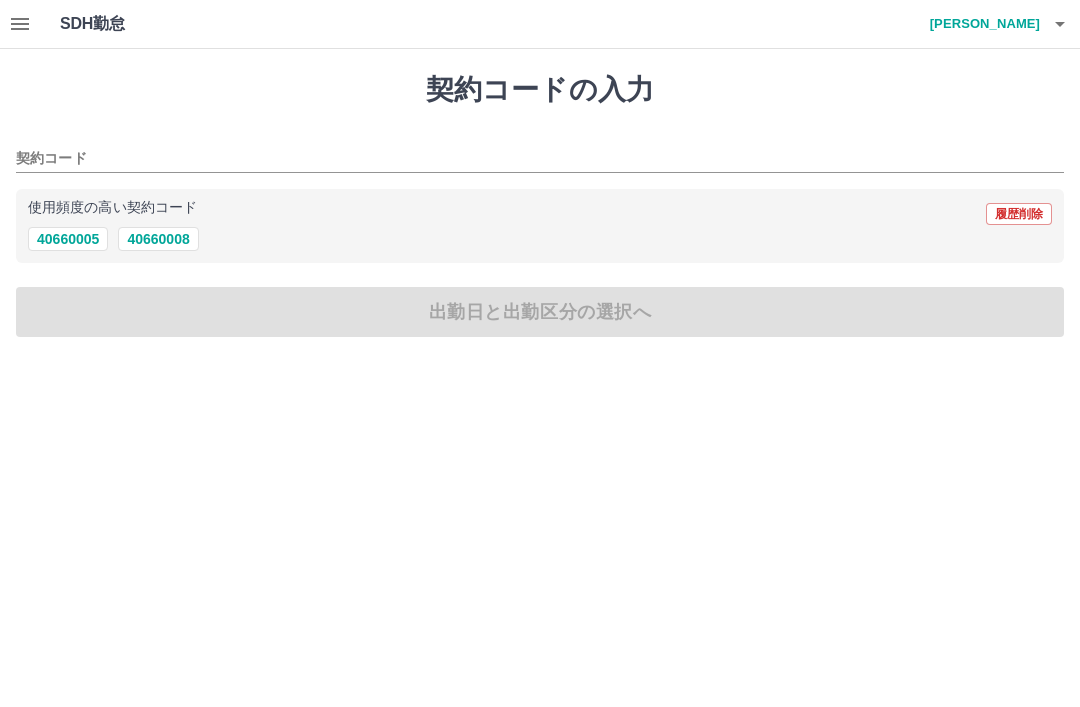 click on "40660008" at bounding box center [158, 239] 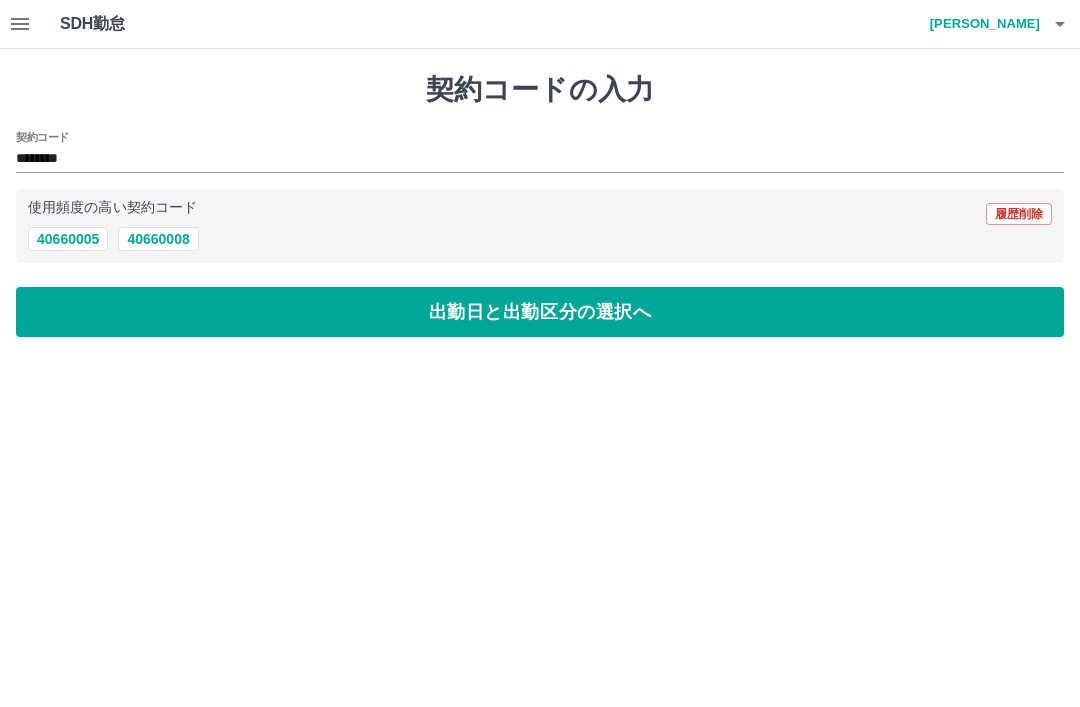 type on "********" 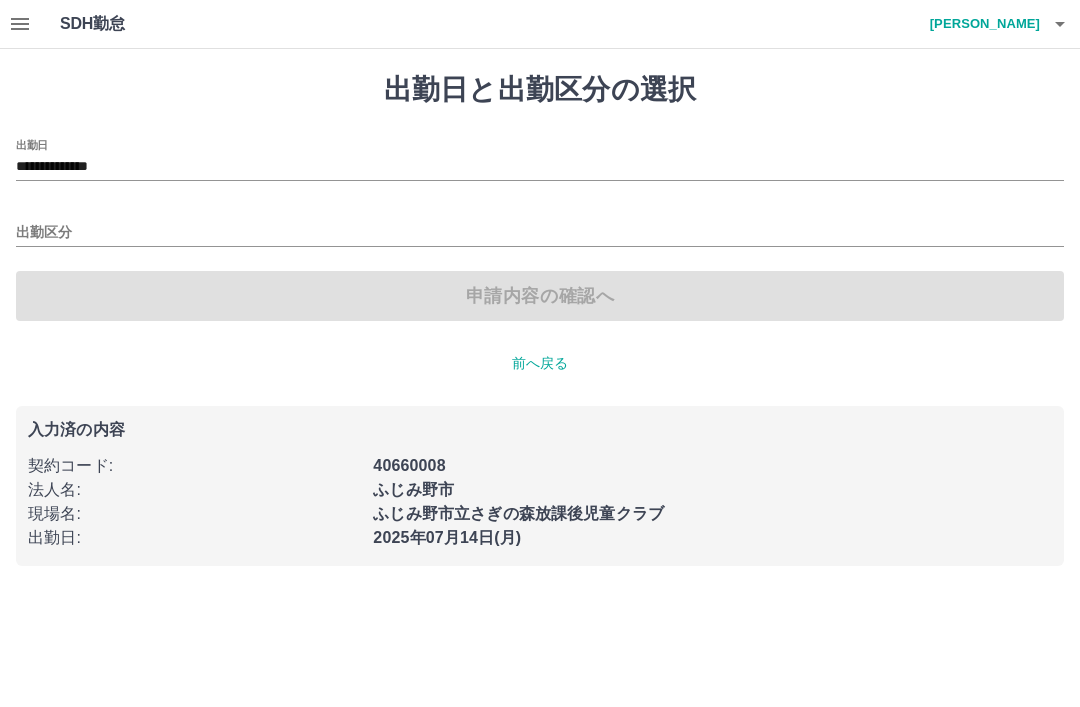 click on "**********" at bounding box center (540, 167) 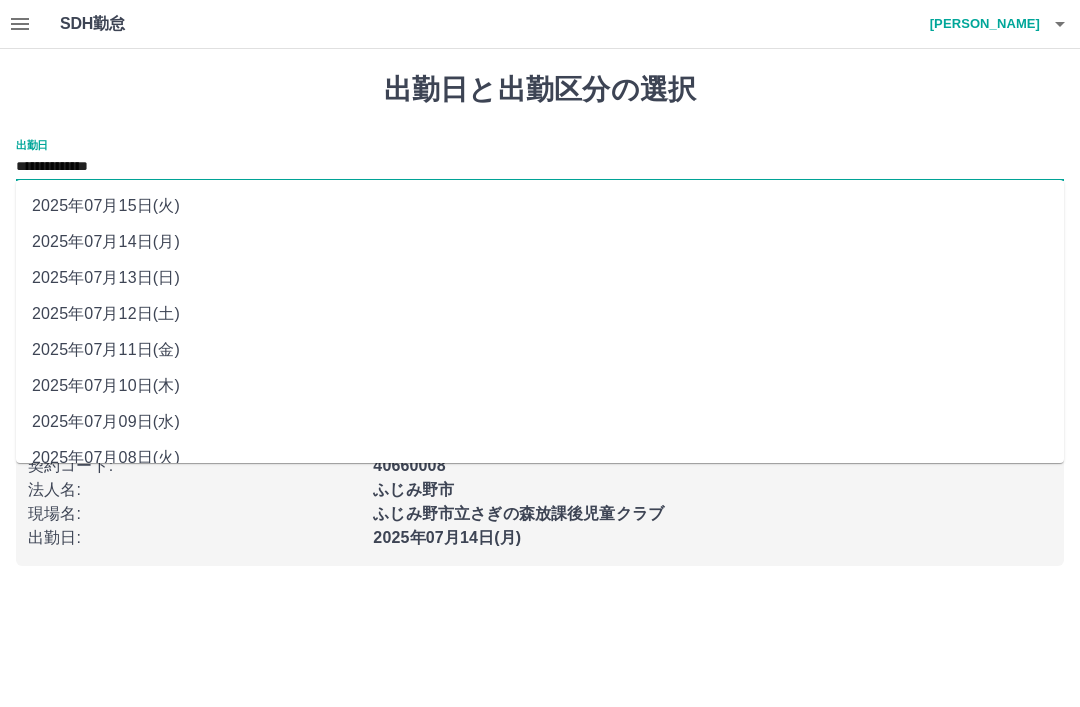 click on "2025年07月13日(日)" at bounding box center [540, 278] 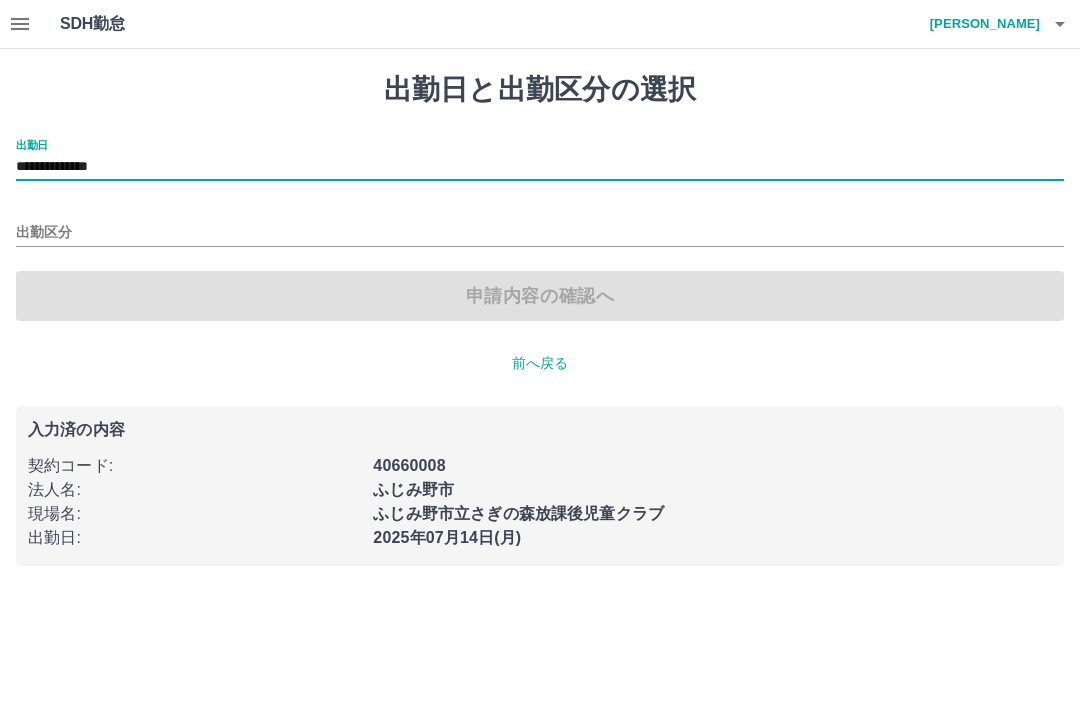 click on "出勤区分" at bounding box center (540, 233) 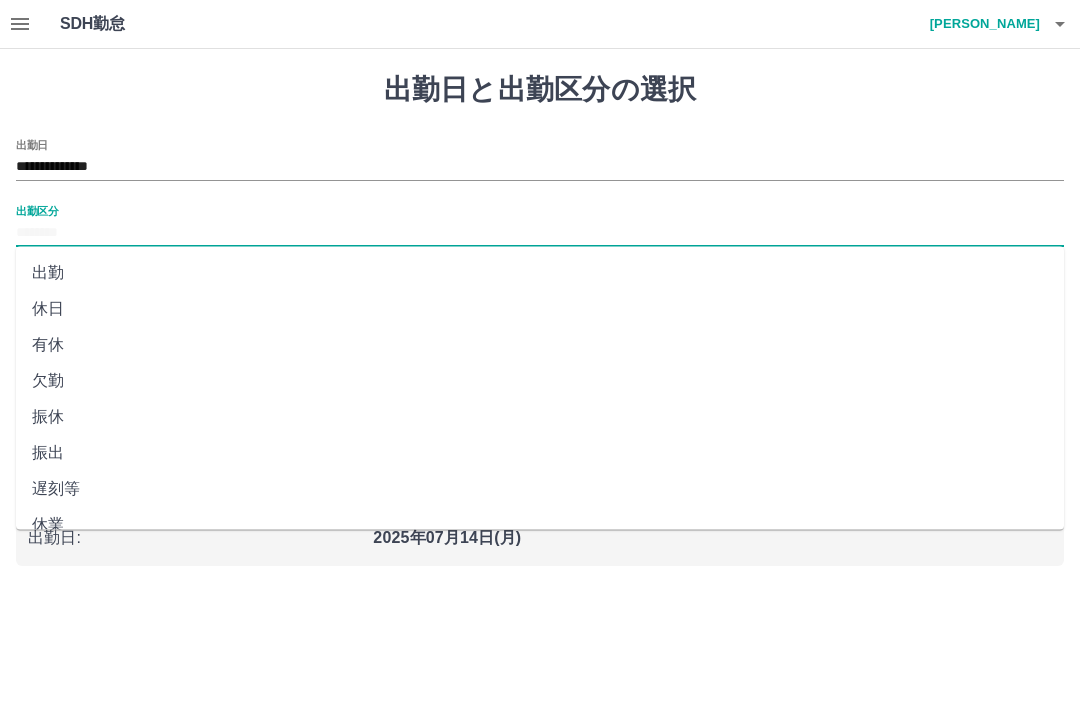 click on "休日" at bounding box center (540, 309) 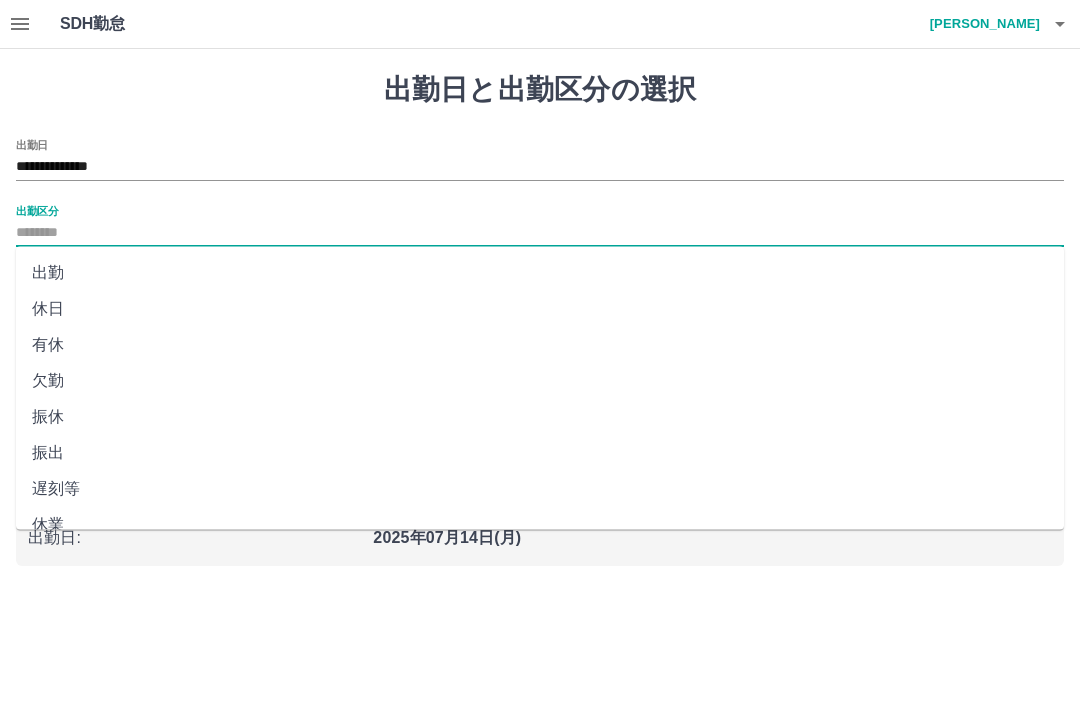 type on "**" 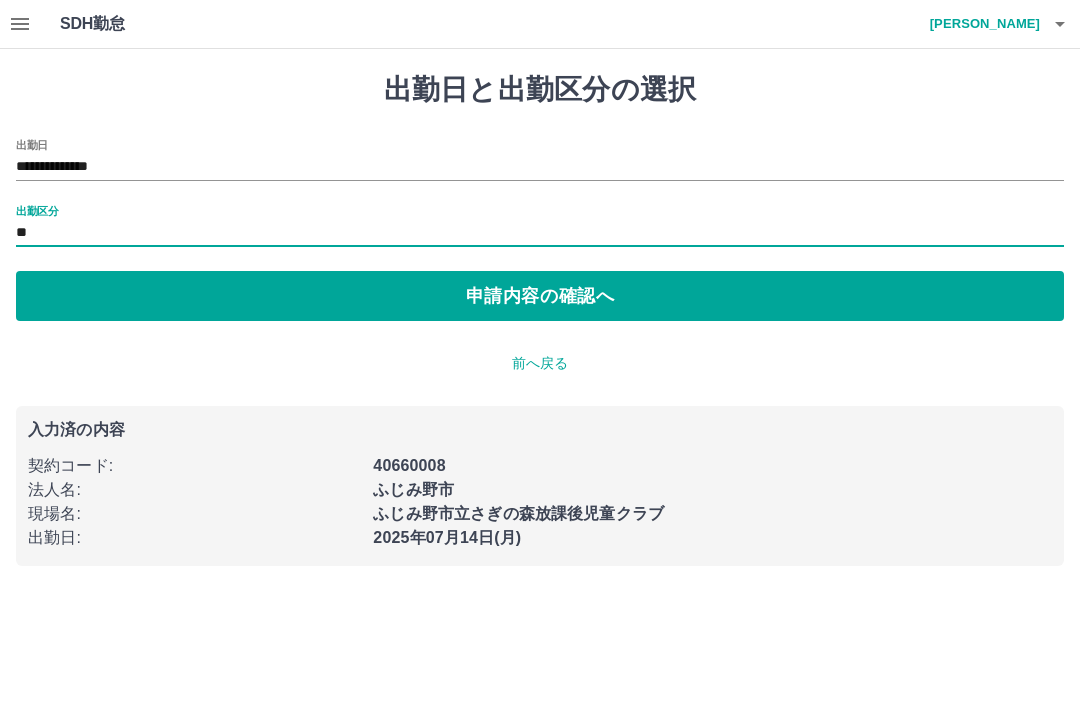 click on "申請内容の確認へ" at bounding box center [540, 296] 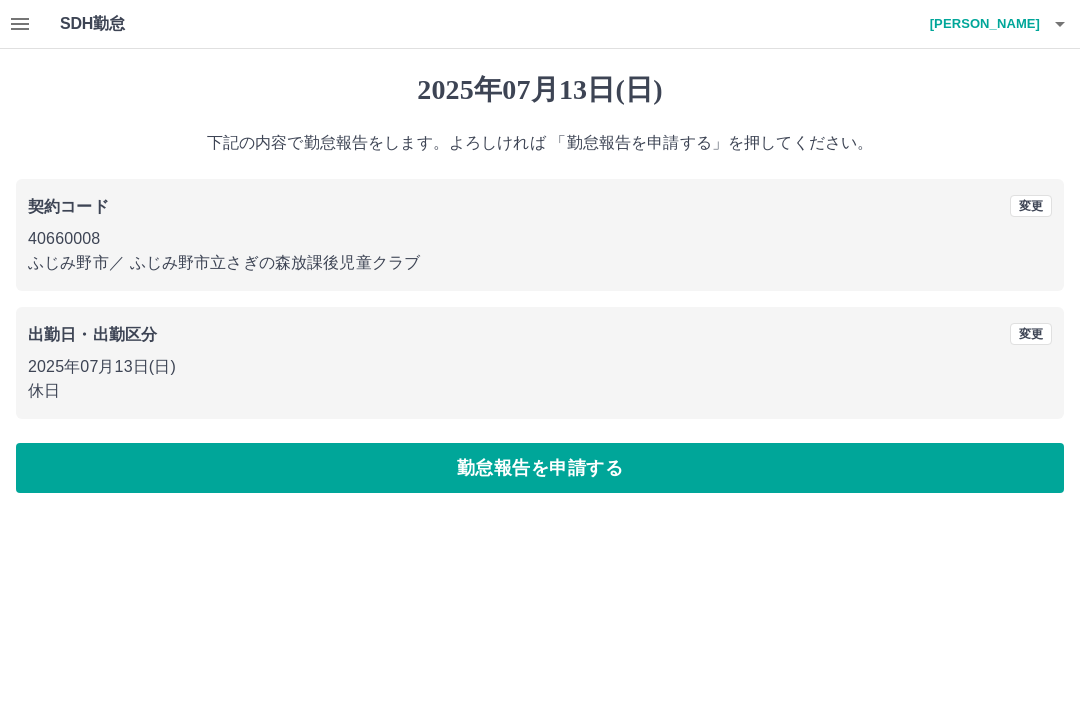 click on "勤怠報告を申請する" at bounding box center [540, 468] 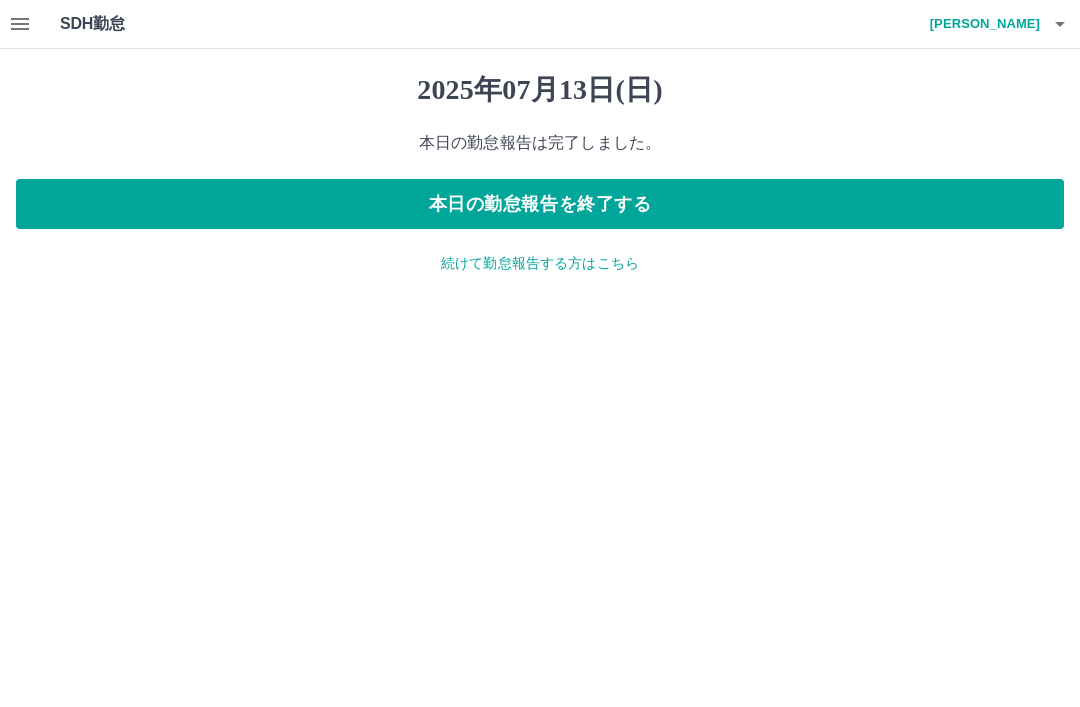 click on "続けて勤怠報告する方はこちら" at bounding box center (540, 263) 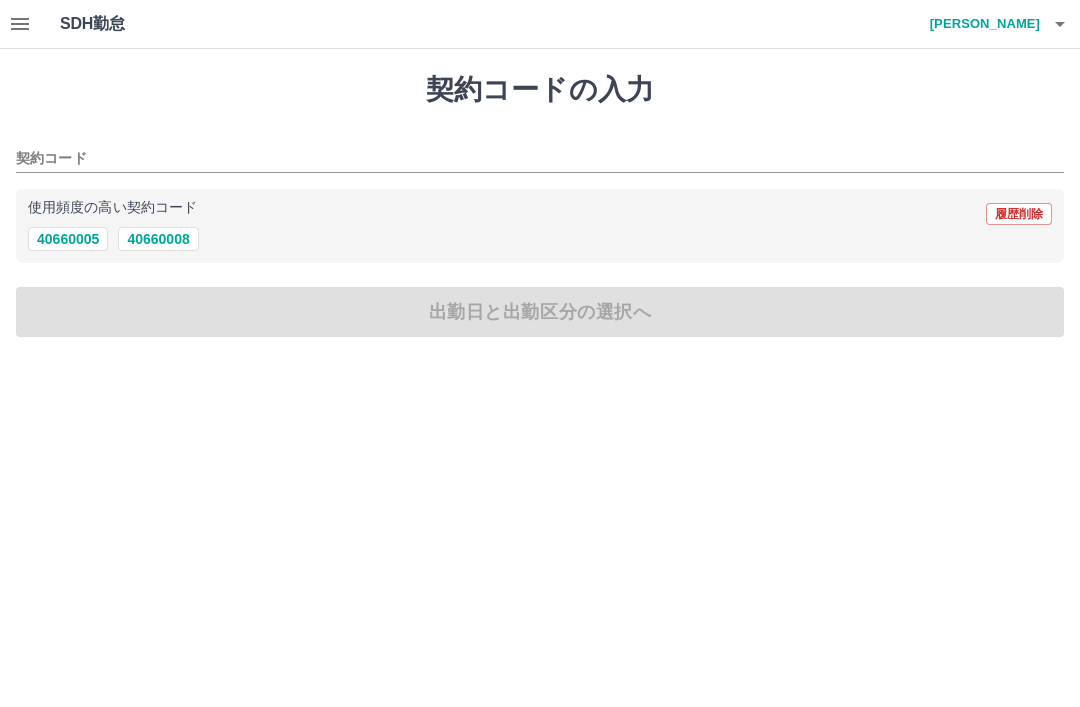 click on "40660008" at bounding box center [158, 239] 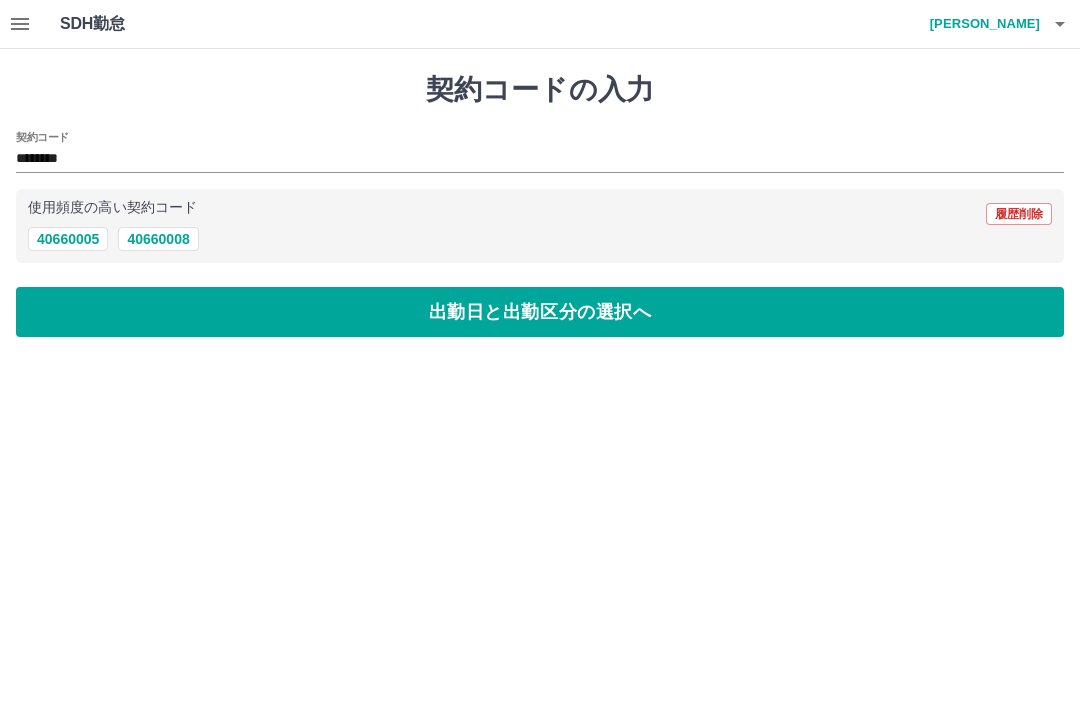 click on "出勤日と出勤区分の選択へ" at bounding box center [540, 312] 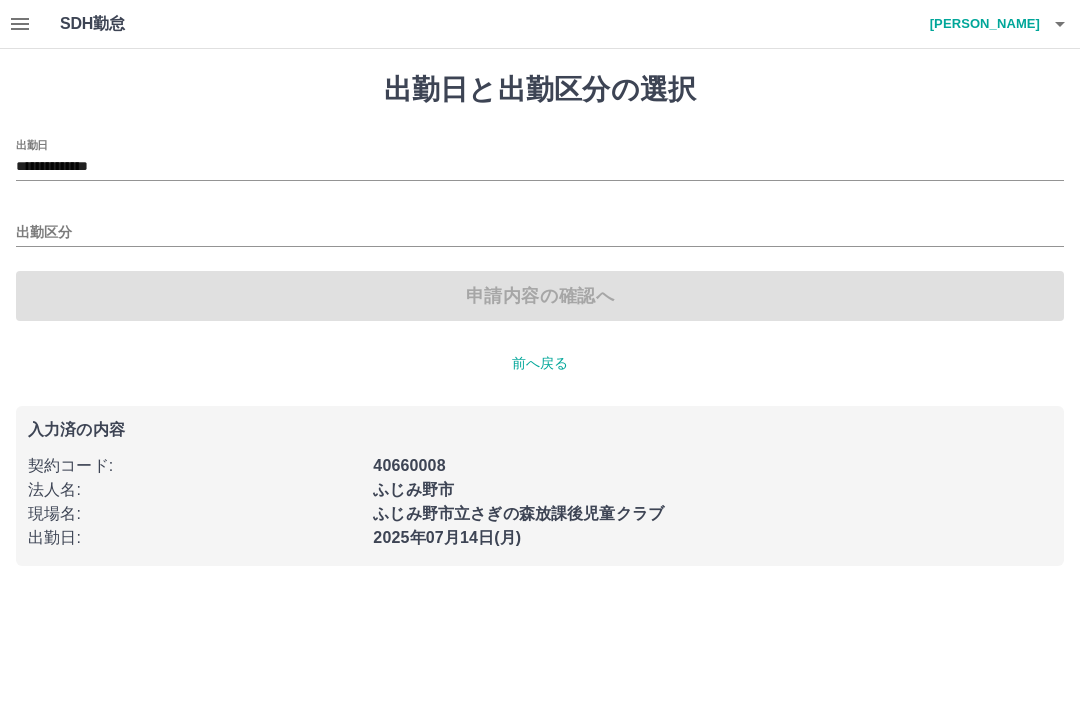 click on "**********" at bounding box center (540, 167) 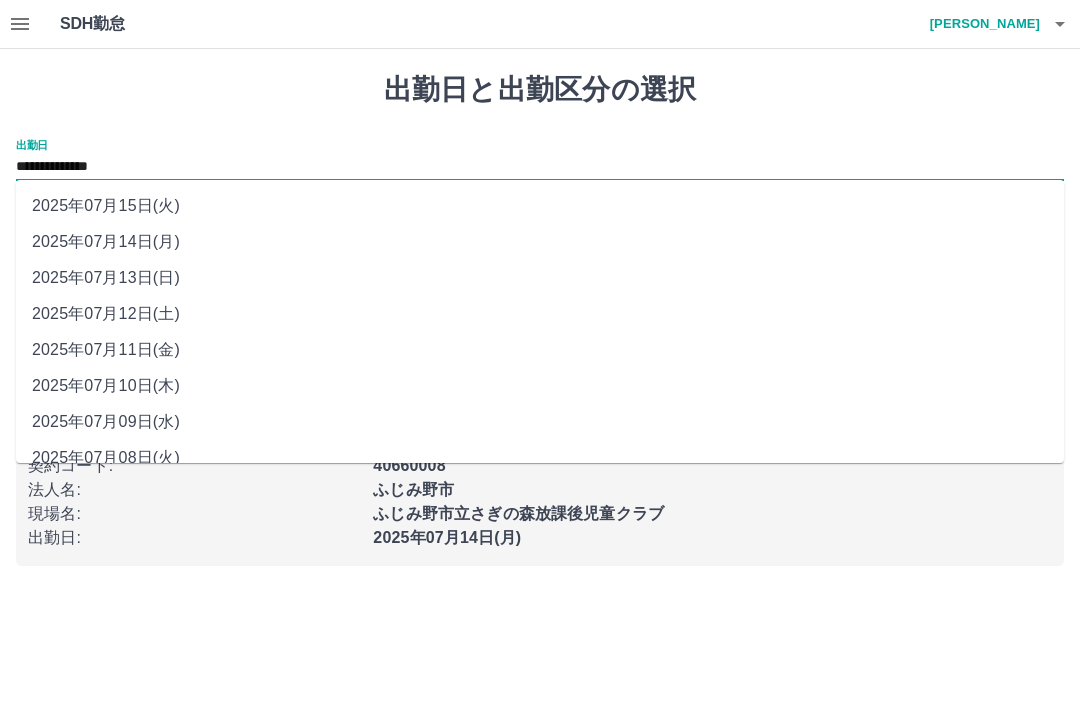 click on "2025年07月12日(土)" at bounding box center (540, 314) 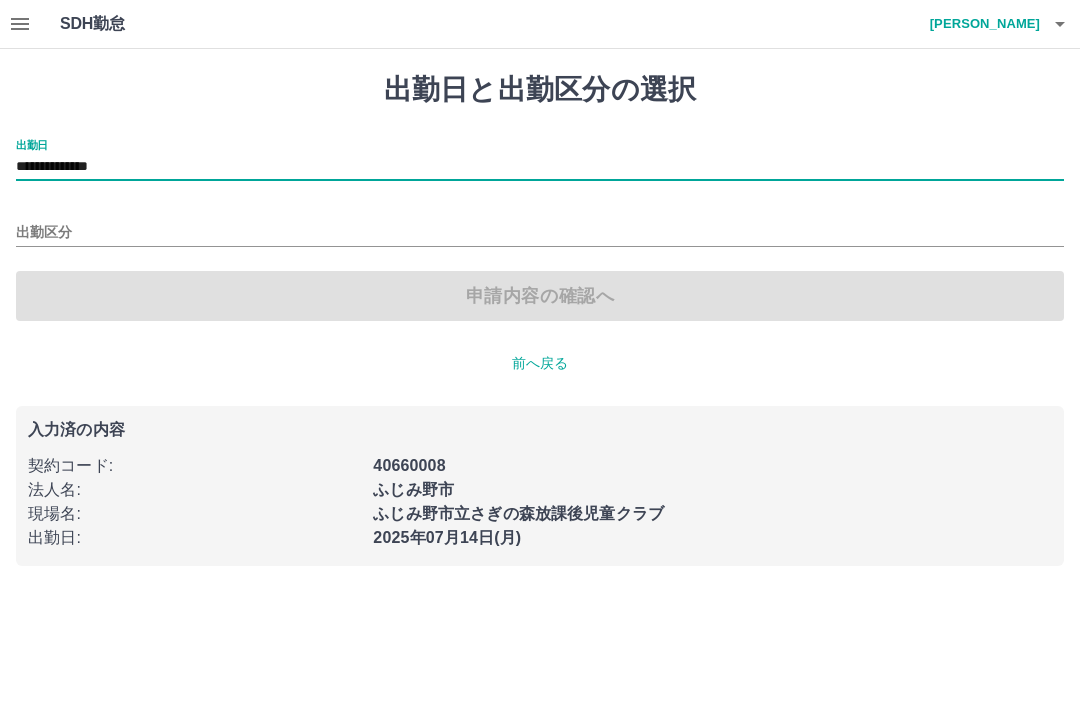 click on "出勤区分" at bounding box center (540, 233) 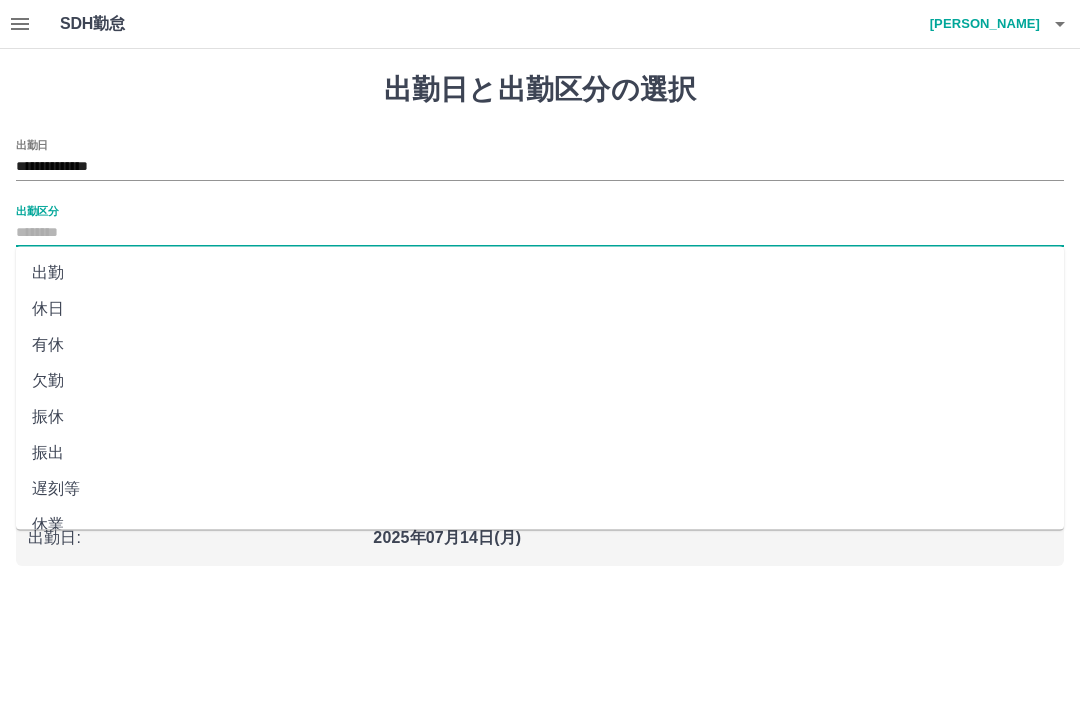 click on "休日" at bounding box center (540, 309) 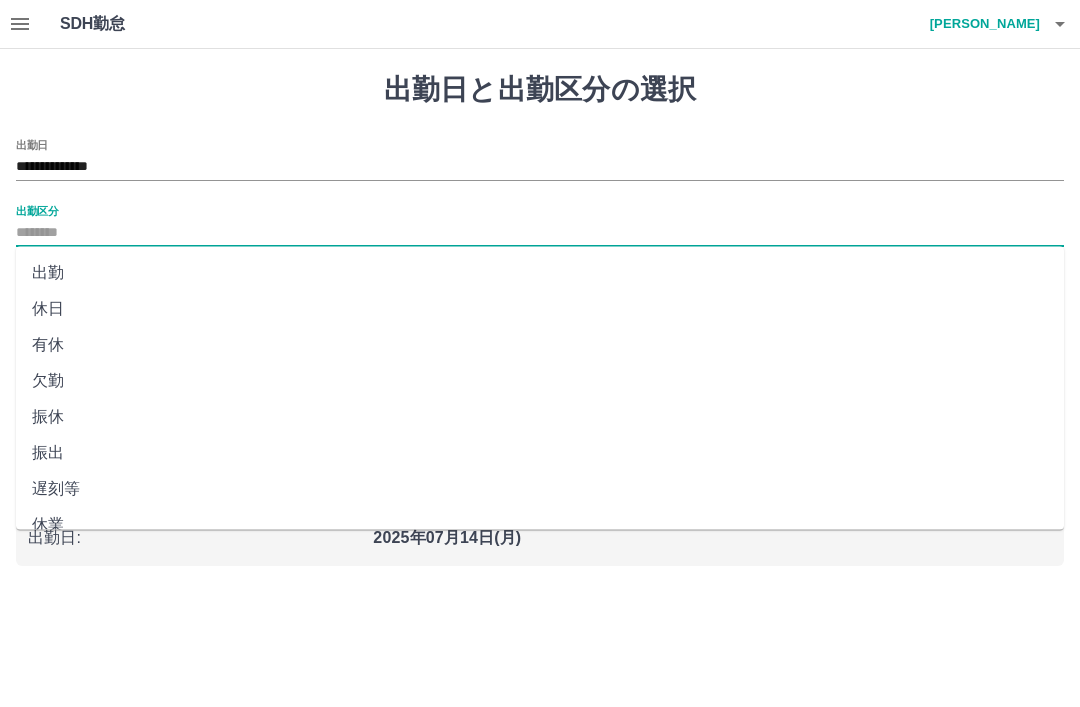 type on "**" 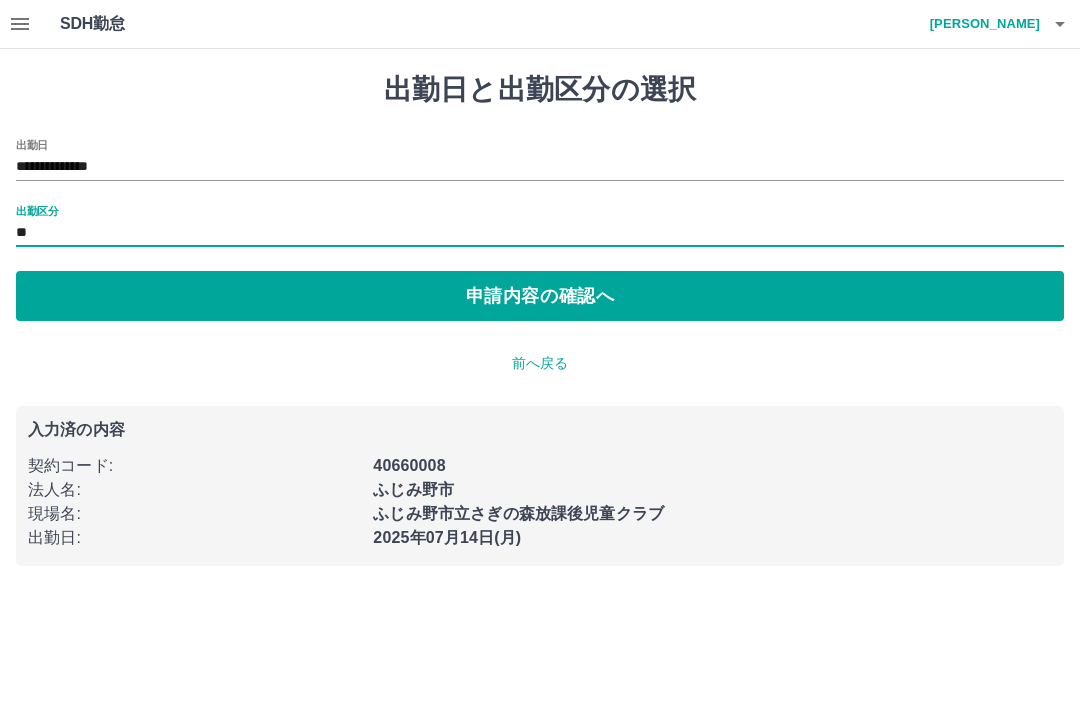 click on "申請内容の確認へ" at bounding box center [540, 296] 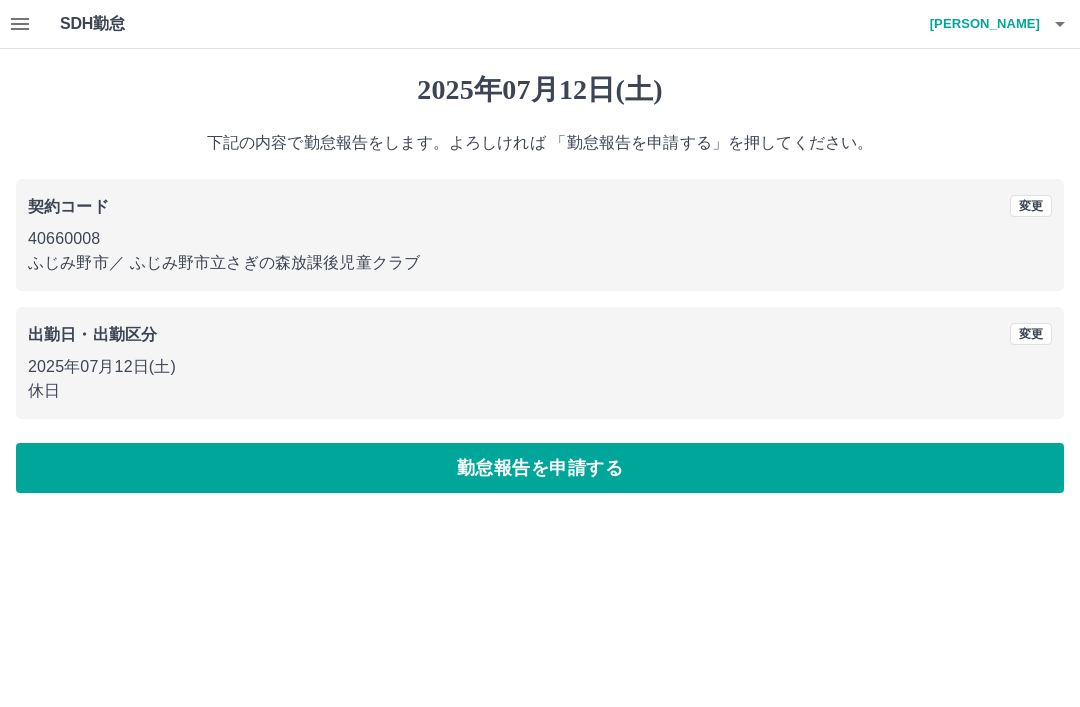 click on "勤怠報告を申請する" at bounding box center (540, 468) 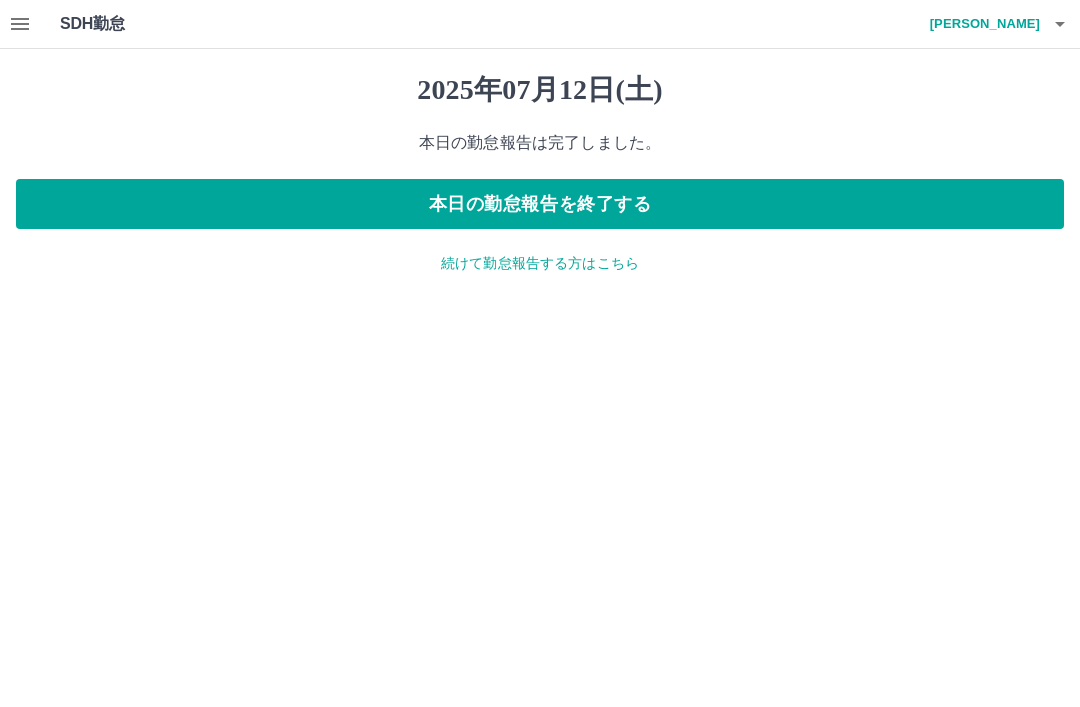 click on "本日の勤怠報告を終了する" at bounding box center [540, 204] 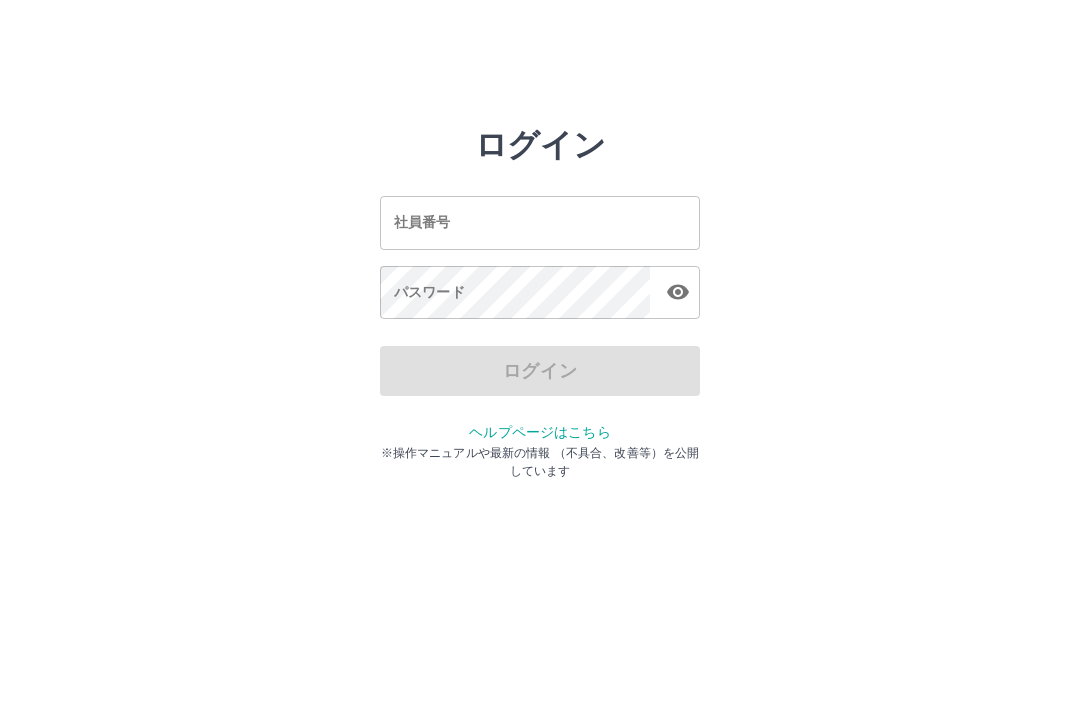 scroll, scrollTop: 0, scrollLeft: 0, axis: both 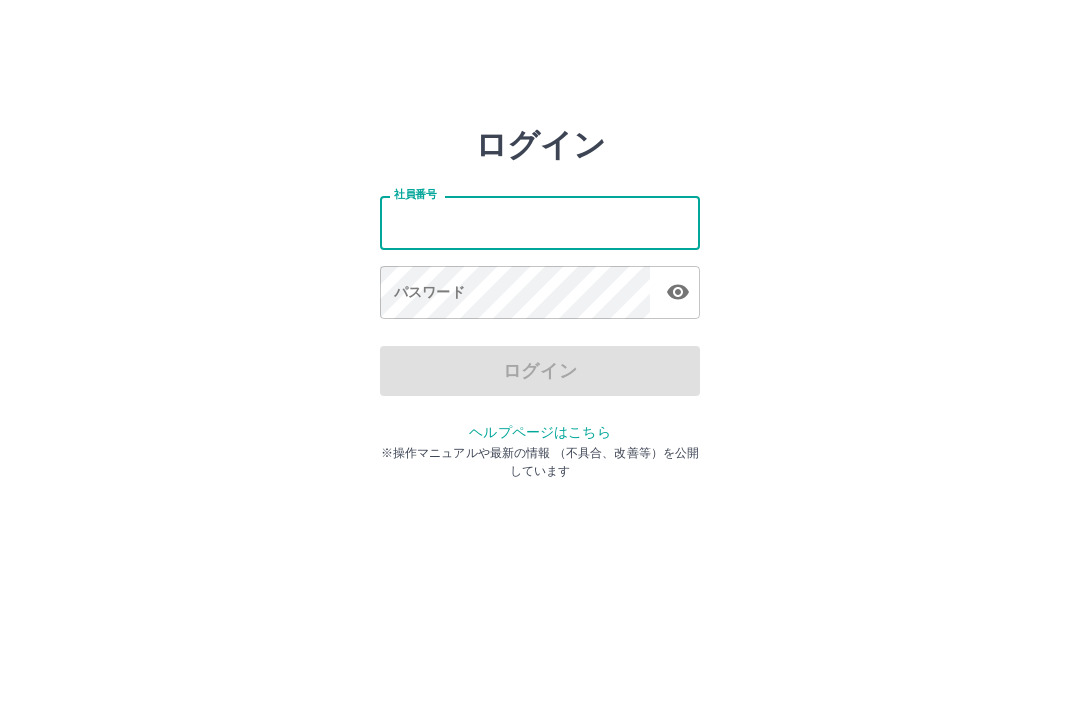 click on "社員番号" at bounding box center [540, 222] 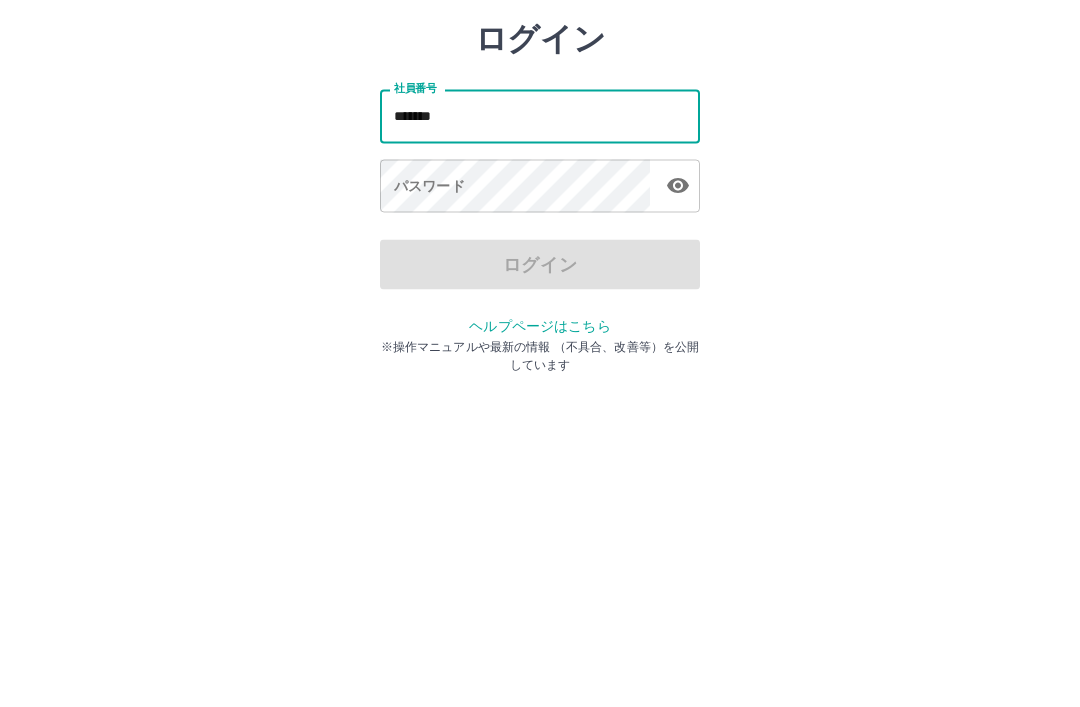 type on "*******" 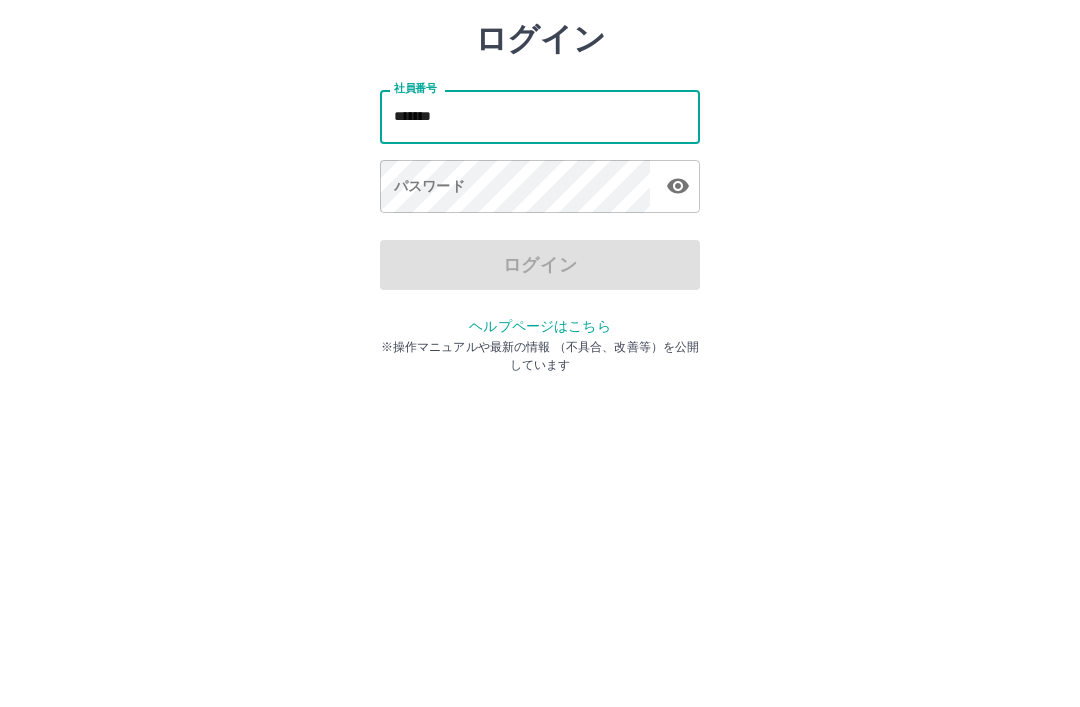 click on "パスワード パスワード" at bounding box center (540, 294) 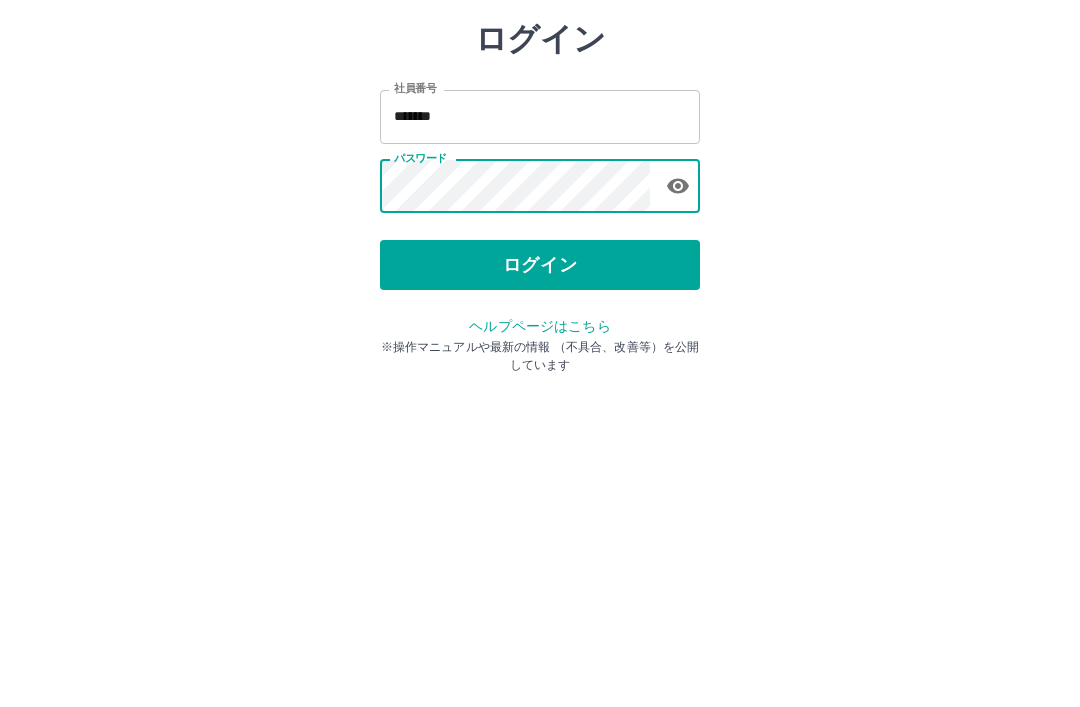 click on "ログイン" at bounding box center (540, 371) 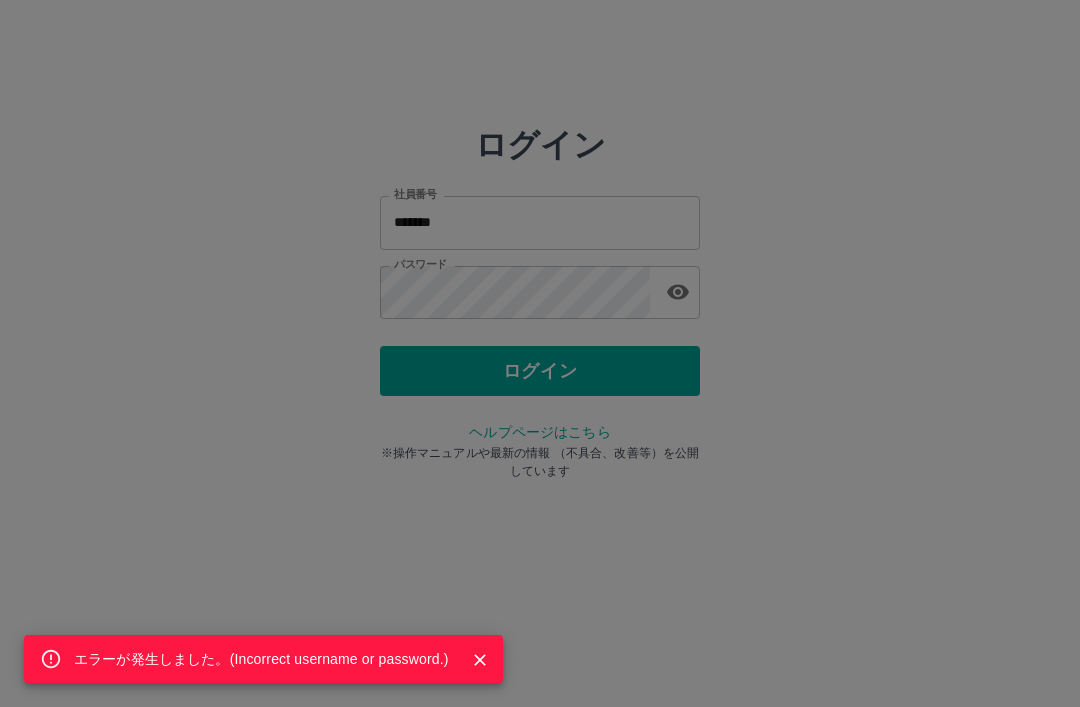 click on "エラーが発生しました。( Incorrect username or password. )" at bounding box center (540, 353) 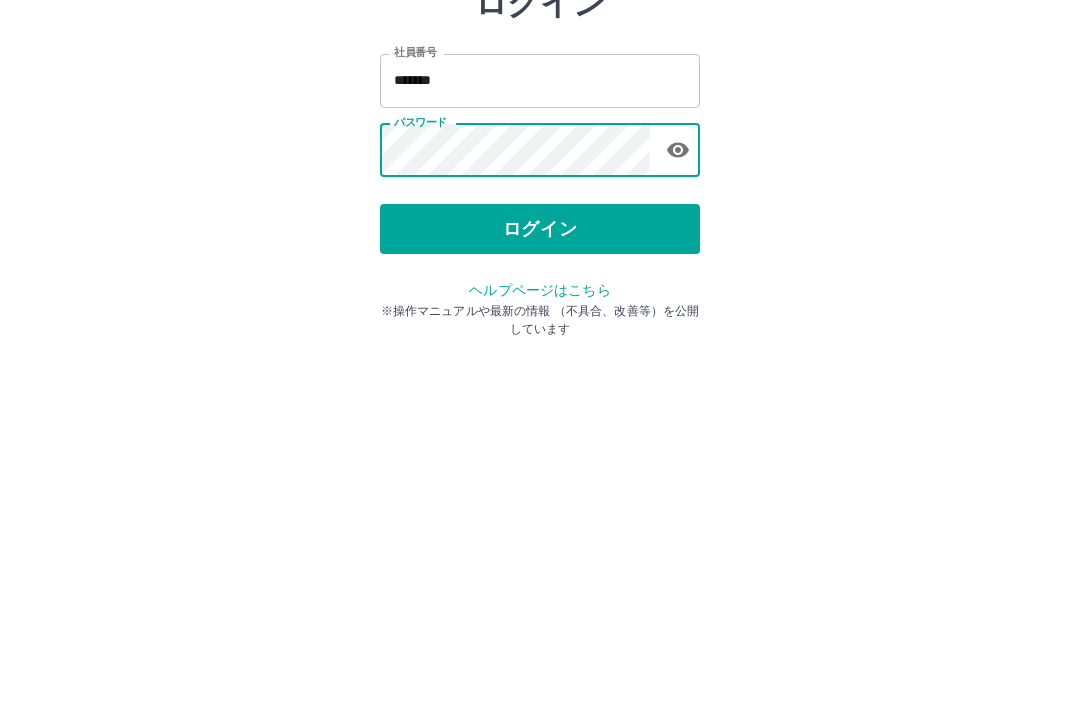 click on "ログイン" at bounding box center (540, 371) 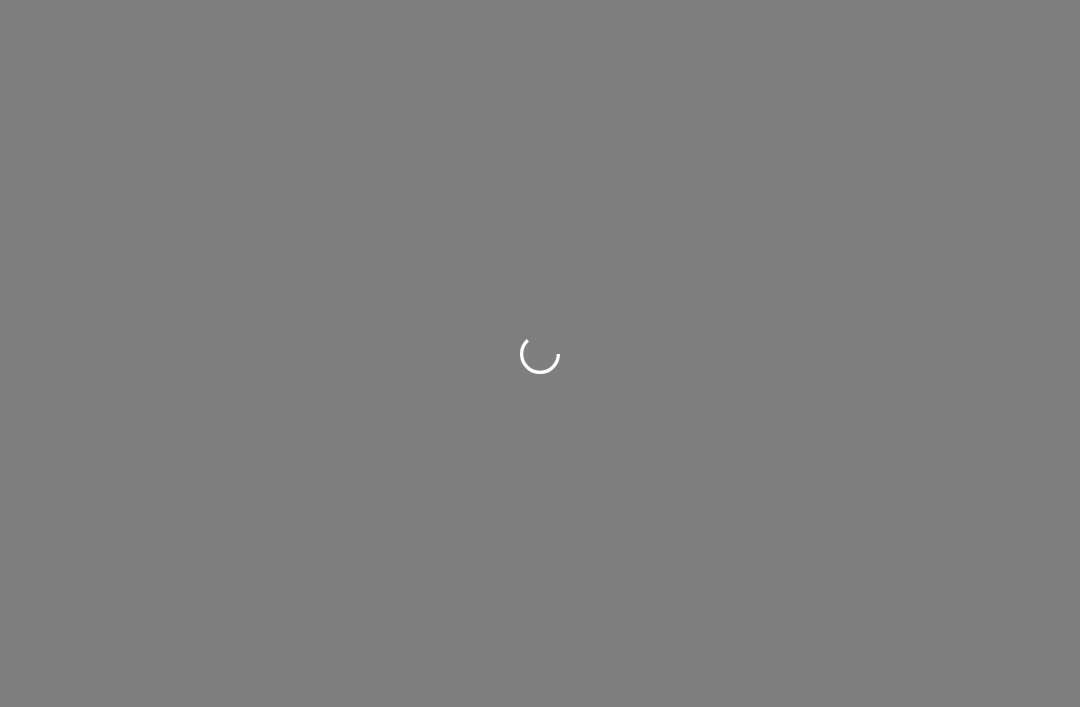 scroll, scrollTop: 0, scrollLeft: 0, axis: both 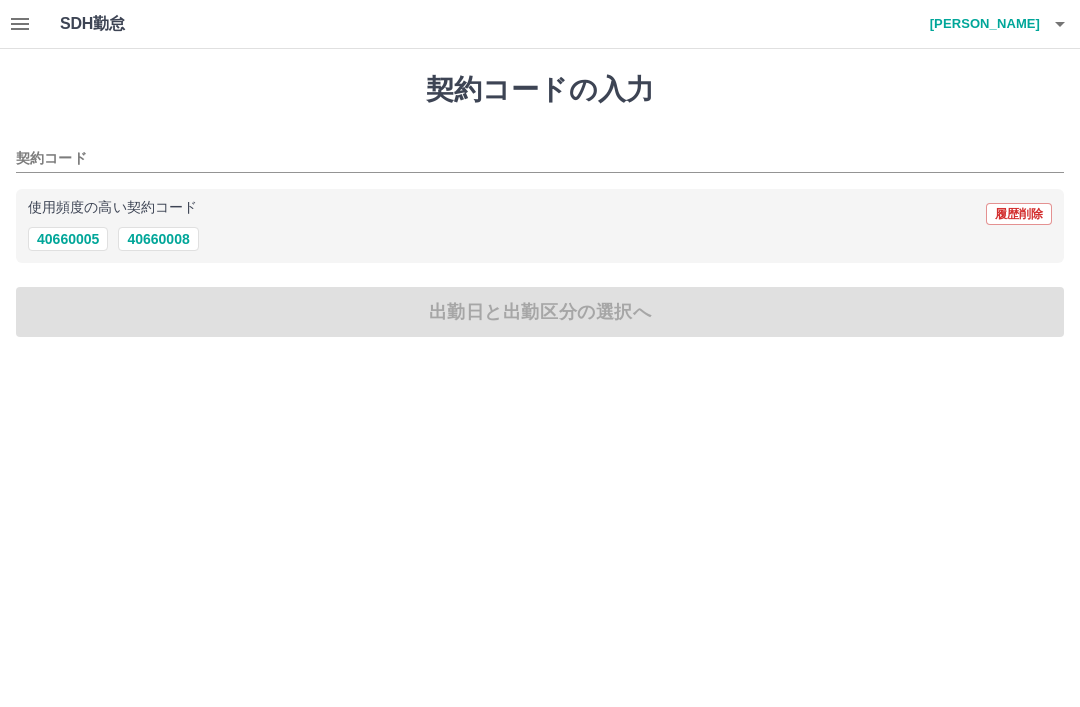 click on "40660008" at bounding box center [158, 239] 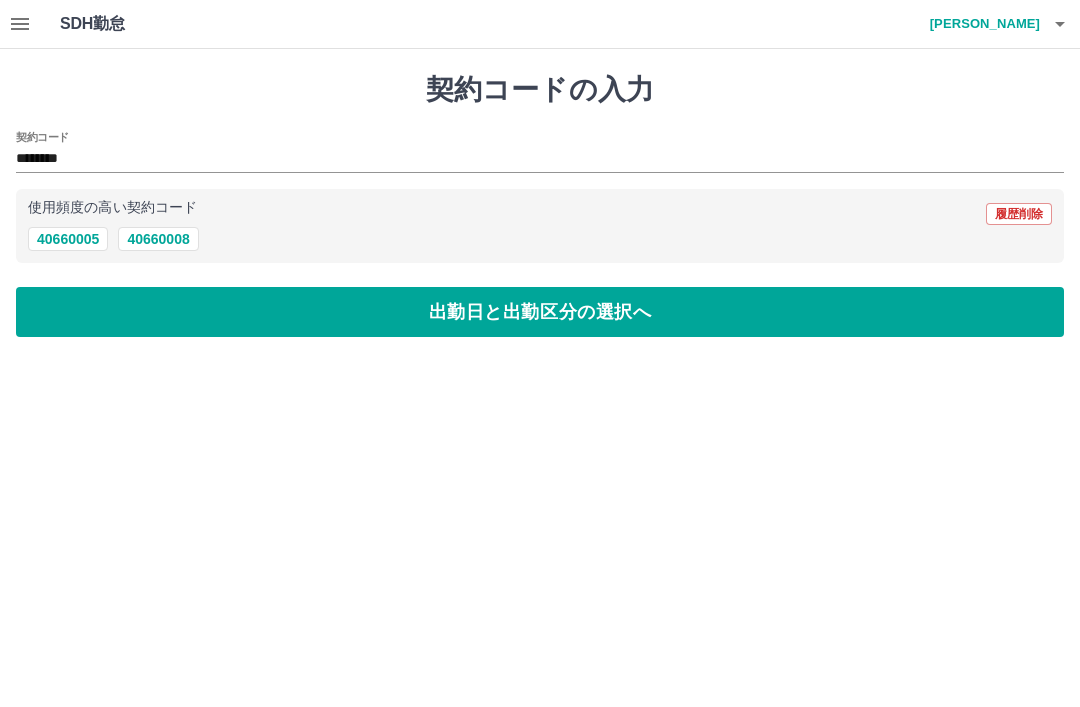 click on "出勤日と出勤区分の選択へ" at bounding box center [540, 312] 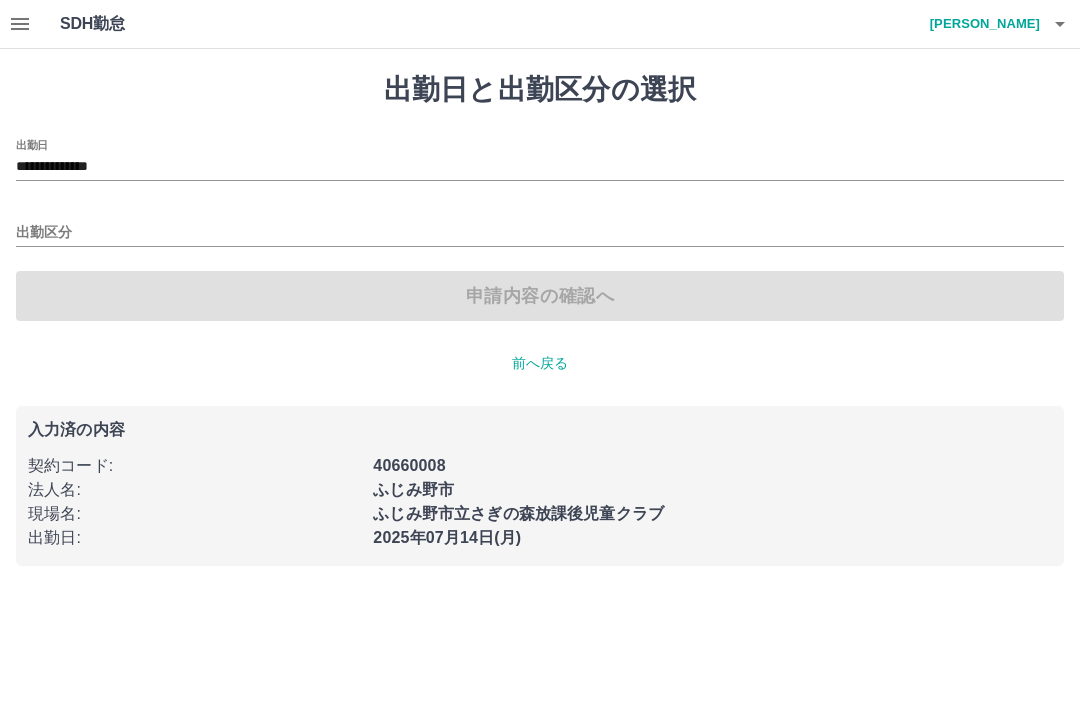 click on "**********" at bounding box center [540, 167] 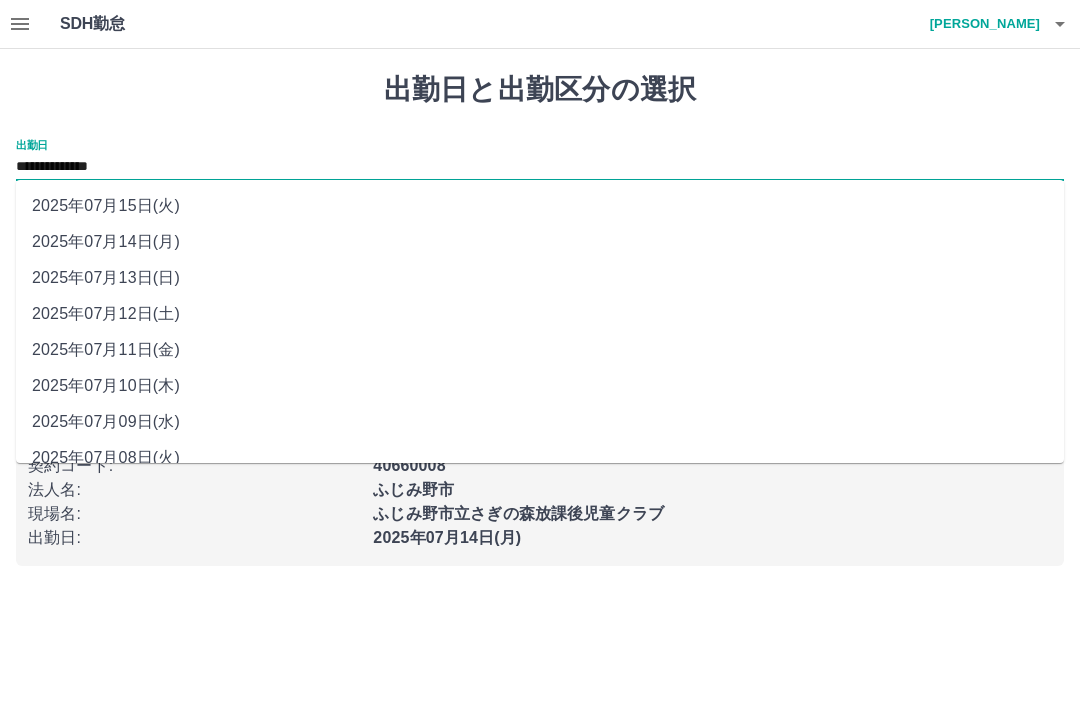 click on "2025年07月13日(日)" at bounding box center [540, 278] 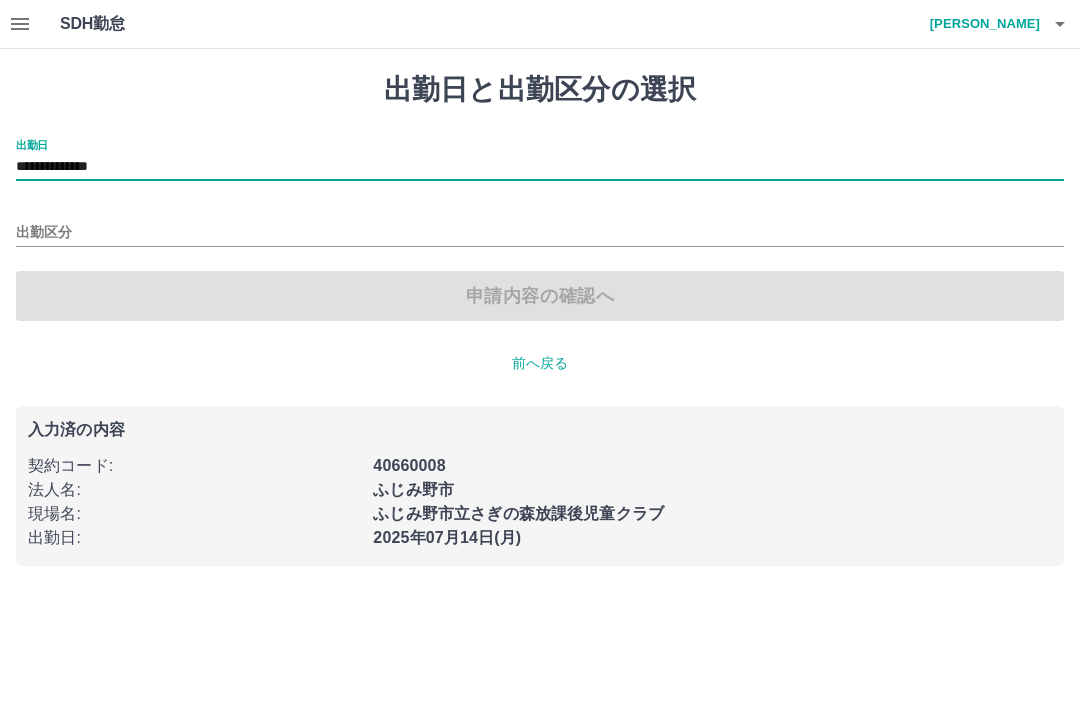 click on "出勤区分" at bounding box center (540, 233) 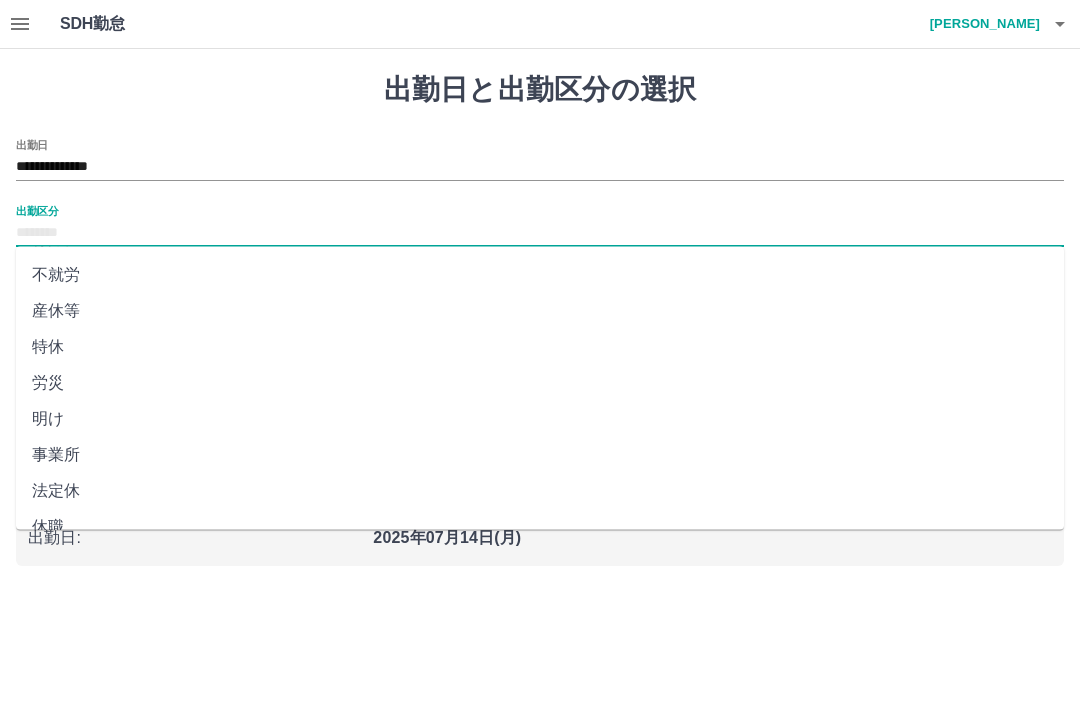 scroll, scrollTop: 356, scrollLeft: 0, axis: vertical 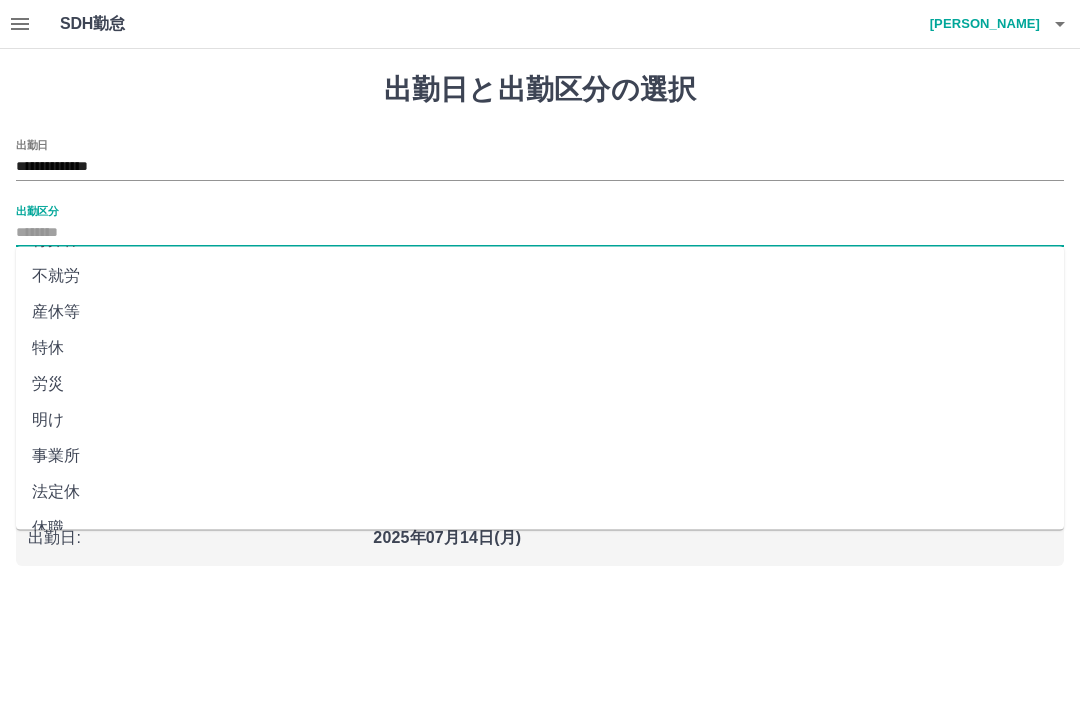 click on "法定休" at bounding box center (540, 493) 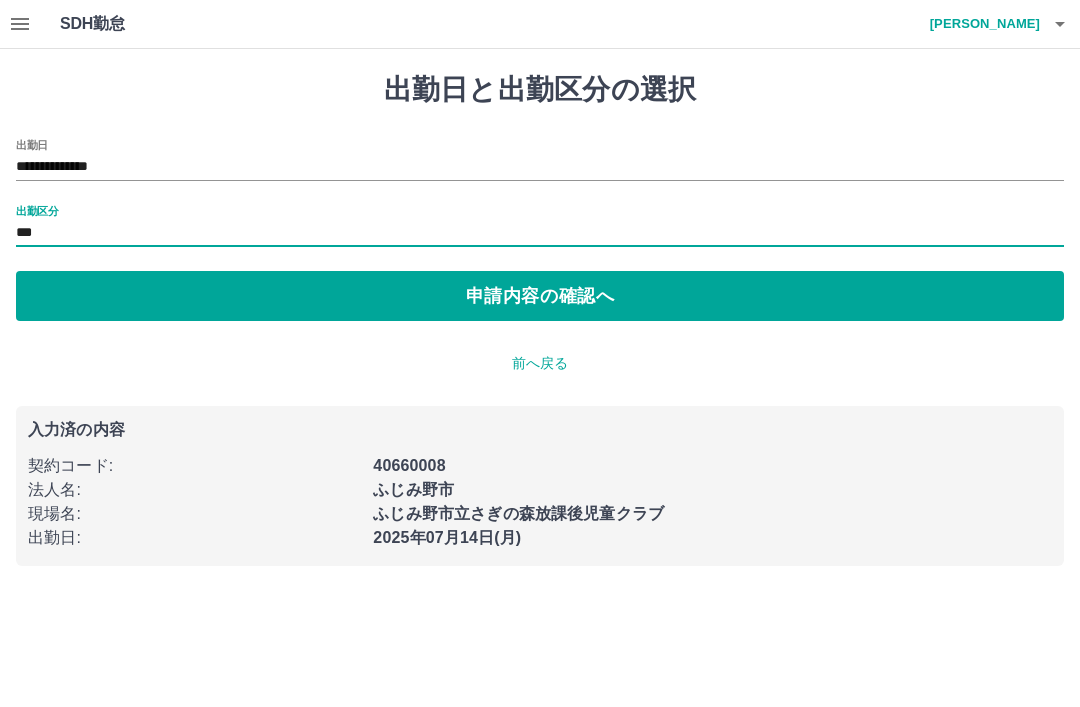 click on "申請内容の確認へ" at bounding box center [540, 296] 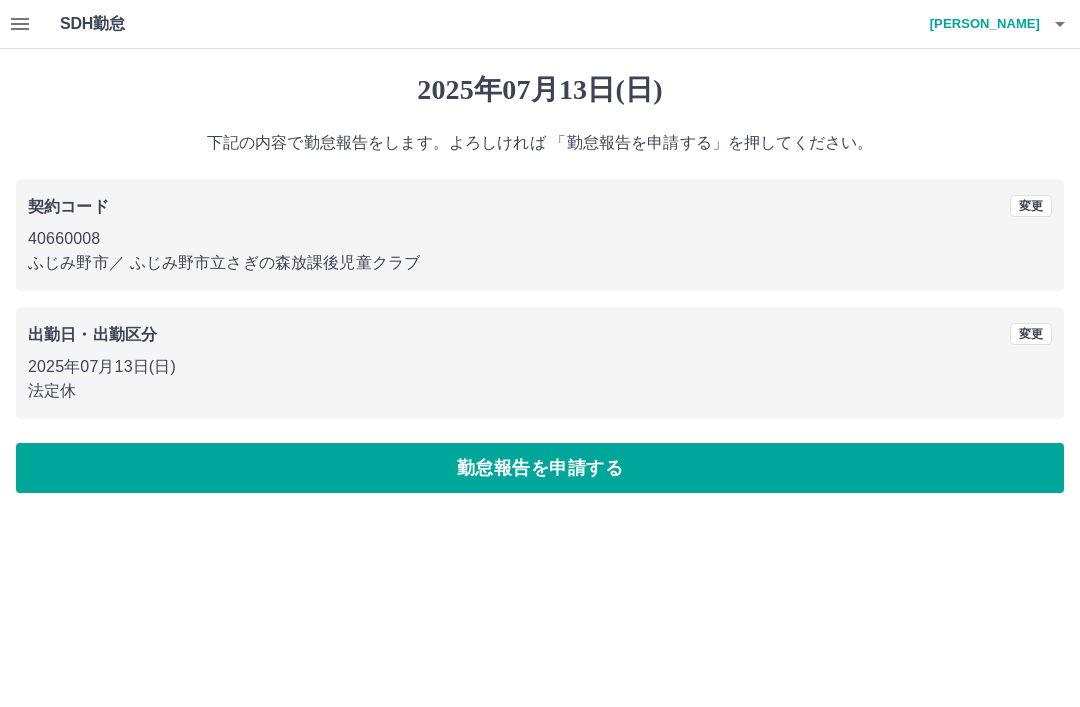 click on "勤怠報告を申請する" at bounding box center [540, 468] 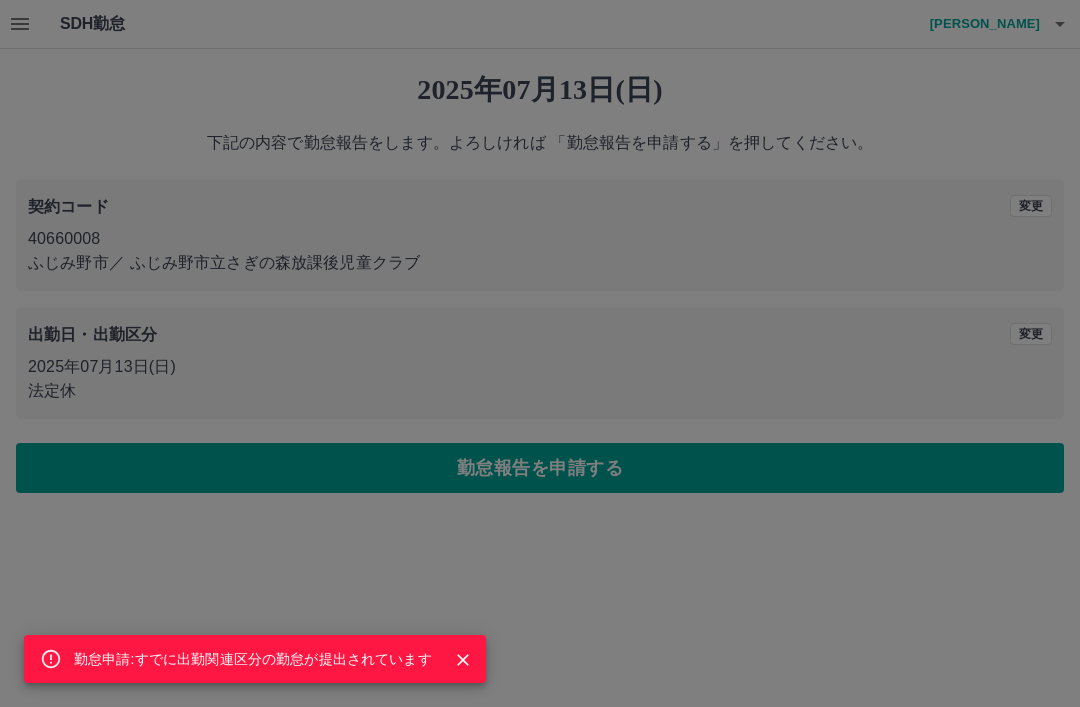 click on "勤怠申請:すでに出勤関連区分の勤怠が提出されています" at bounding box center [540, 353] 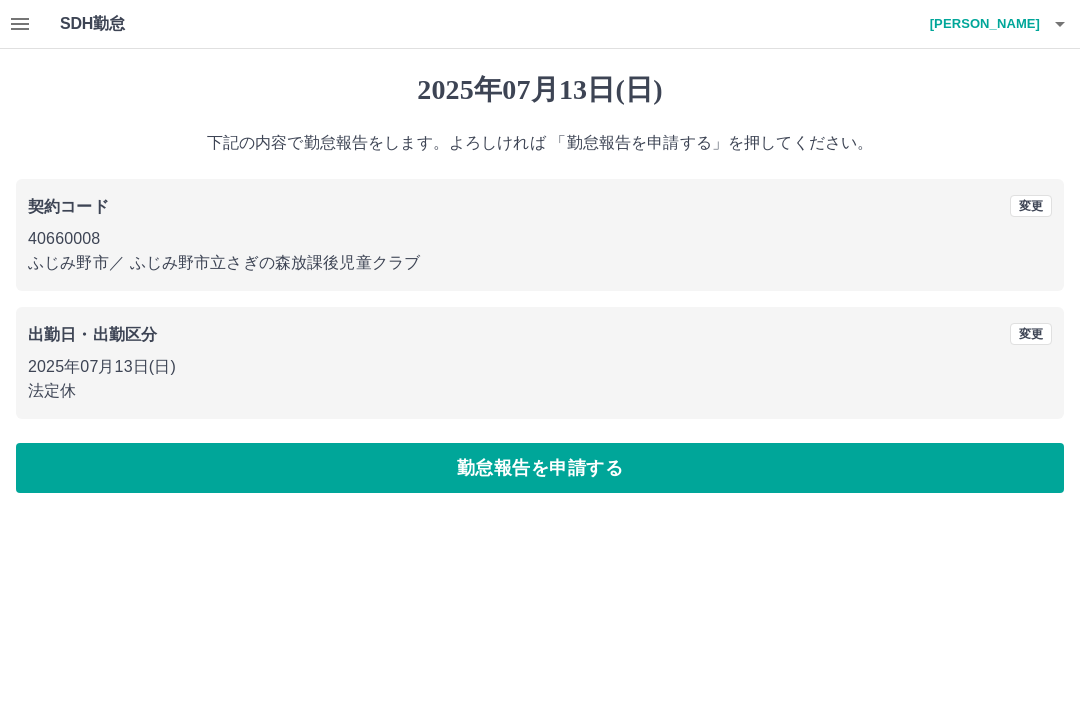 click on "変更" at bounding box center (1031, 334) 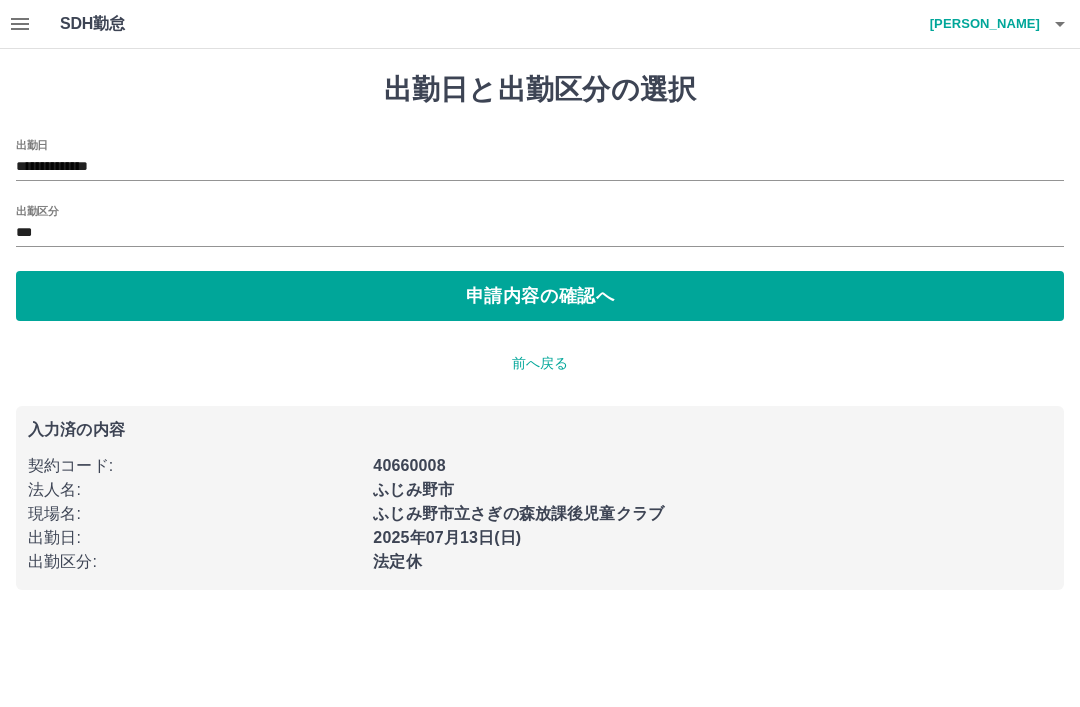 click on "***" at bounding box center (540, 233) 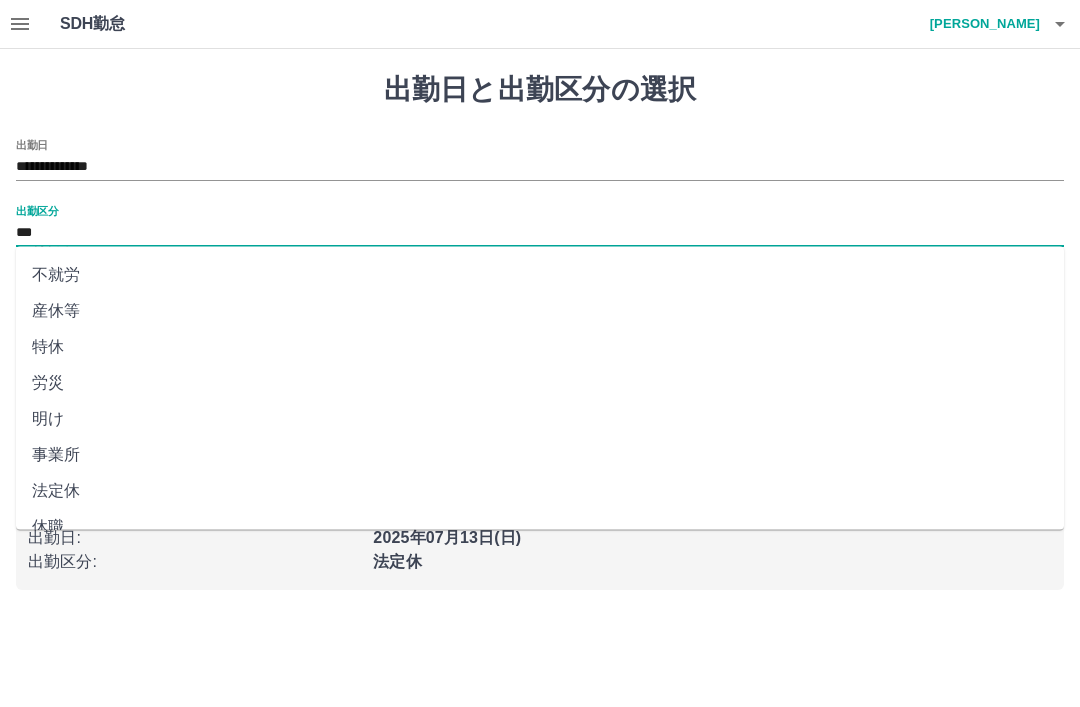 scroll, scrollTop: 356, scrollLeft: 0, axis: vertical 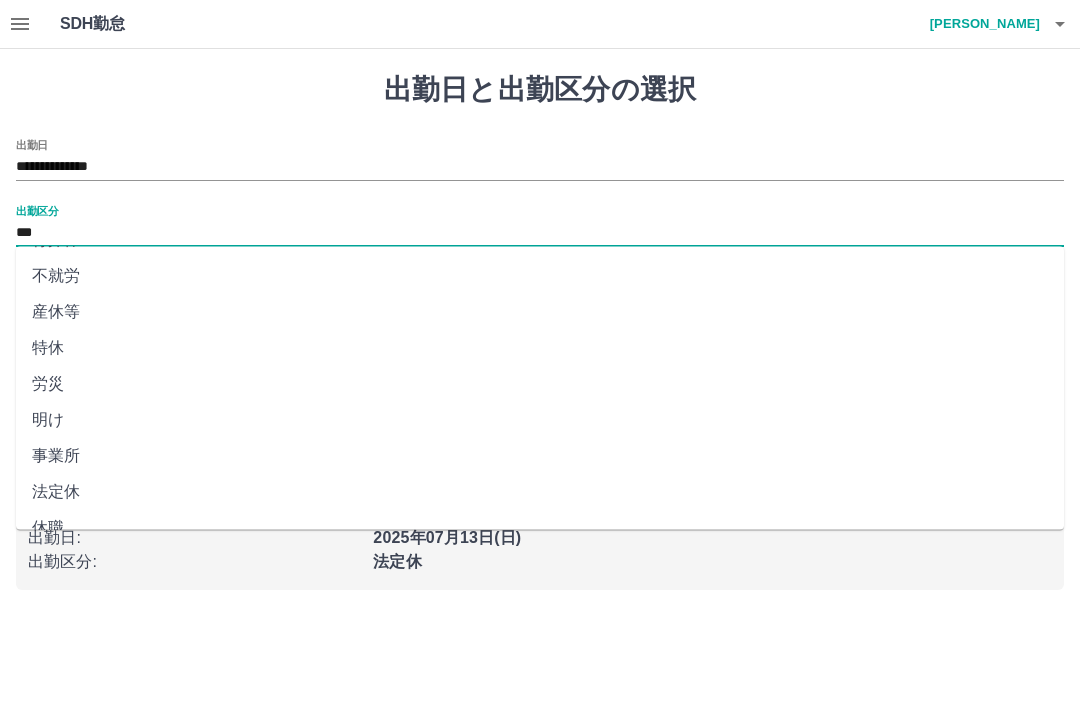 click on "法定休" at bounding box center [540, 493] 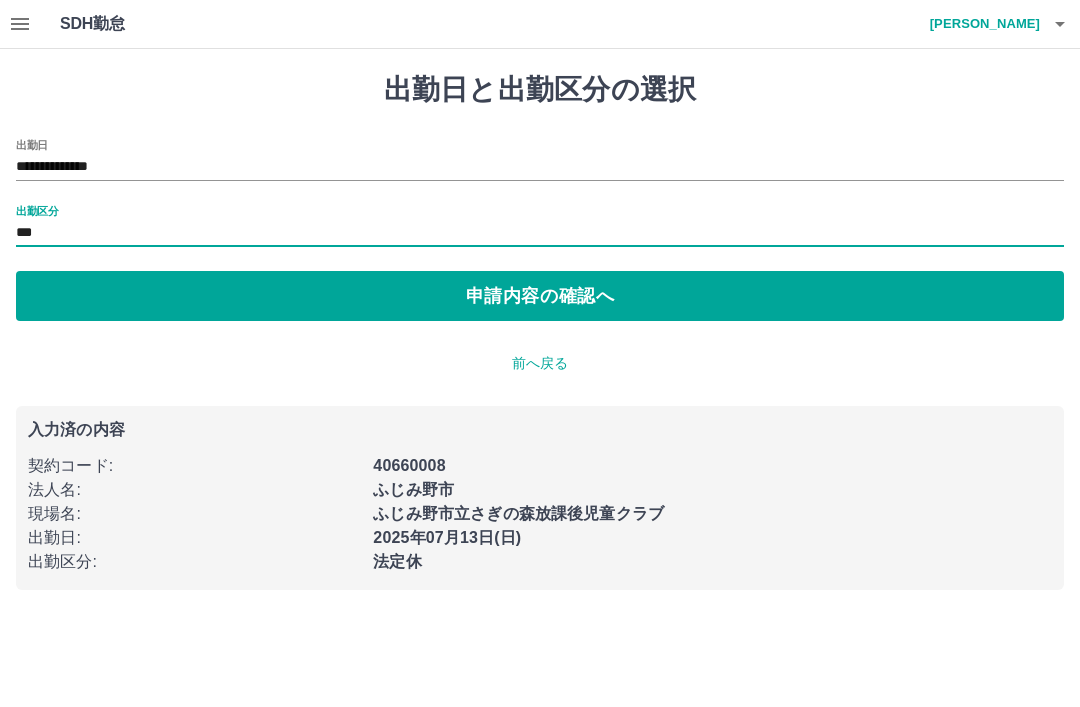click on "法定休" at bounding box center [397, 561] 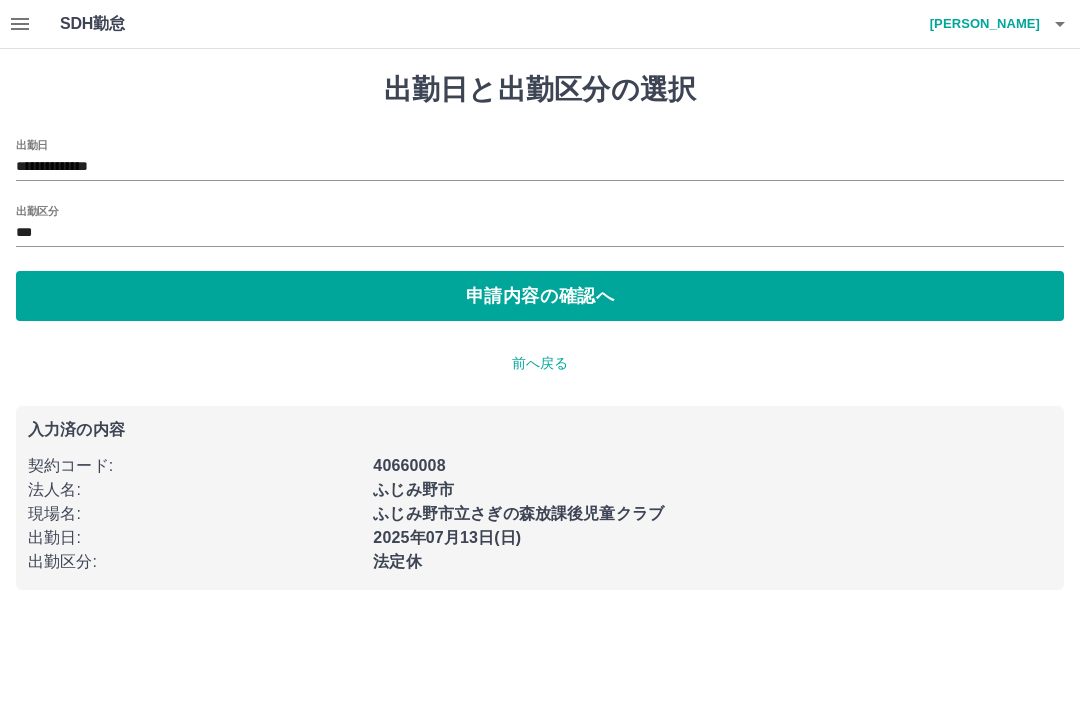 click on "申請内容の確認へ" at bounding box center [540, 296] 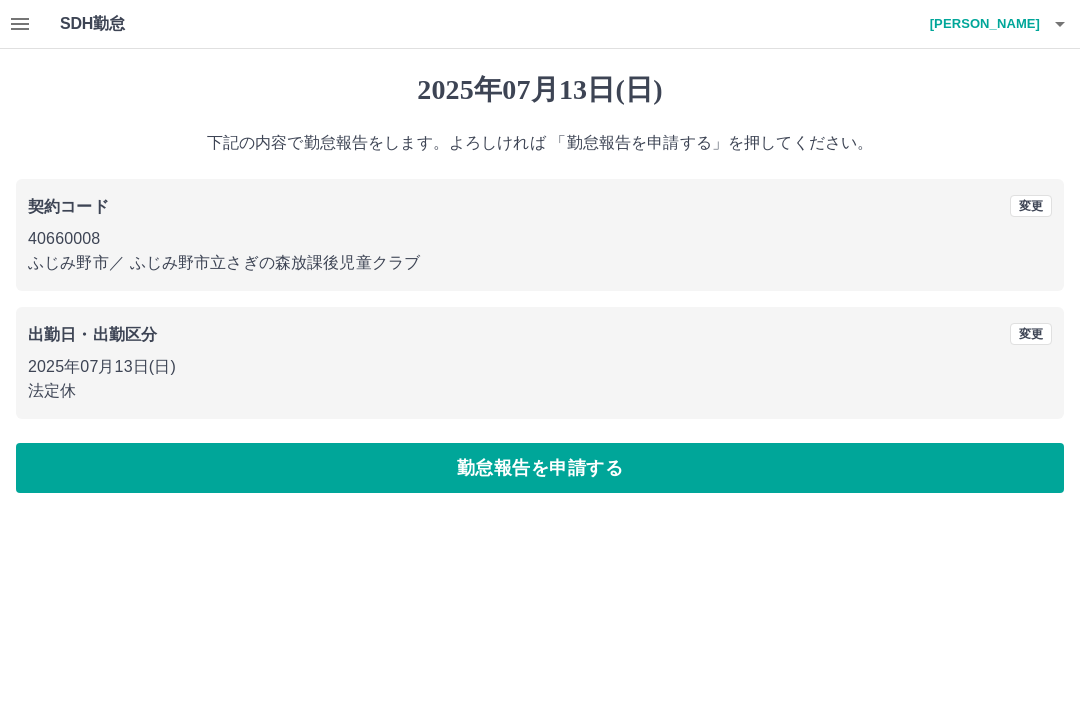 click on "勤怠報告を申請する" at bounding box center [540, 468] 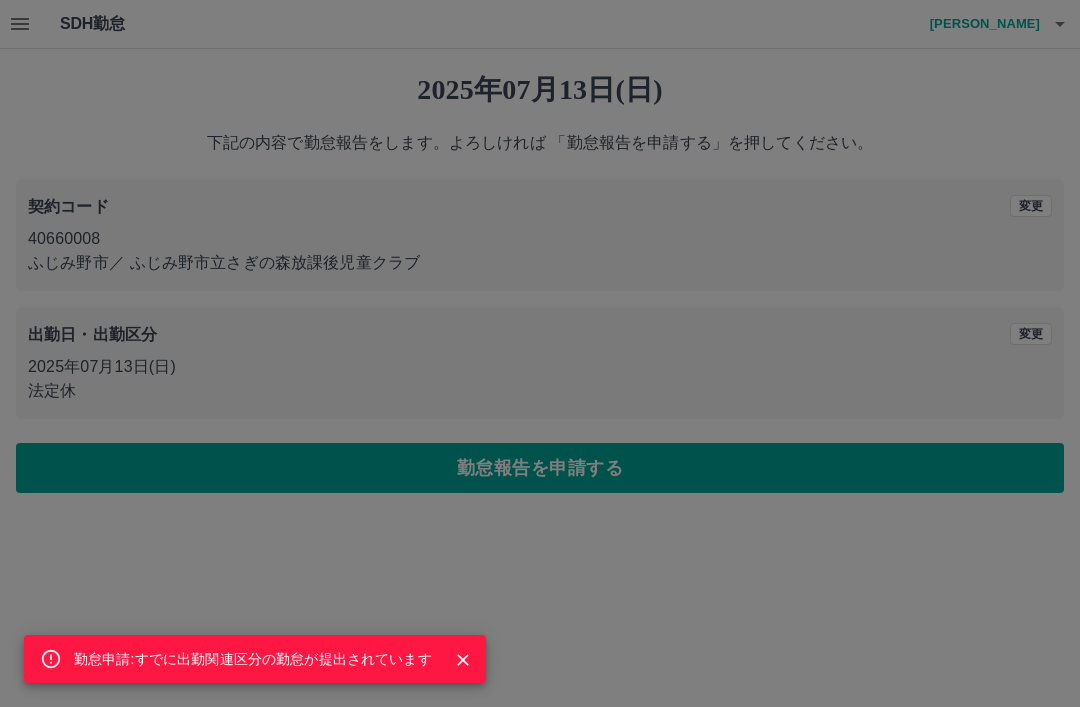 click 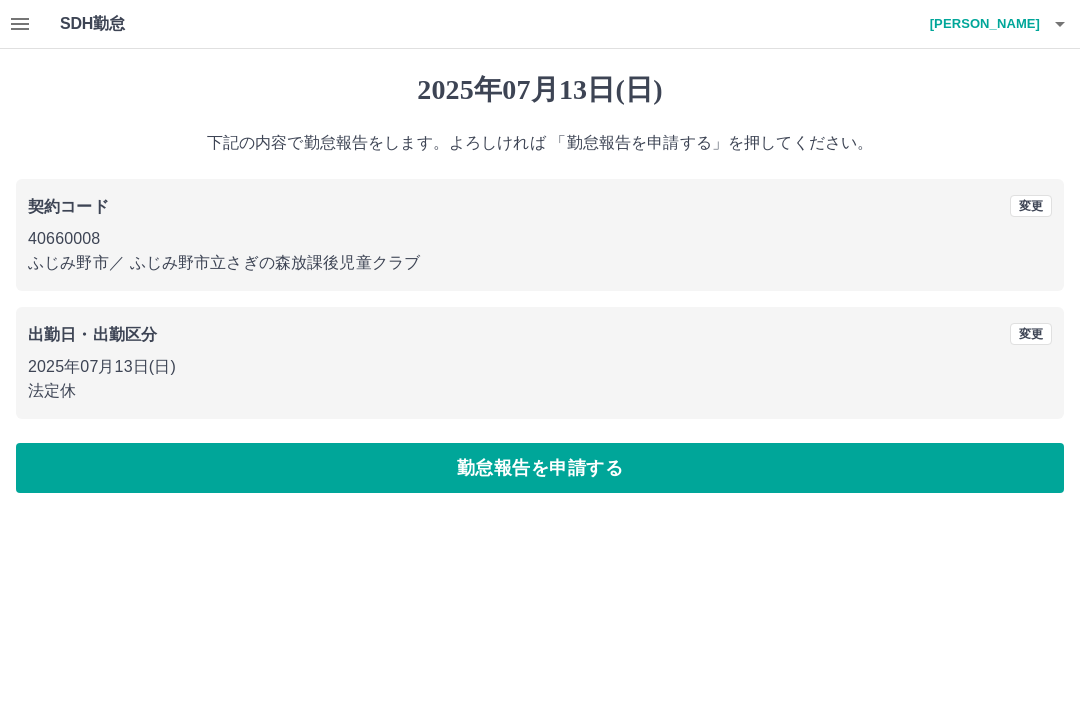 click on "勤怠報告を申請する" at bounding box center [540, 468] 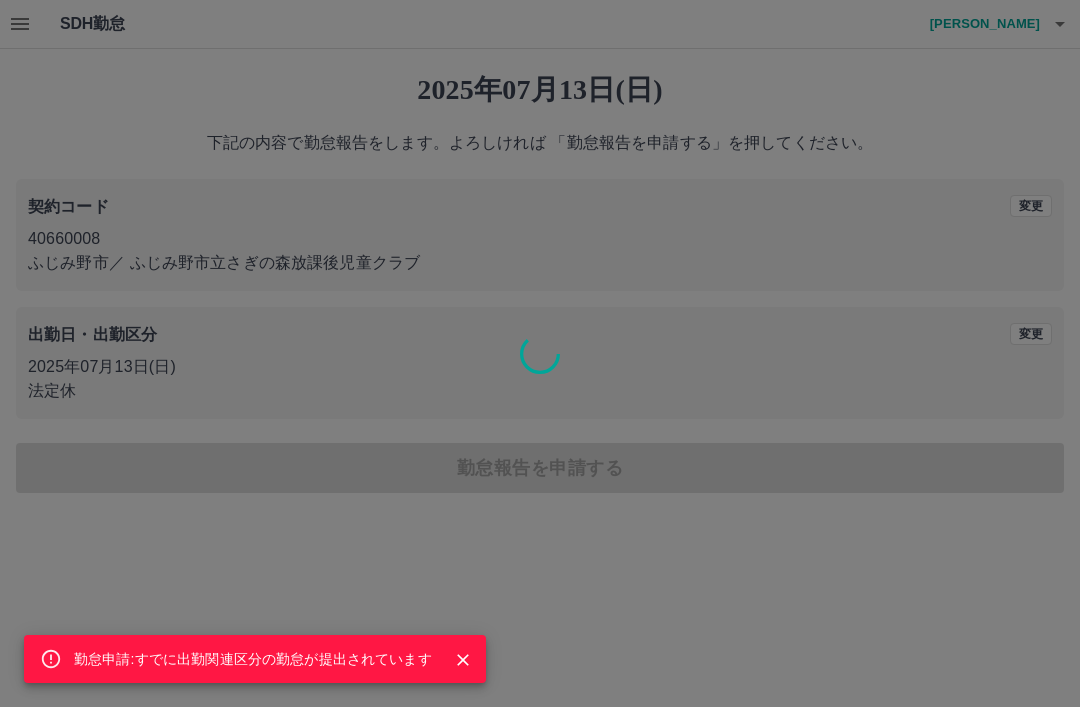 click 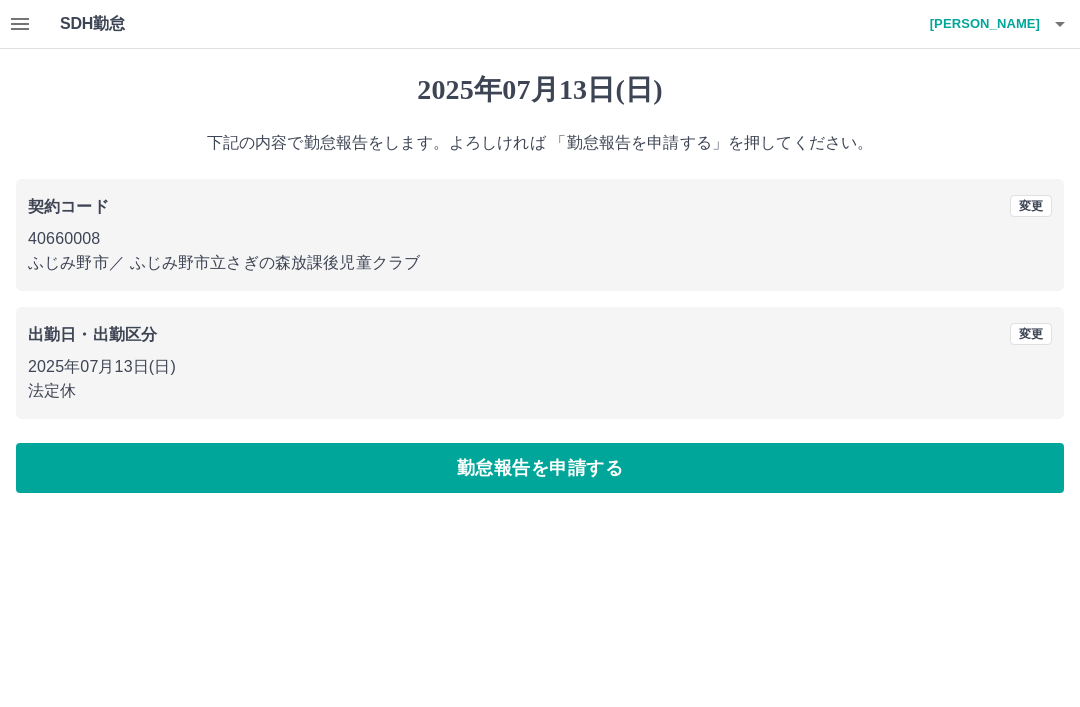 click on "勤怠報告を申請する" at bounding box center [540, 468] 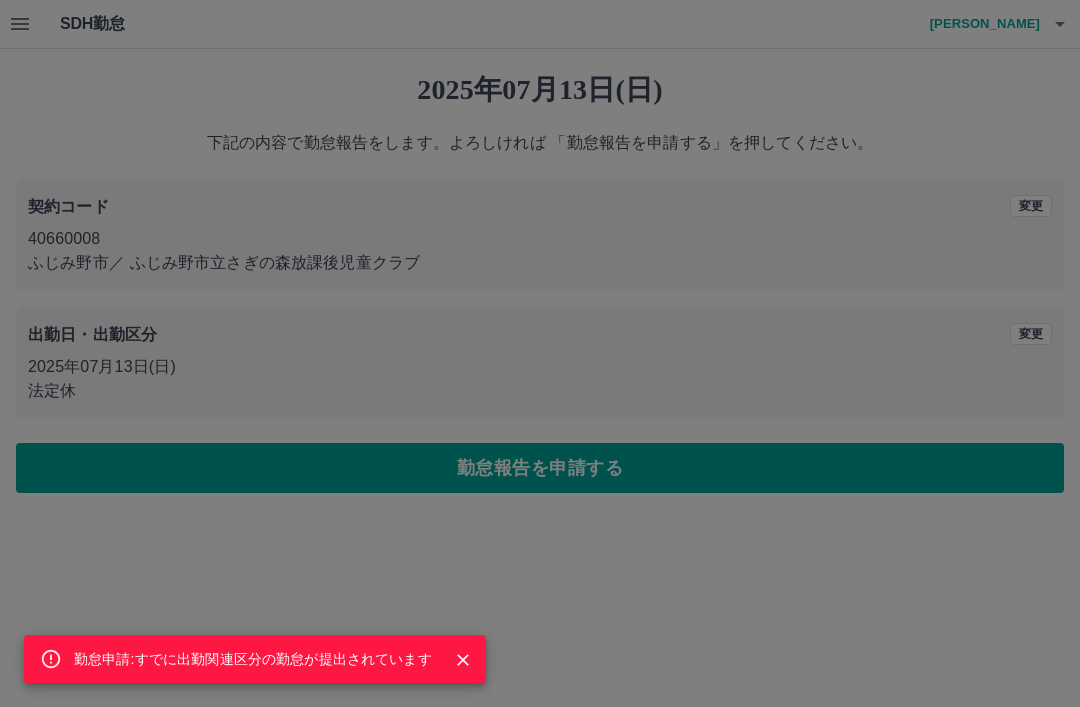 click on "勤怠申請:すでに出勤関連区分の勤怠が提出されています" at bounding box center (540, 353) 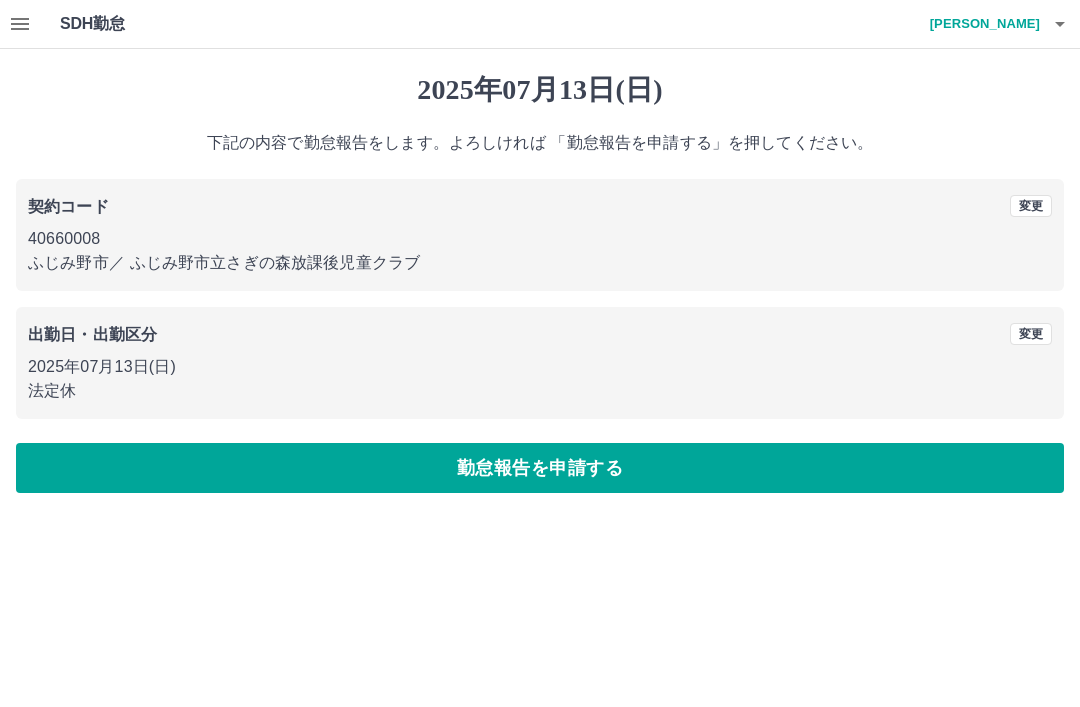 click on "SDH勤怠 大根田　真理子 勤怠申請:すでに出勤関連区分の勤怠が提出されています 2025年07月13日(日) 下記の内容で勤怠報告をします。よろしければ 「勤怠報告を申請する」を押してください。 契約コード 変更 40660008 ふじみ野市  ／   ふじみ野市立さぎの森放課後児童クラブ 出勤日・出勤区分 変更 2025年07月13日(日) 法定休 勤怠報告を申請する SDH勤怠" at bounding box center (540, 258) 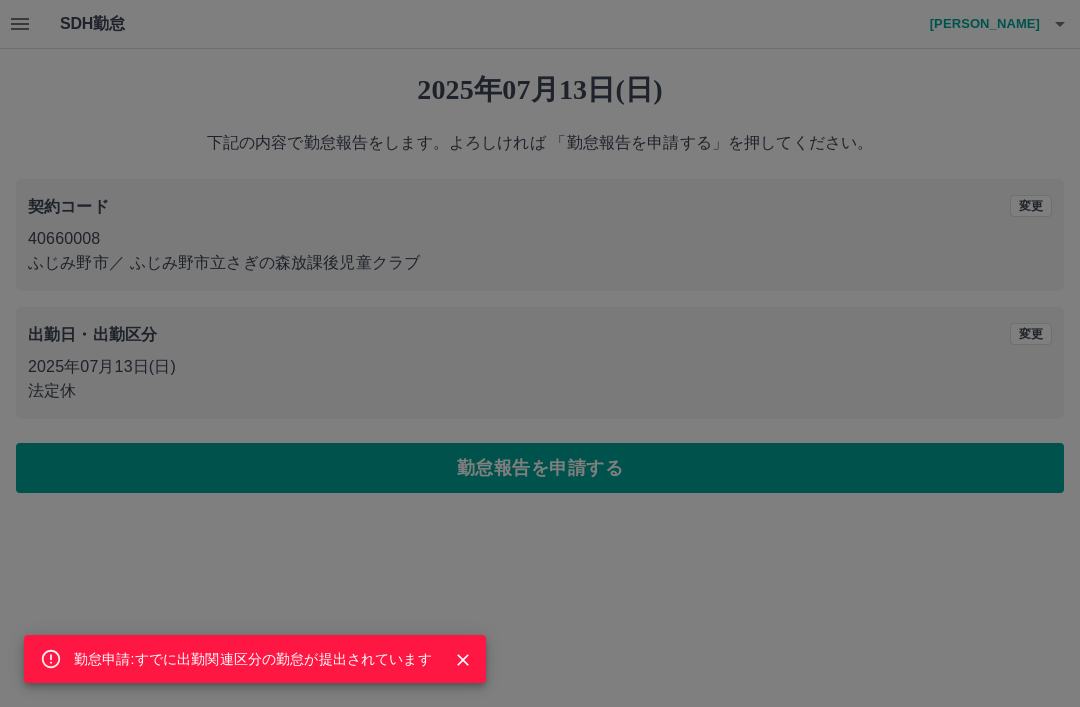 click 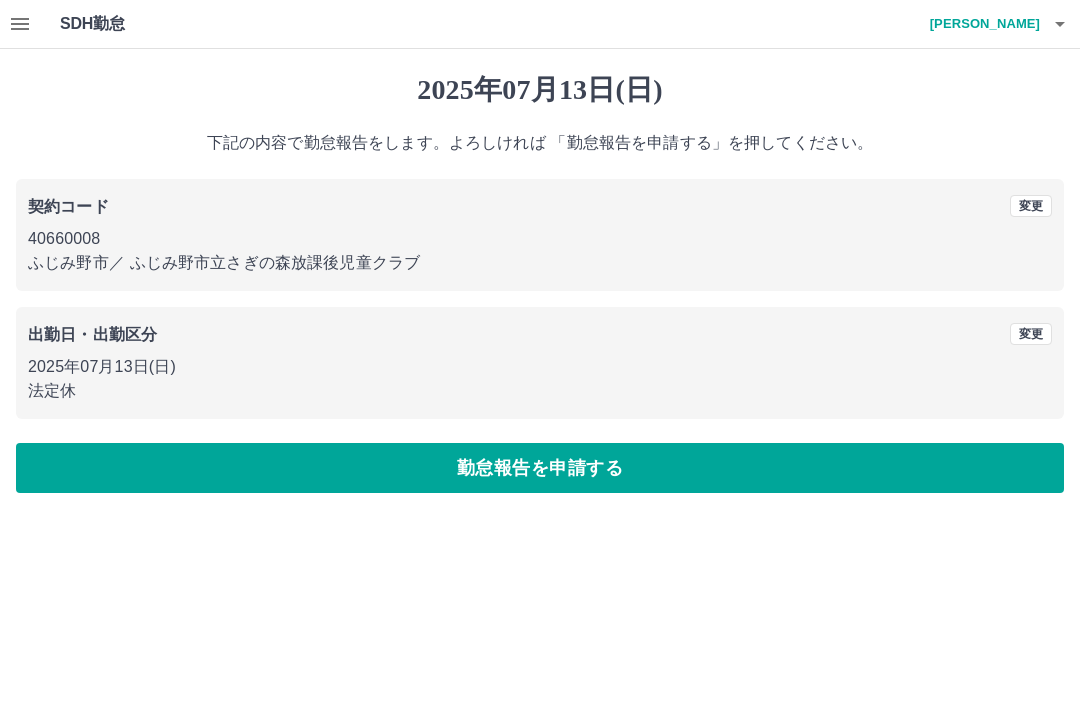 click on "SDH勤怠 大根田　真理子" at bounding box center (540, 24) 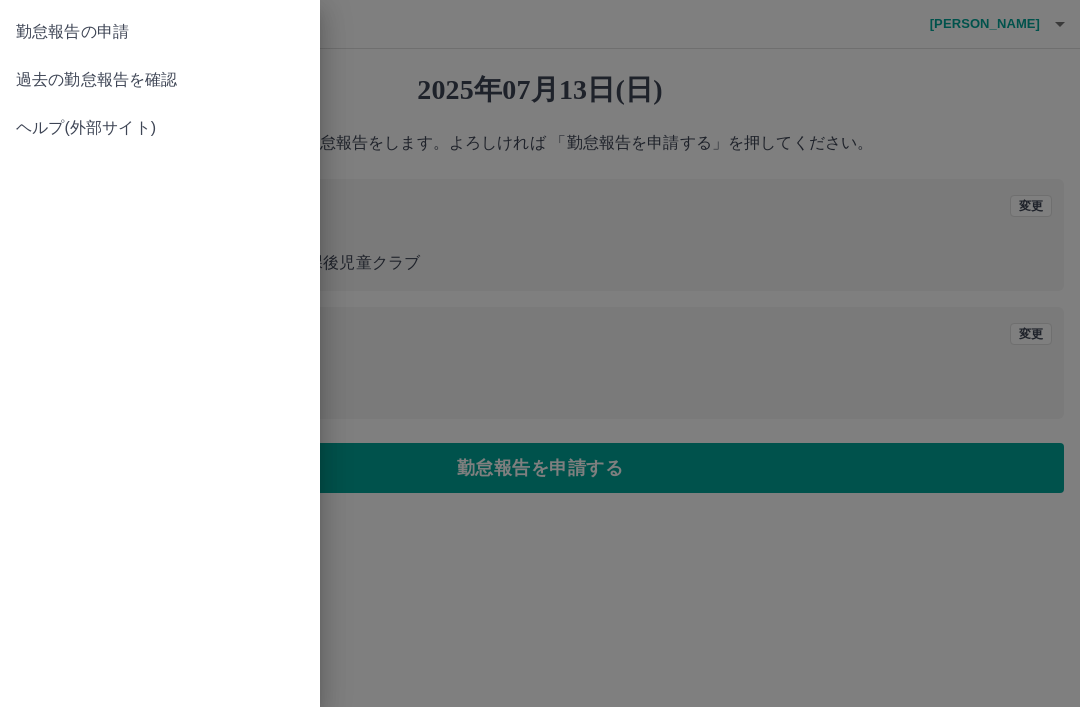 click on "勤怠報告の申請 過去の勤怠報告を確認 ヘルプ(外部サイト)" at bounding box center [160, 353] 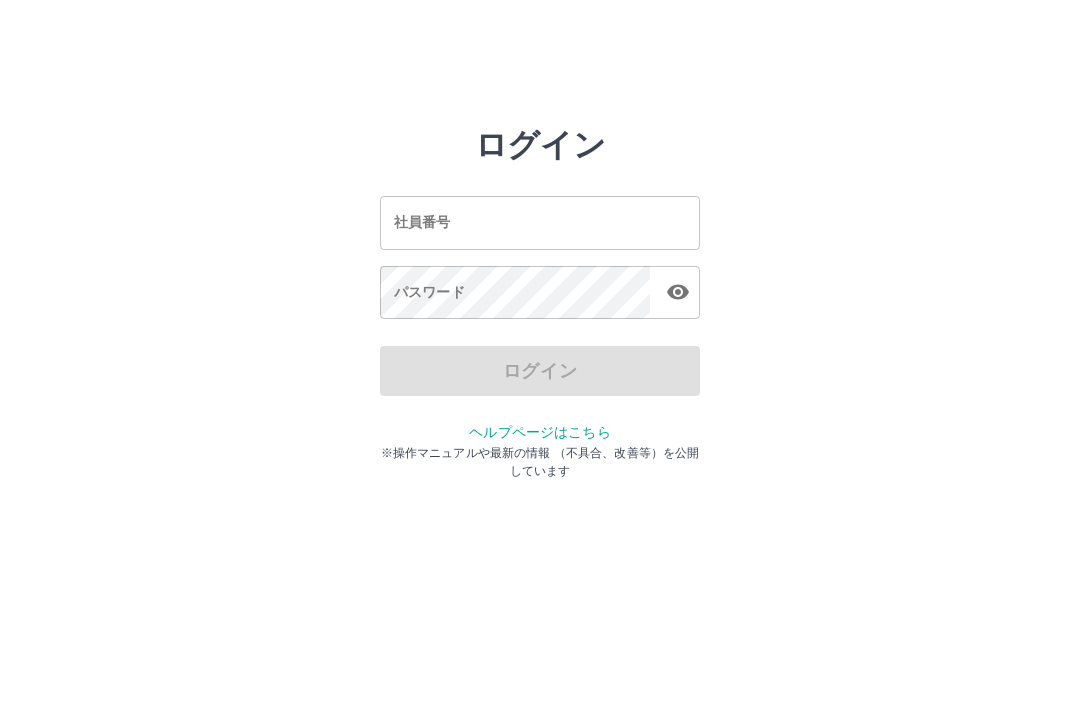 scroll, scrollTop: 0, scrollLeft: 0, axis: both 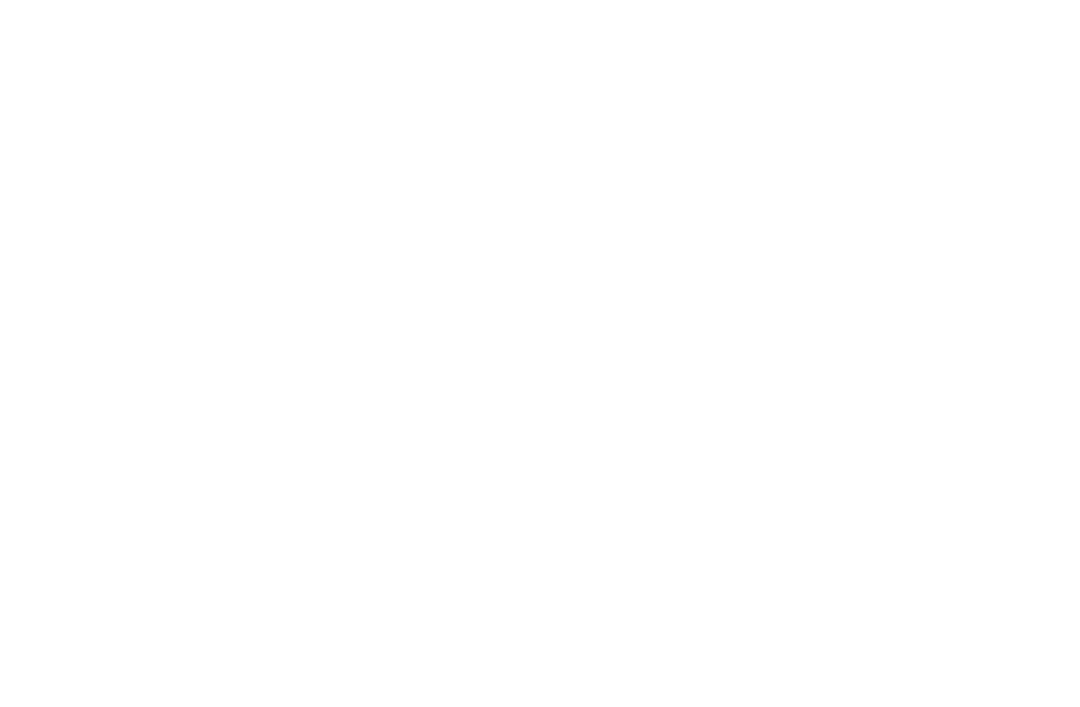 click on "SDH勤怠" at bounding box center [540, 0] 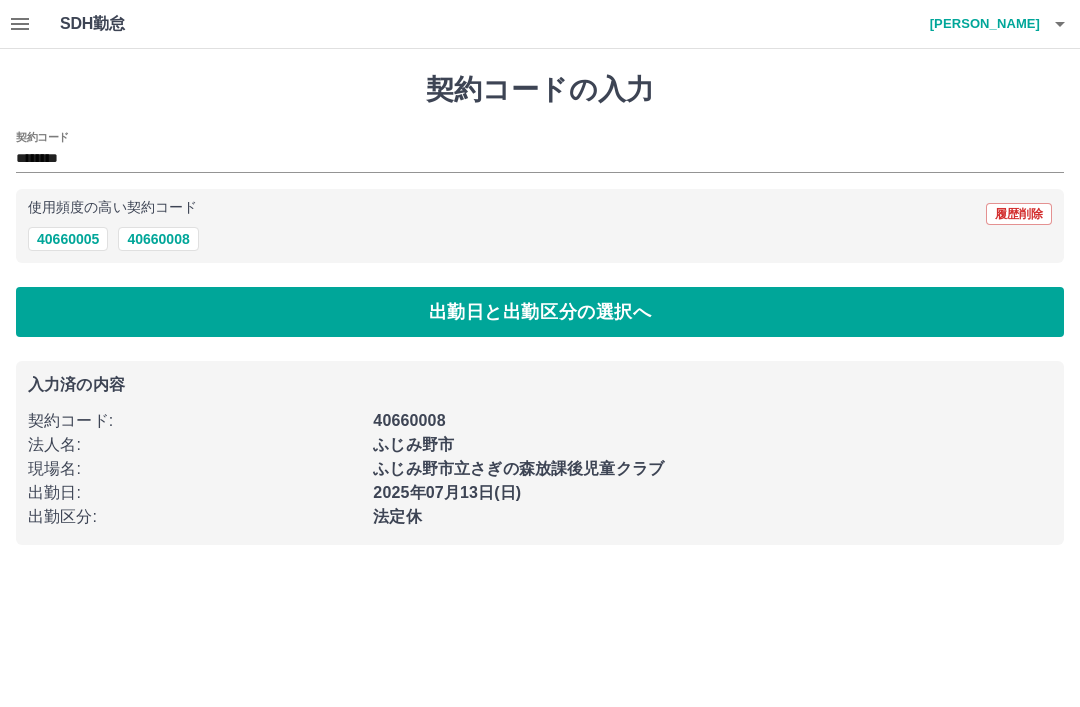 click on "40660008" at bounding box center (158, 239) 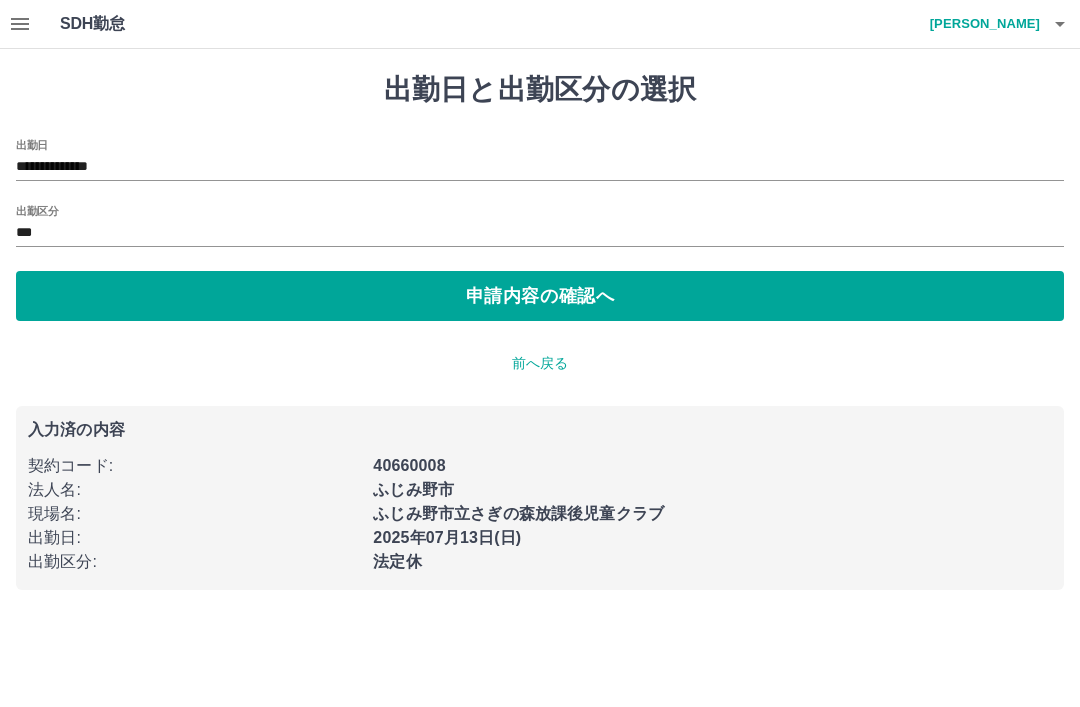 click on "前へ戻る" at bounding box center [540, 363] 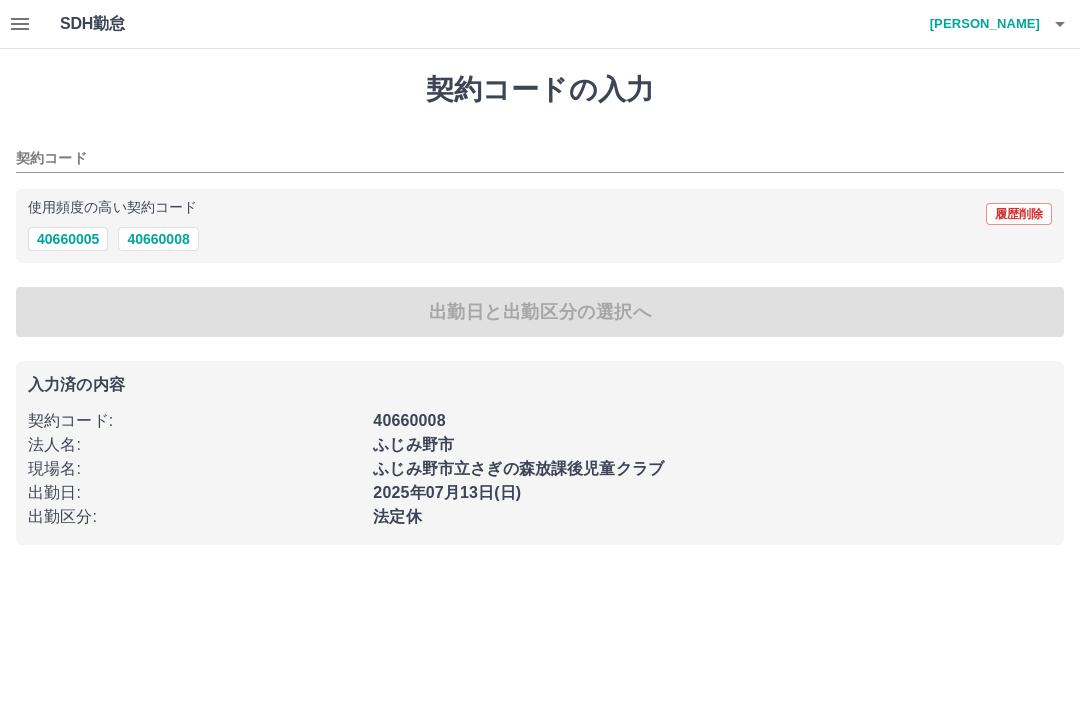 type on "********" 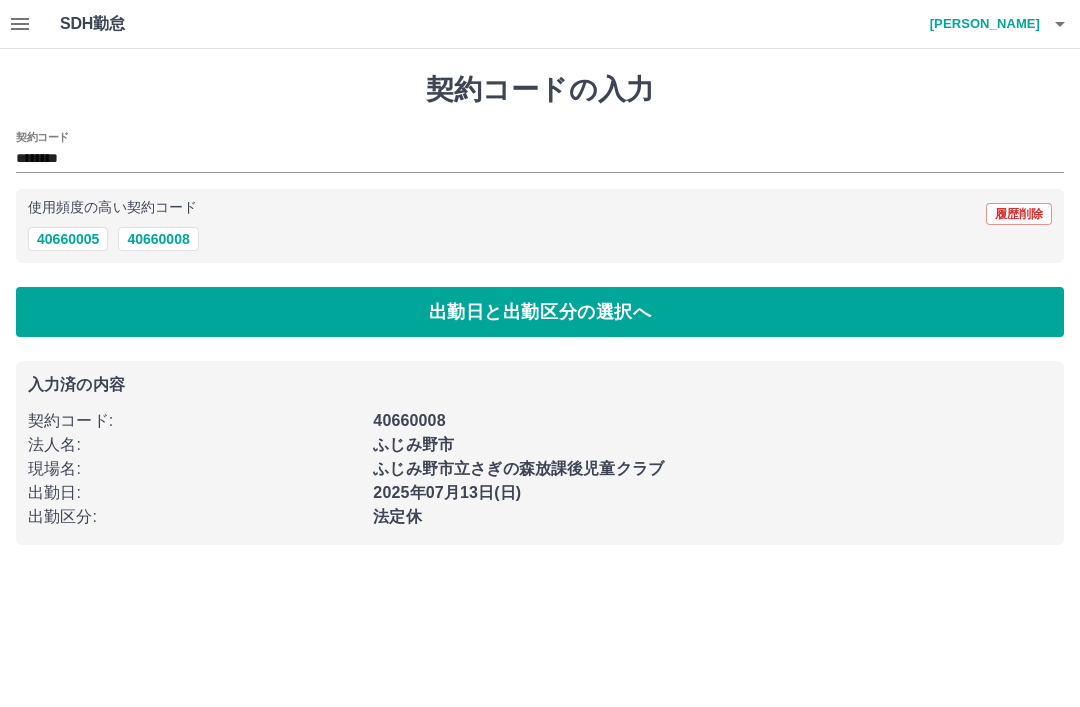 click on "40660008" at bounding box center [158, 239] 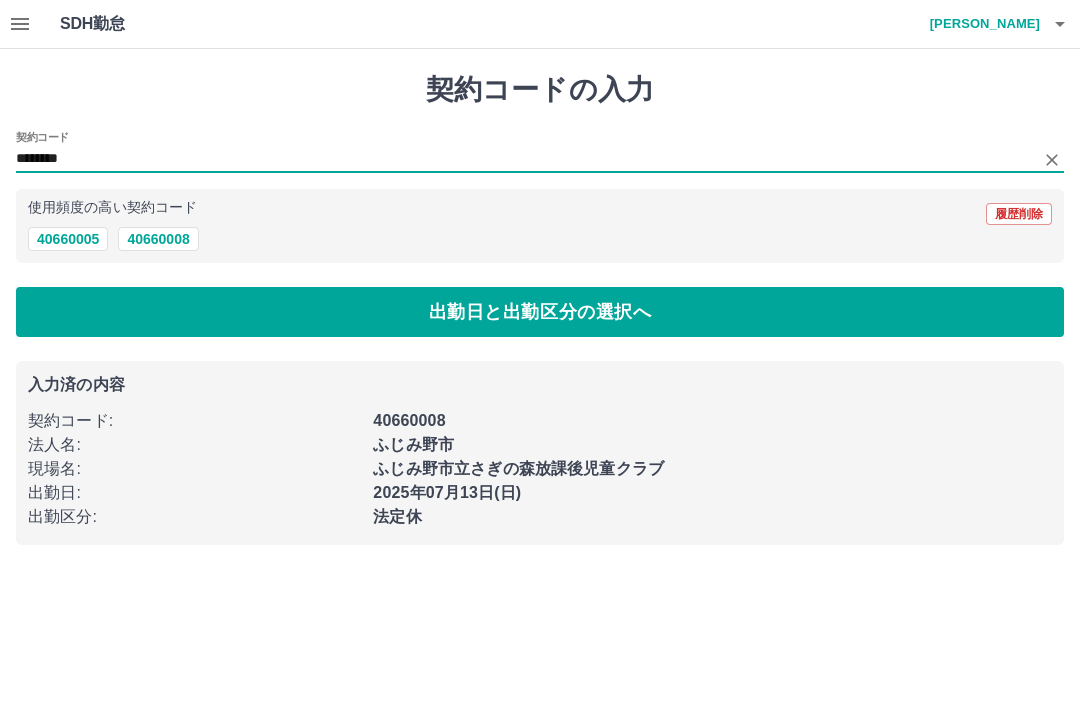 click on "40660008" at bounding box center [158, 239] 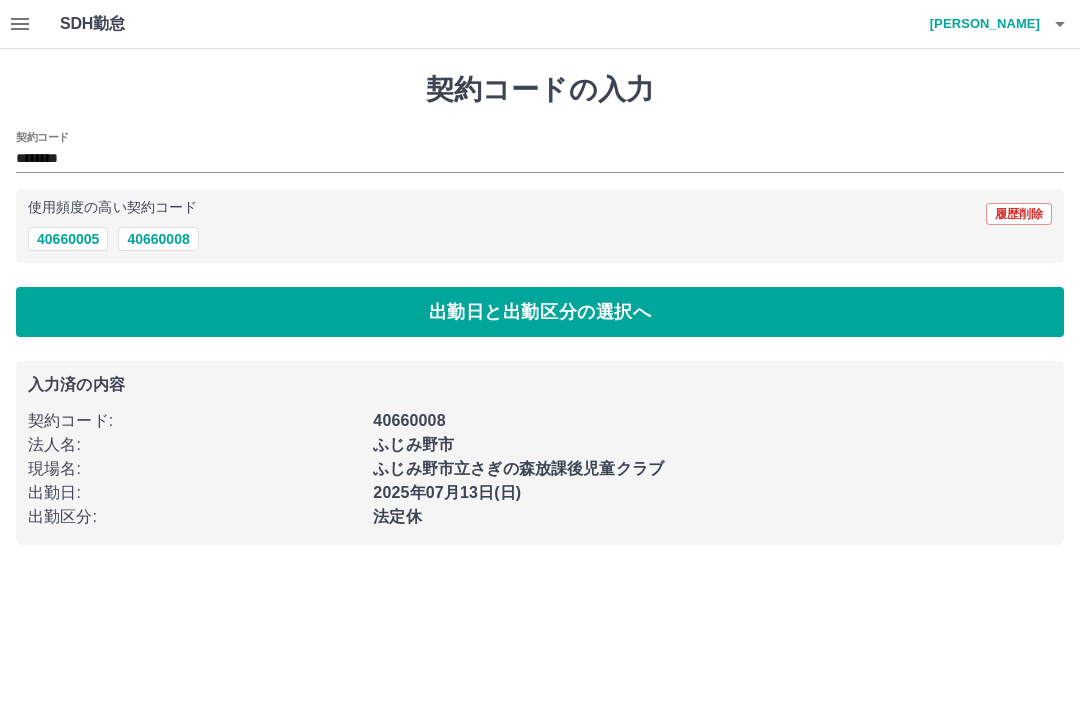 click on "法定休" at bounding box center (706, 511) 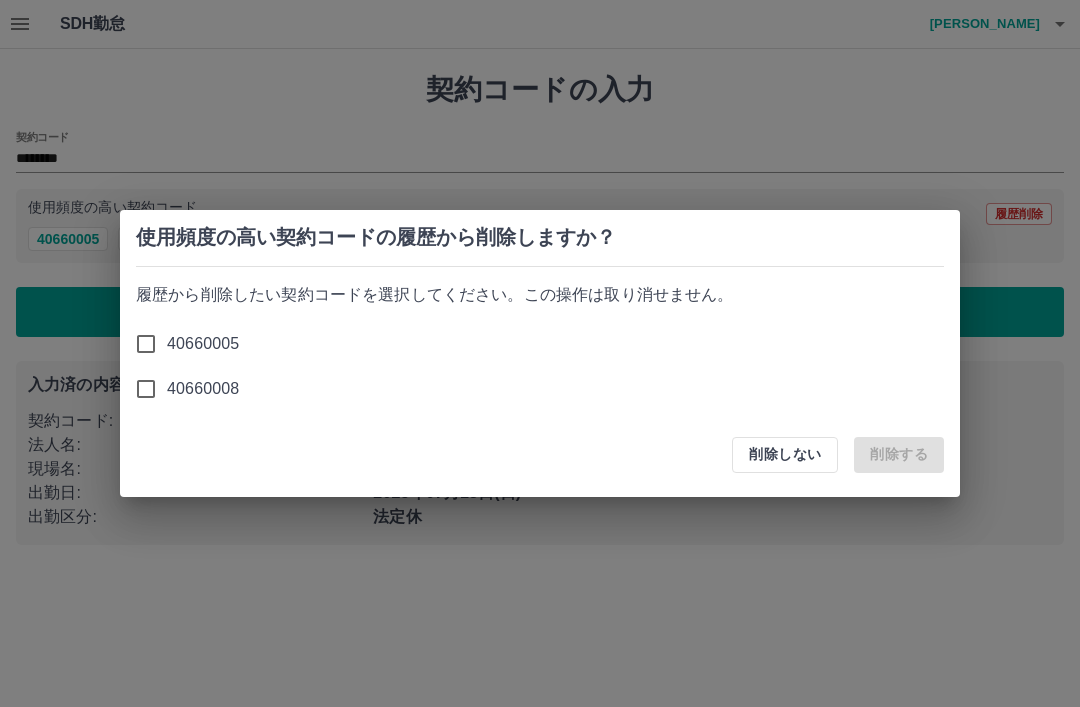 click on "削除しない" at bounding box center (785, 455) 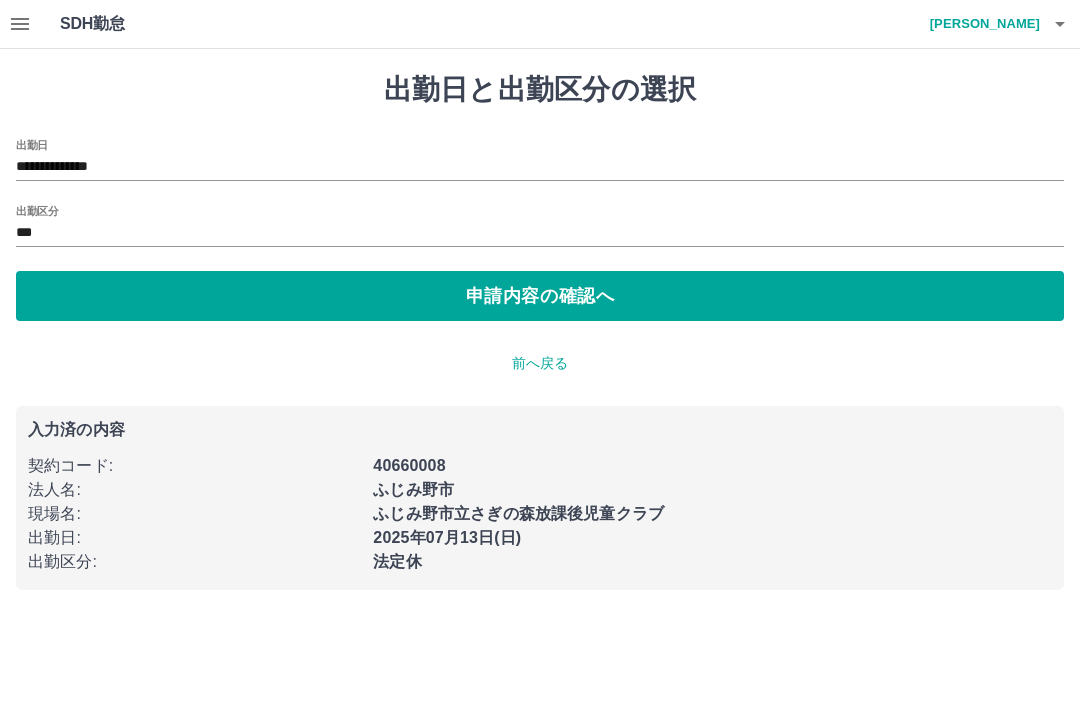 click on "**********" at bounding box center (540, 167) 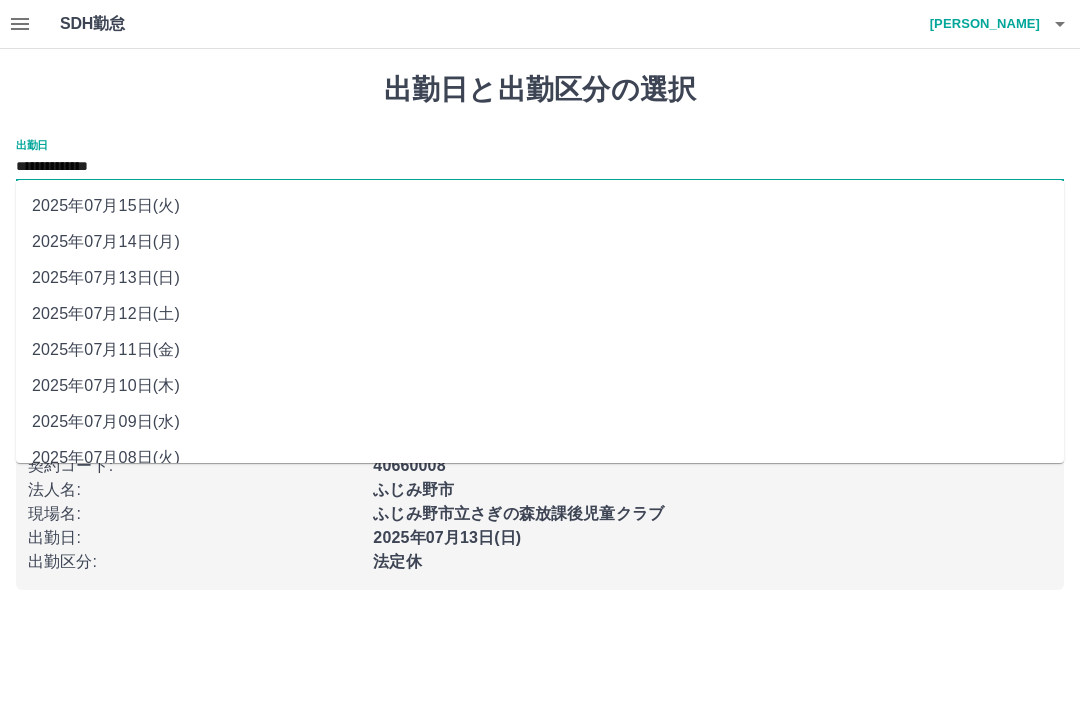 click on "2025年07月11日(金)" at bounding box center (540, 350) 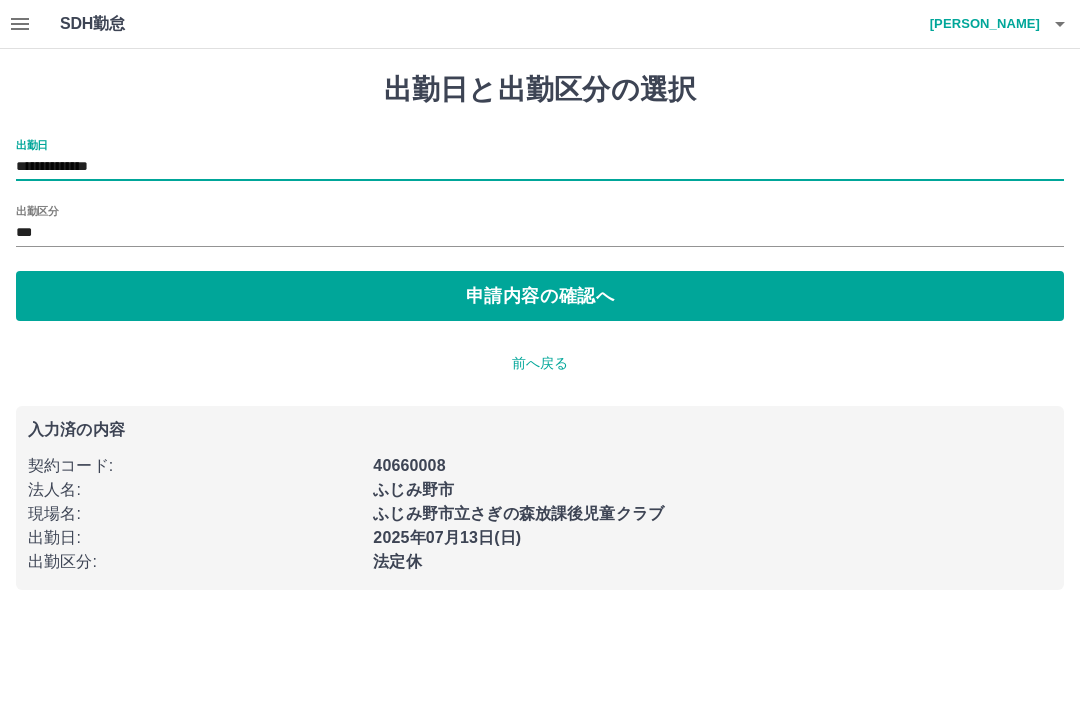 click on "**********" at bounding box center (540, 167) 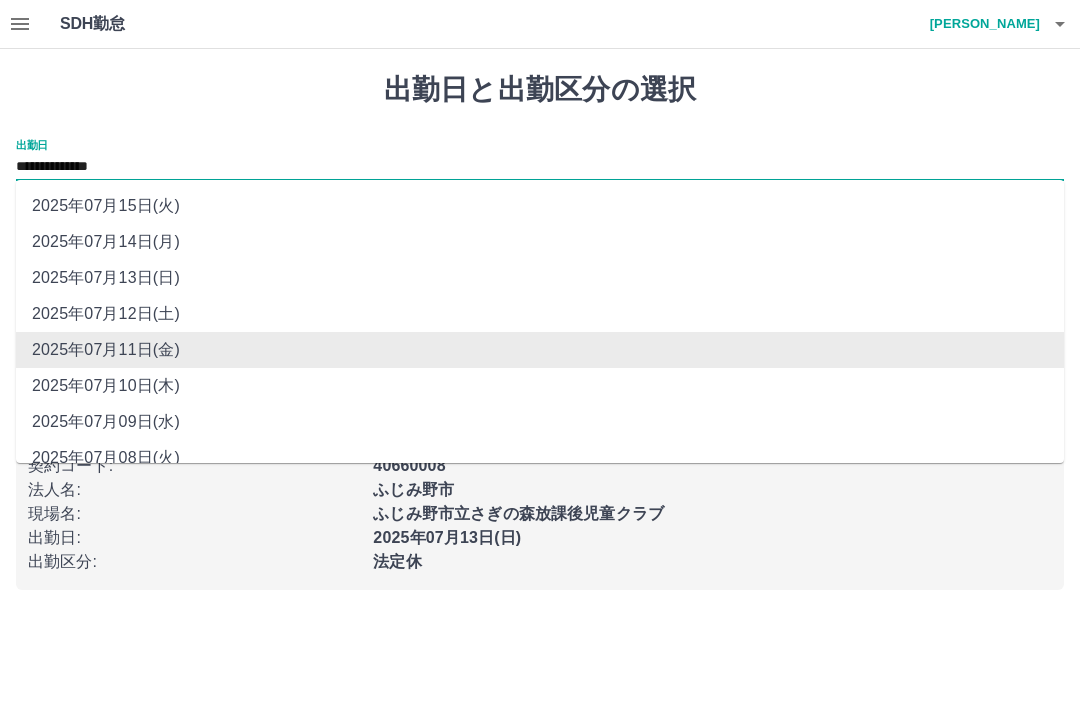 click on "**********" at bounding box center [540, 160] 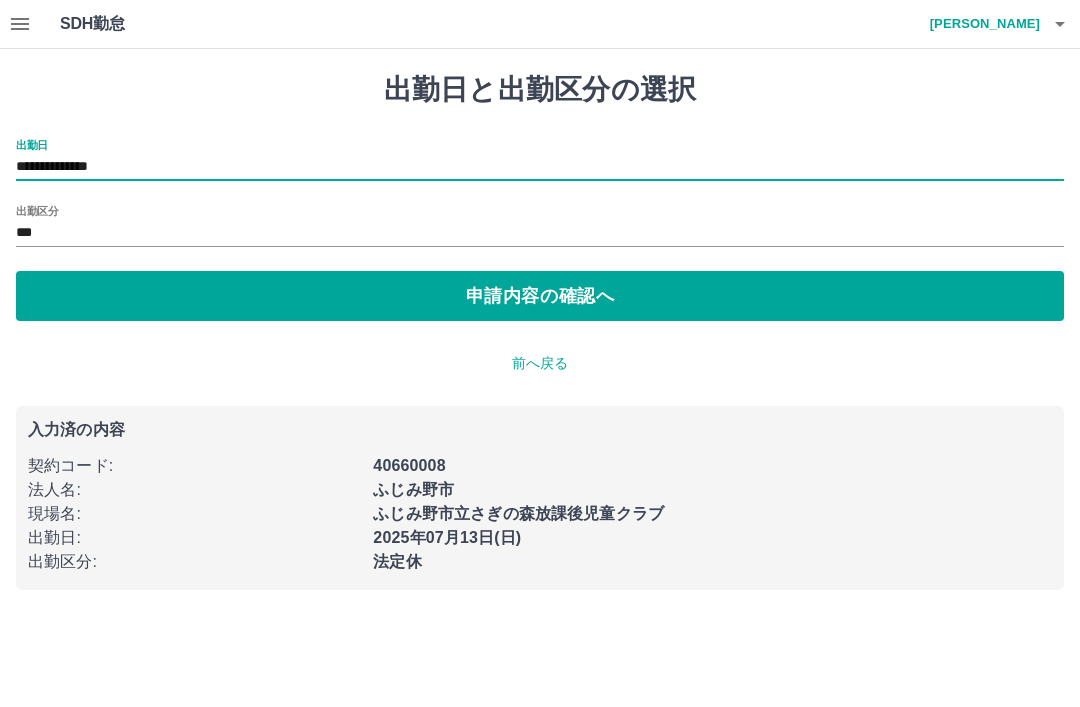 click on "***" at bounding box center (540, 233) 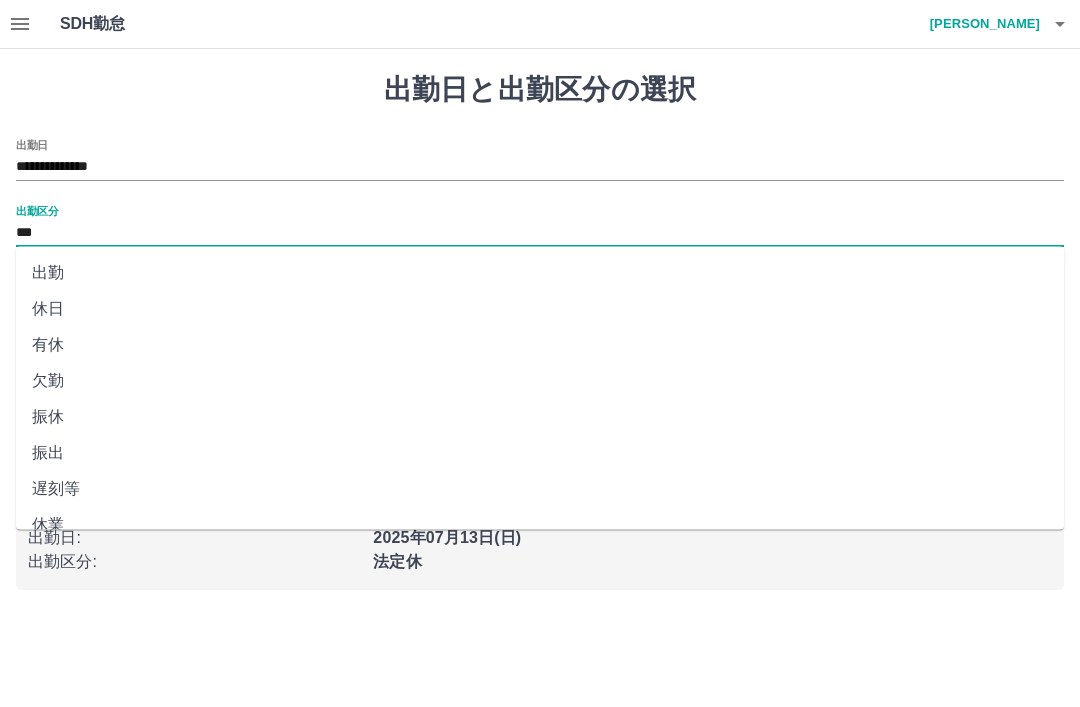 click on "休日" at bounding box center (540, 309) 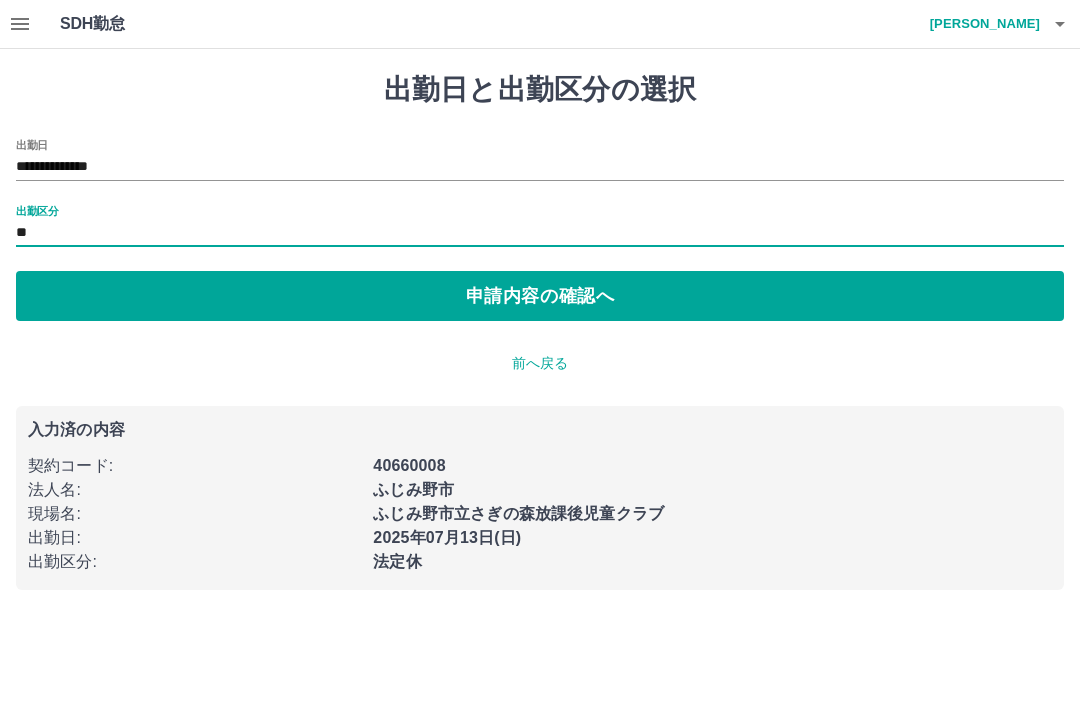 click on "申請内容の確認へ" at bounding box center [540, 296] 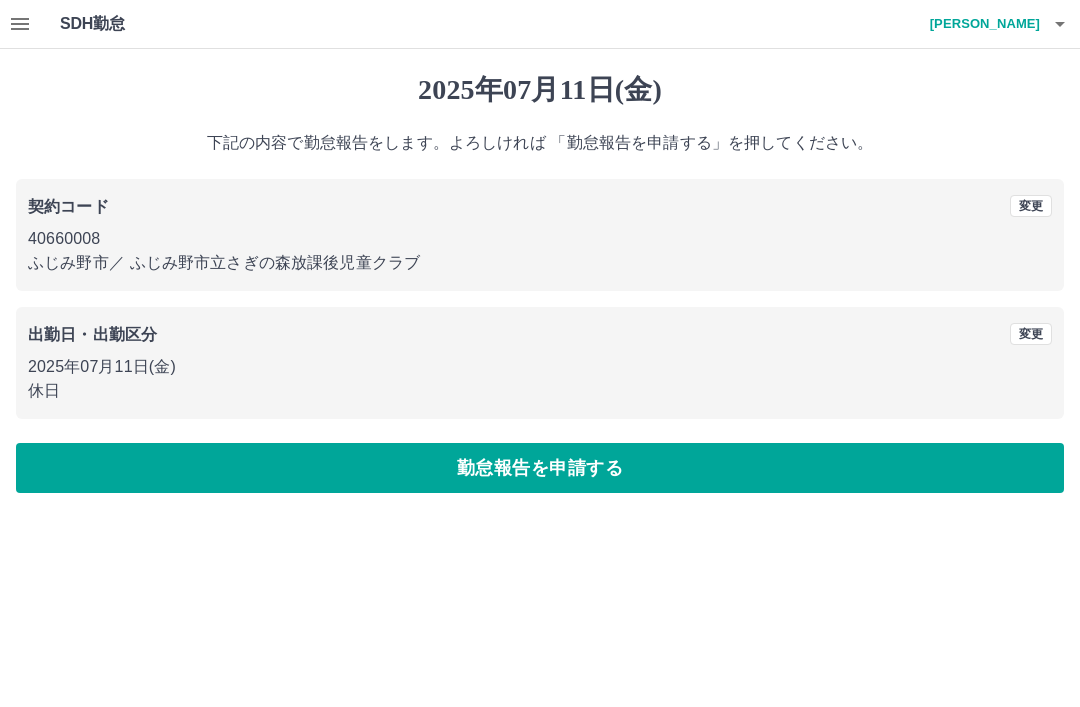 click on "勤怠報告を申請する" at bounding box center (540, 468) 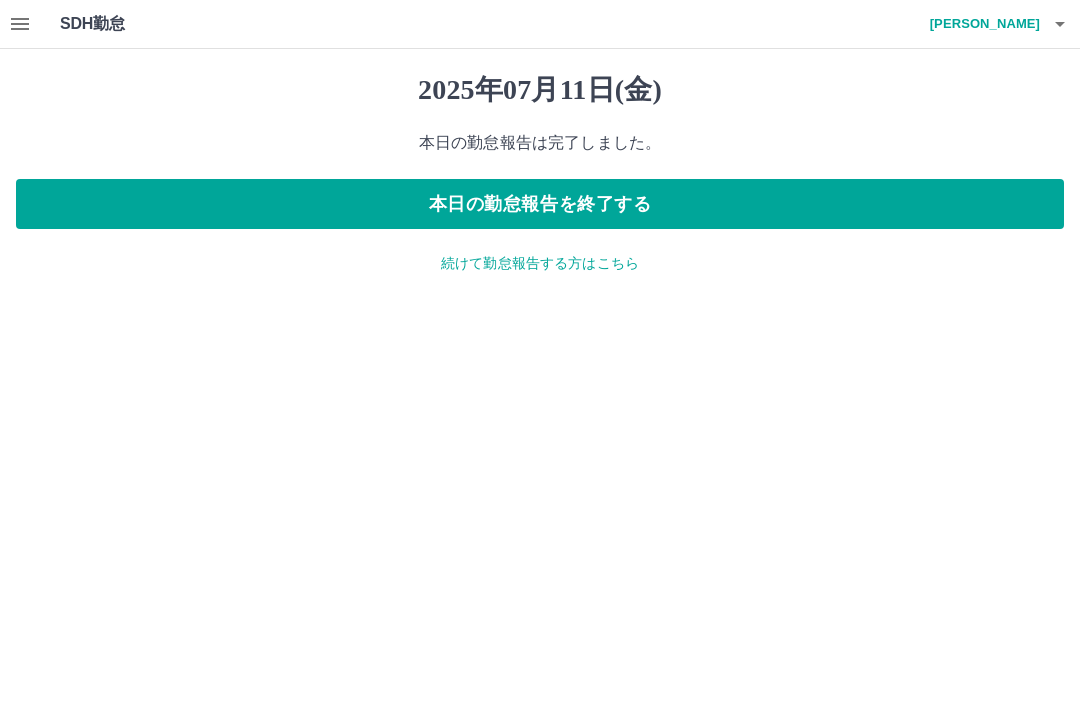 click on "続けて勤怠報告する方はこちら" at bounding box center (540, 263) 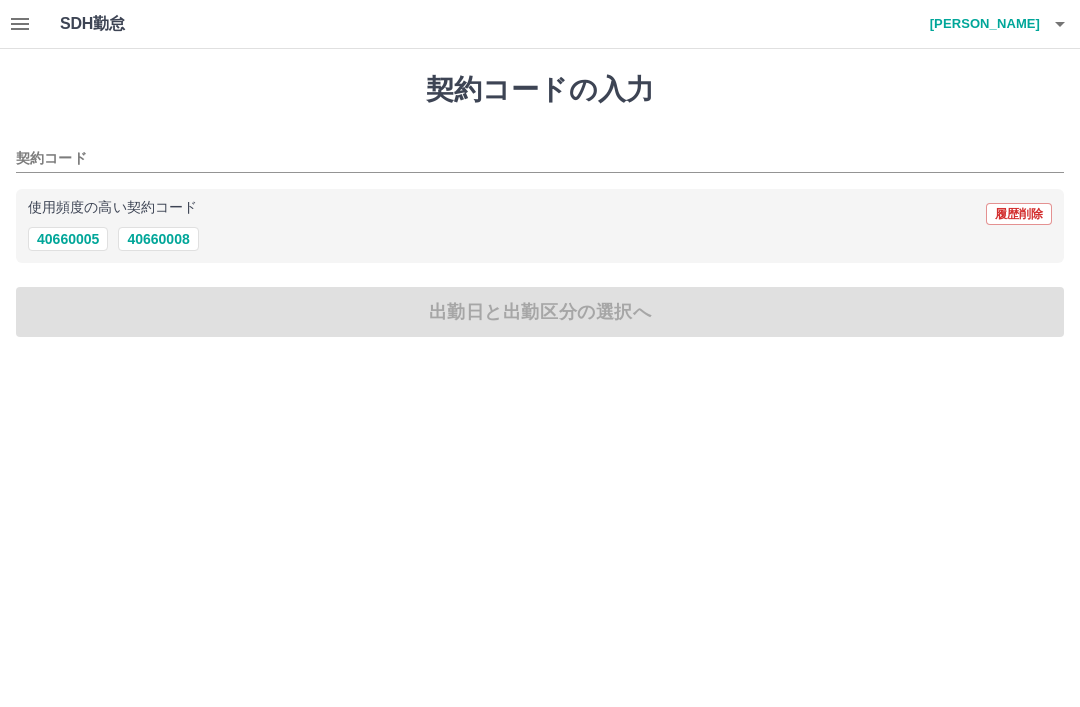 click on "40660008" at bounding box center (158, 239) 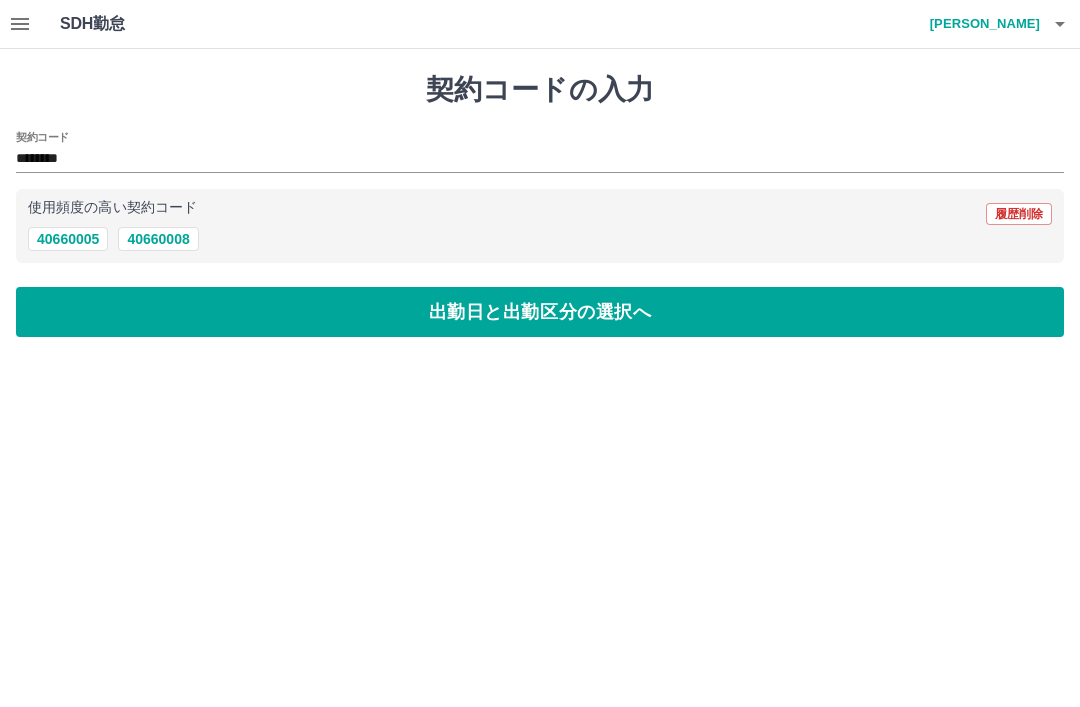 click on "40660008" at bounding box center [158, 239] 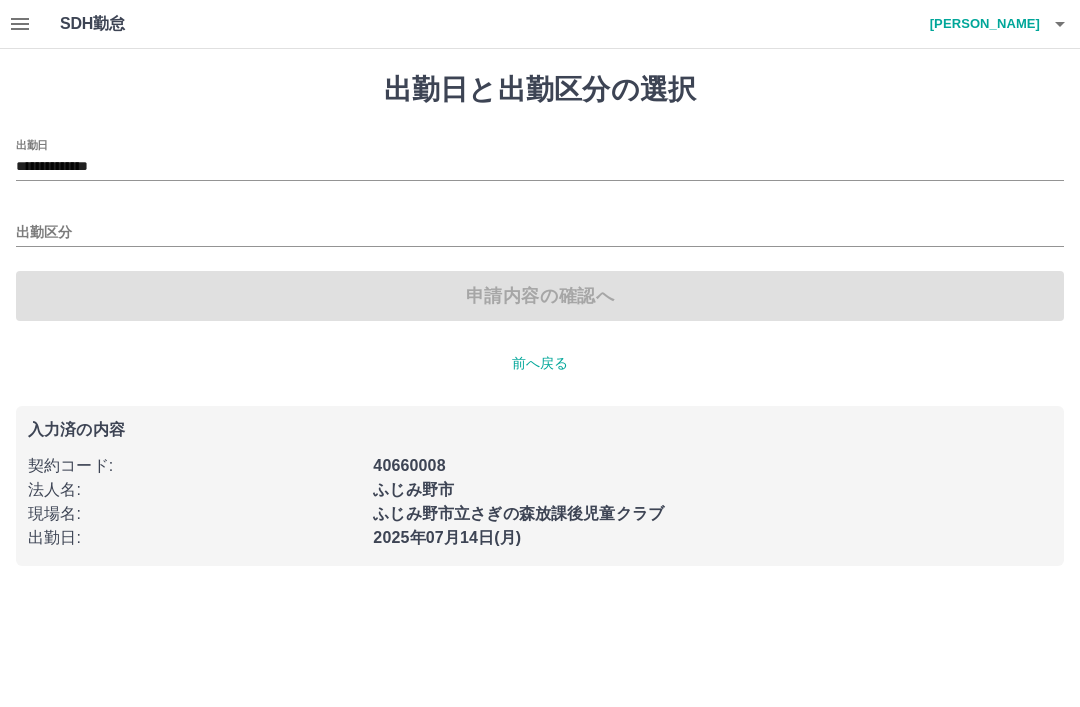 click on "出勤区分" at bounding box center [540, 233] 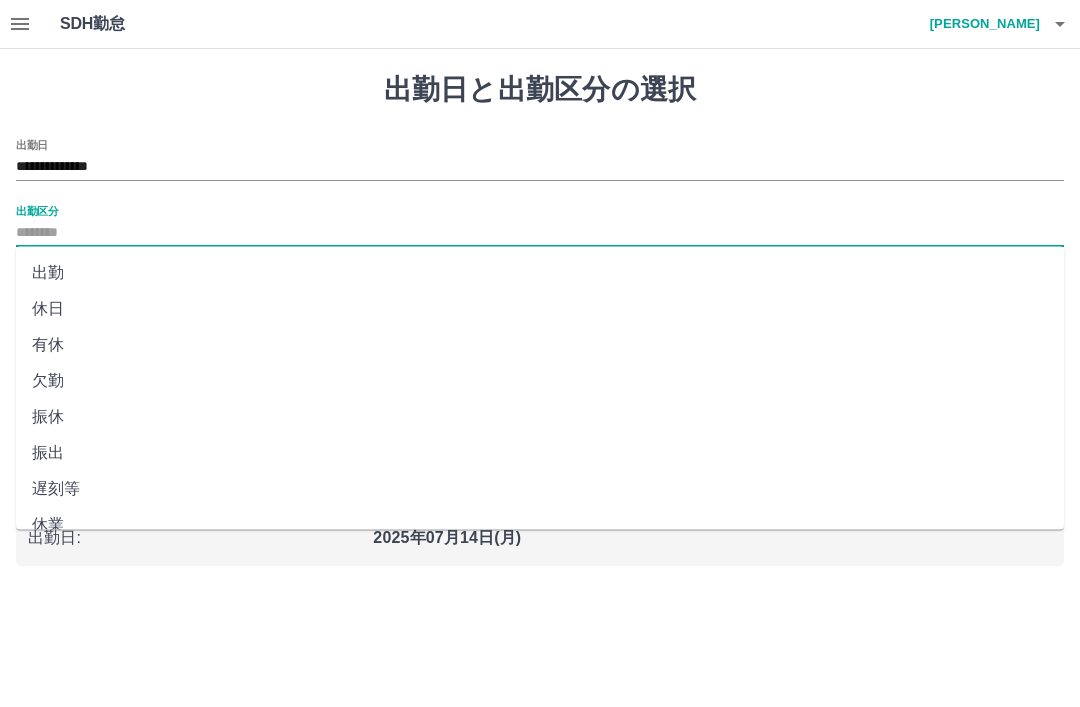 click on "**********" at bounding box center [540, 167] 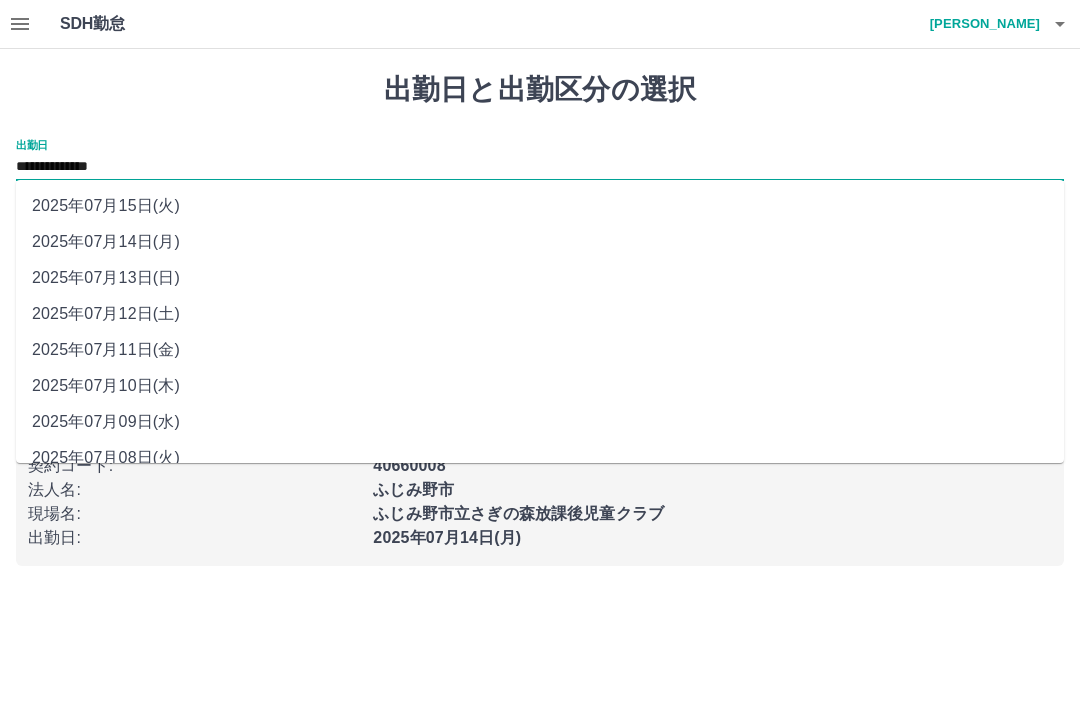 click on "2025年07月10日(木)" at bounding box center (540, 386) 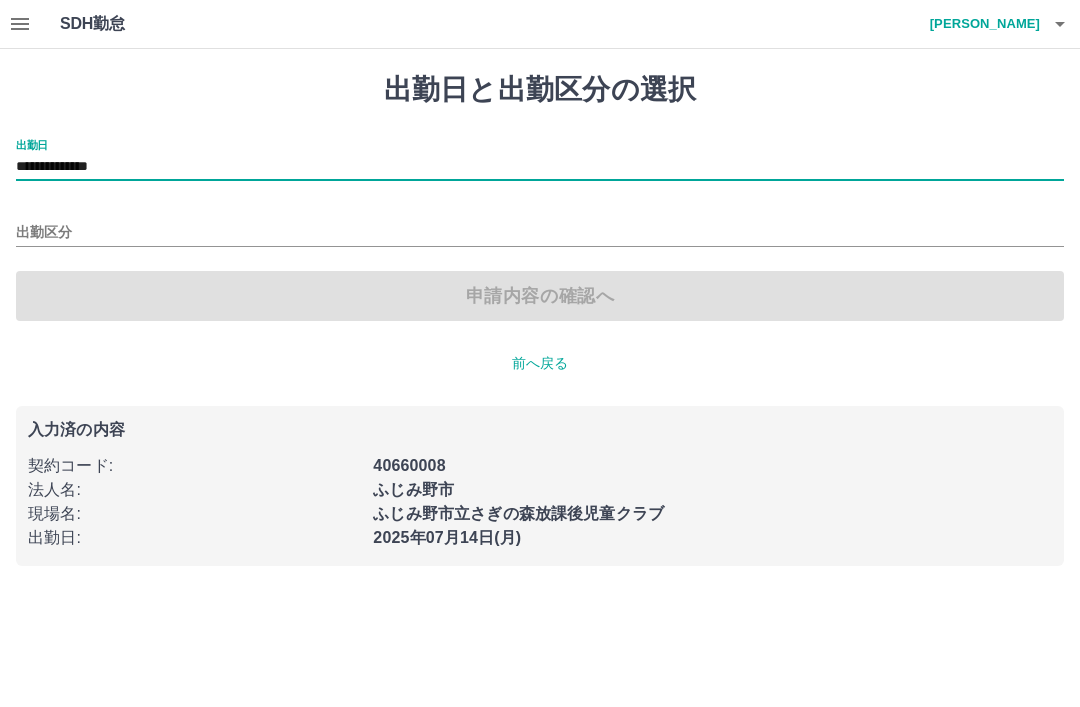 click on "出勤区分" at bounding box center [540, 233] 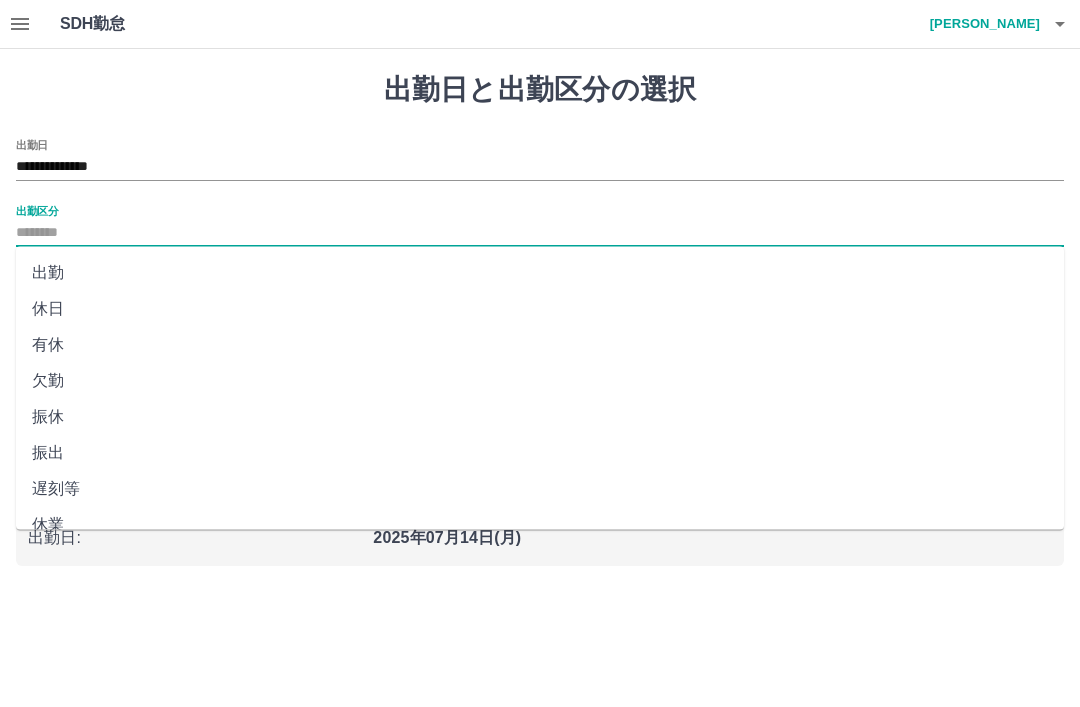 click on "休日" at bounding box center [540, 309] 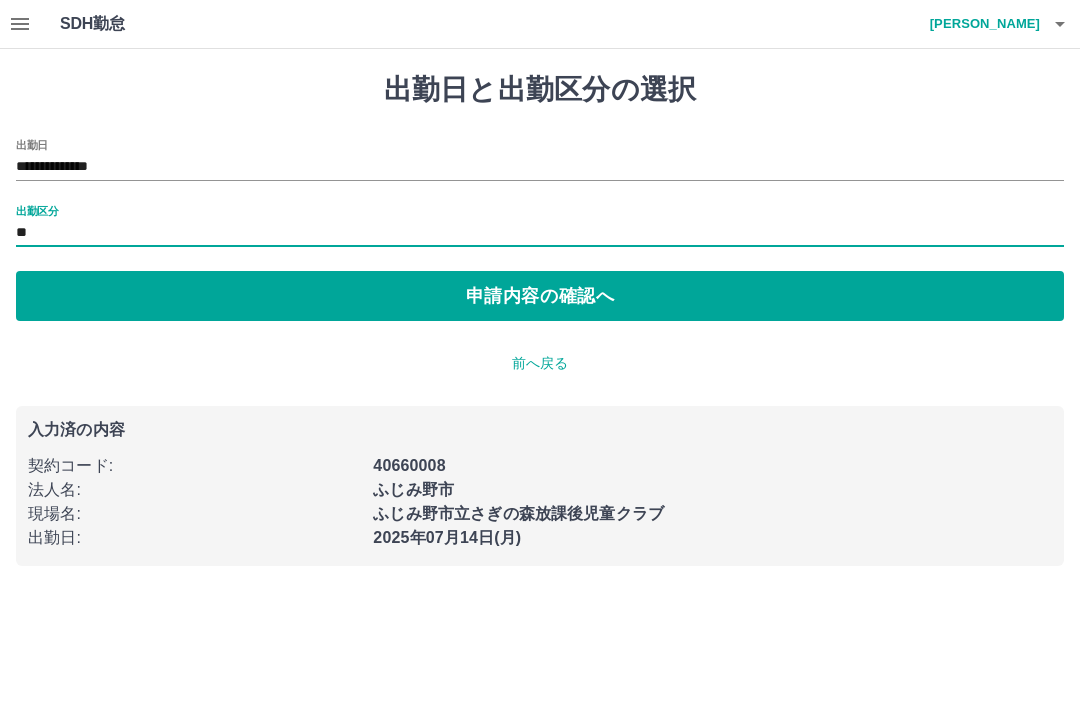 click on "申請内容の確認へ" at bounding box center (540, 296) 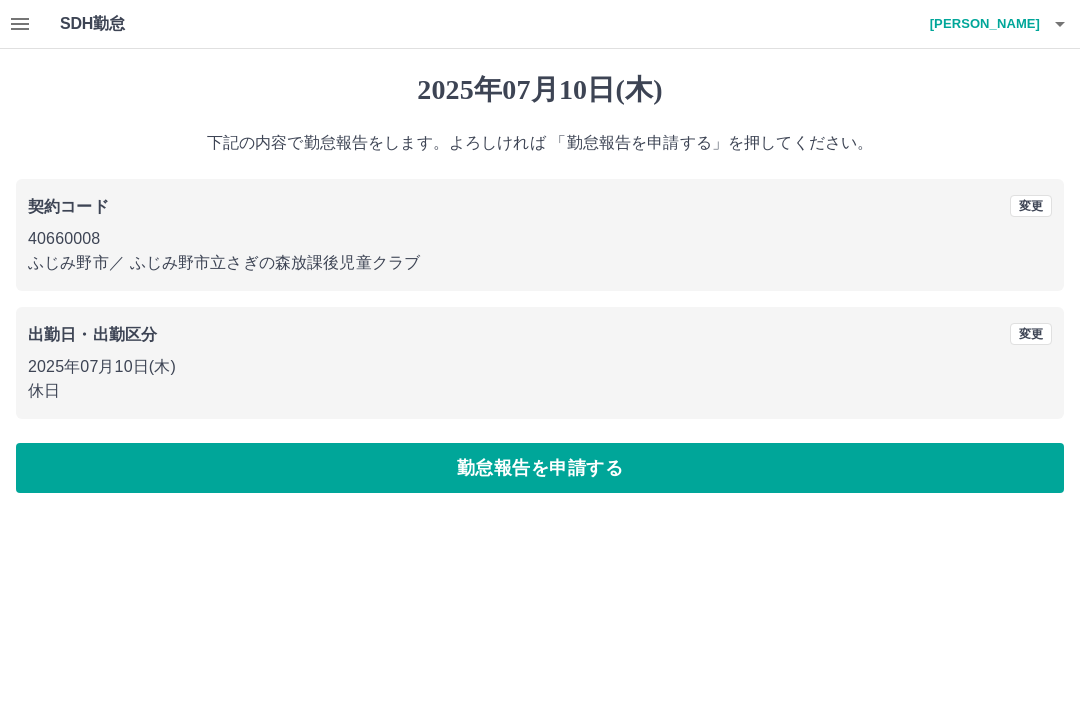 click on "勤怠報告を申請する" at bounding box center (540, 468) 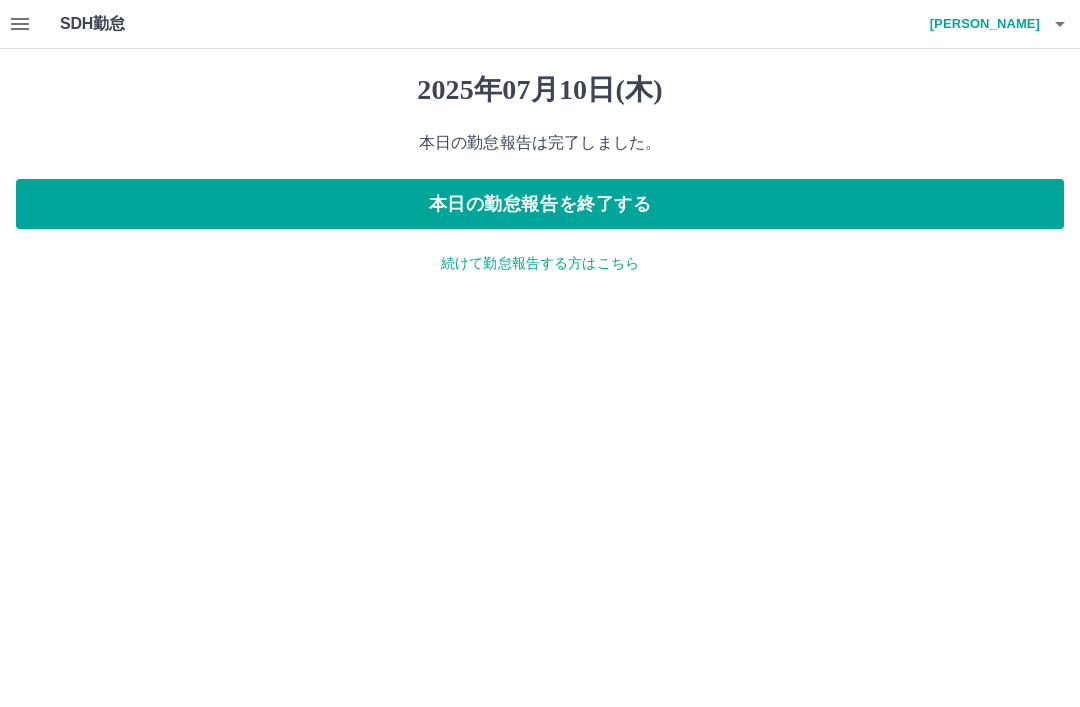 click on "続けて勤怠報告する方はこちら" at bounding box center [540, 263] 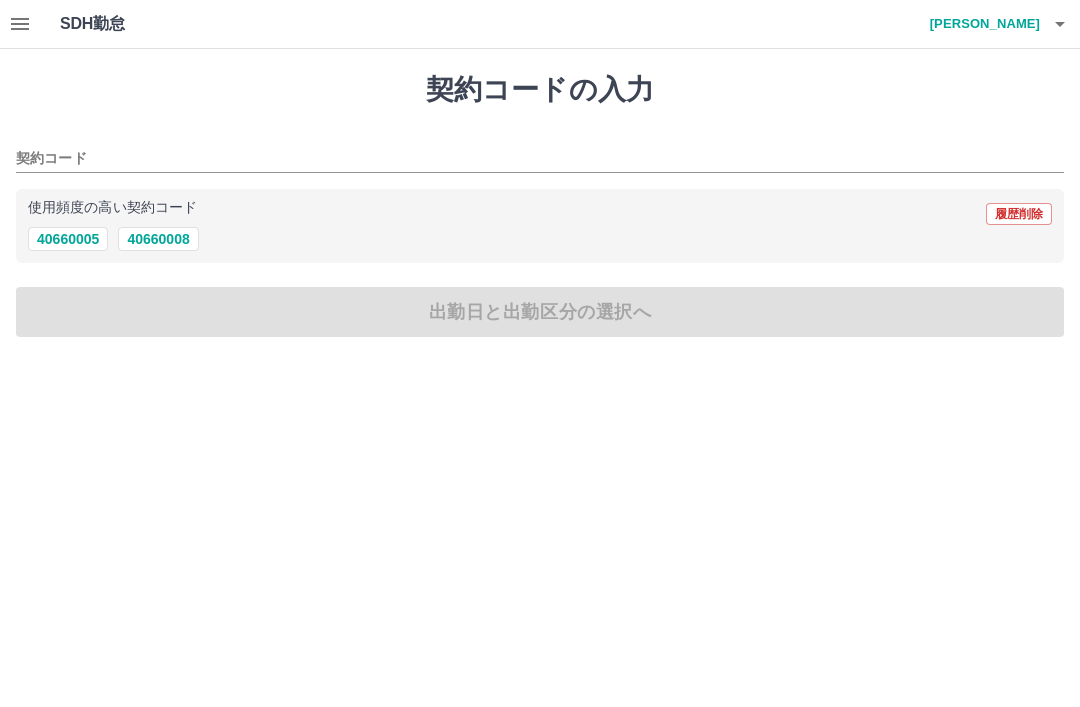 click on "40660008" at bounding box center [158, 239] 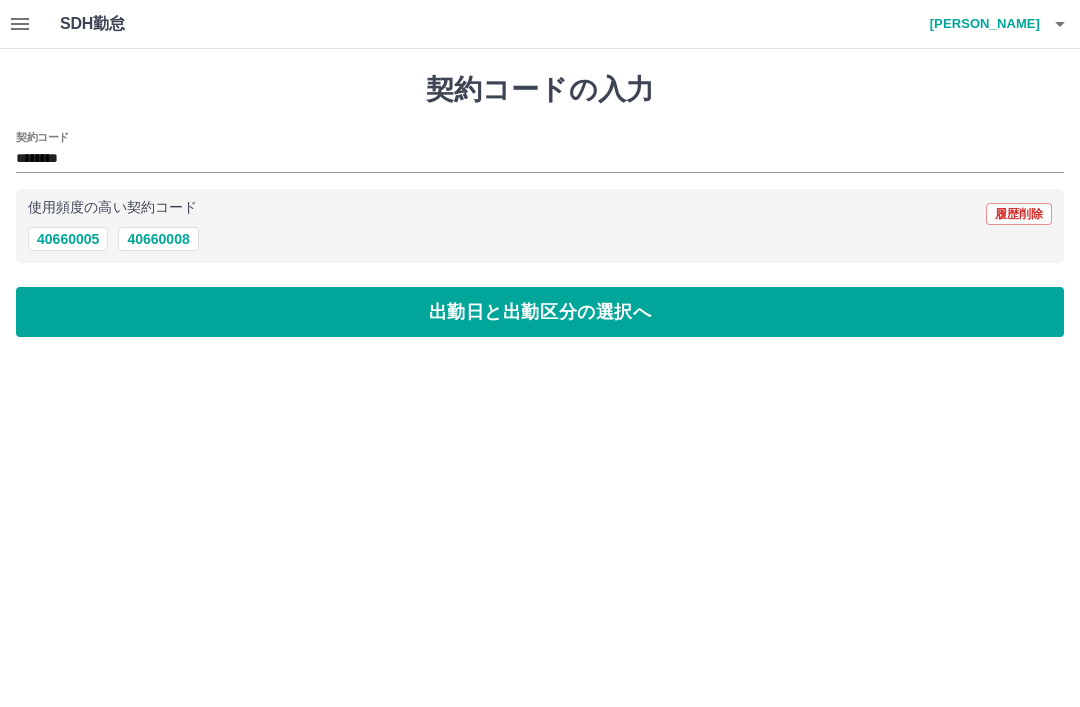 click on "出勤日と出勤区分の選択へ" at bounding box center (540, 312) 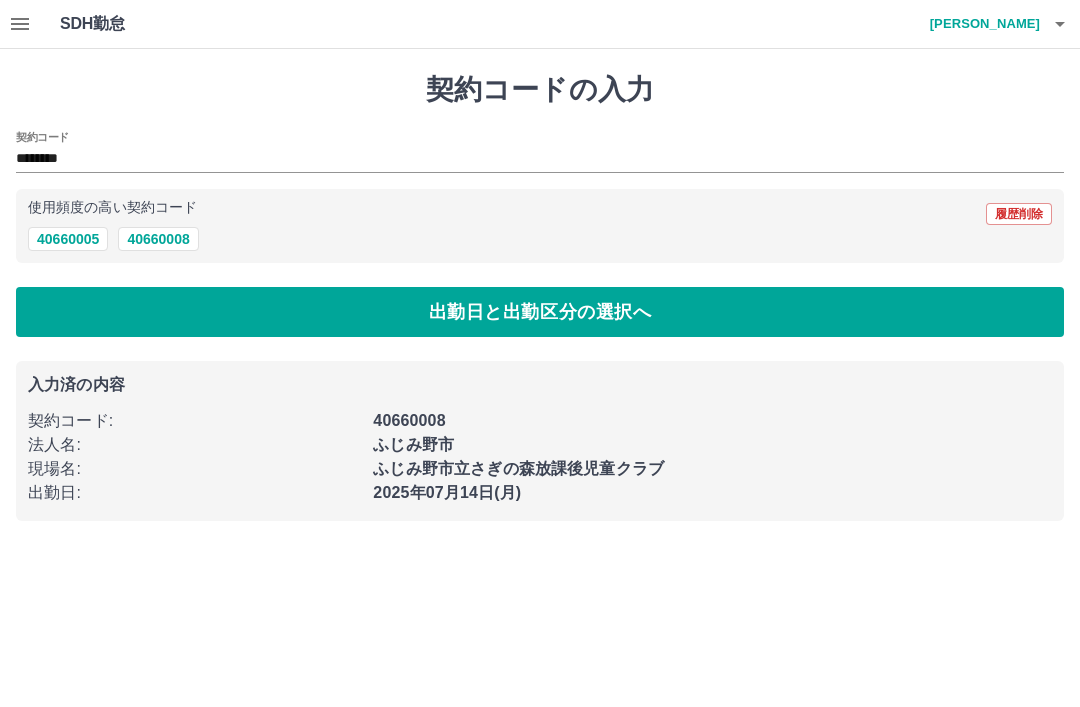 click on "40660008" at bounding box center [158, 239] 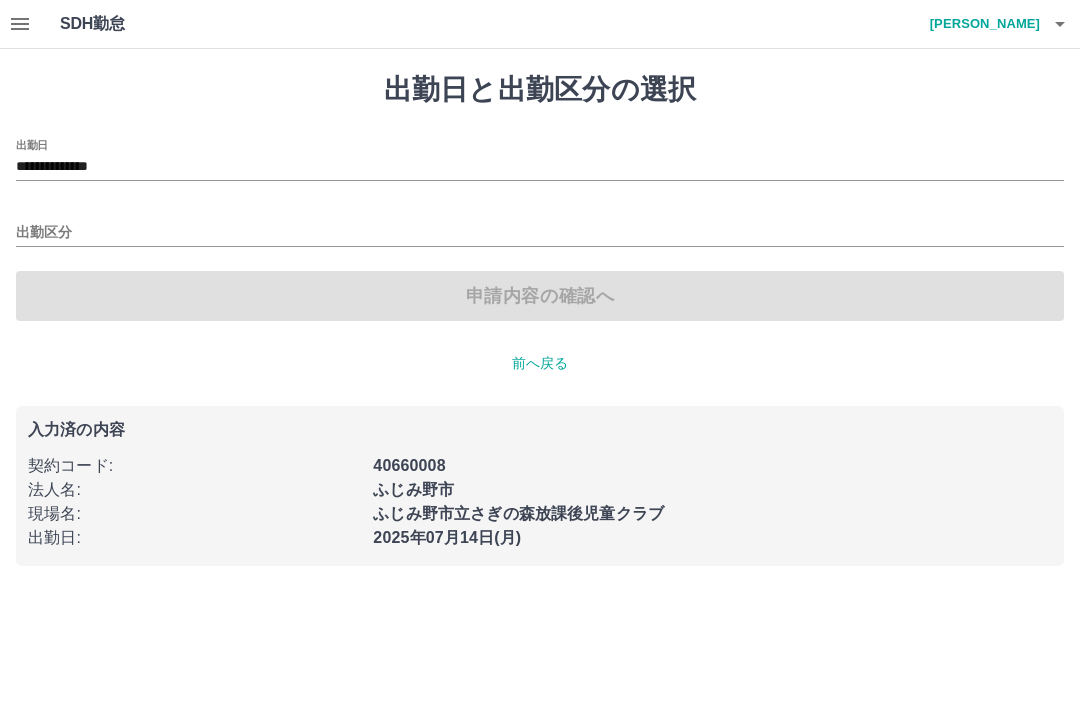 click on "出勤区分" at bounding box center [540, 233] 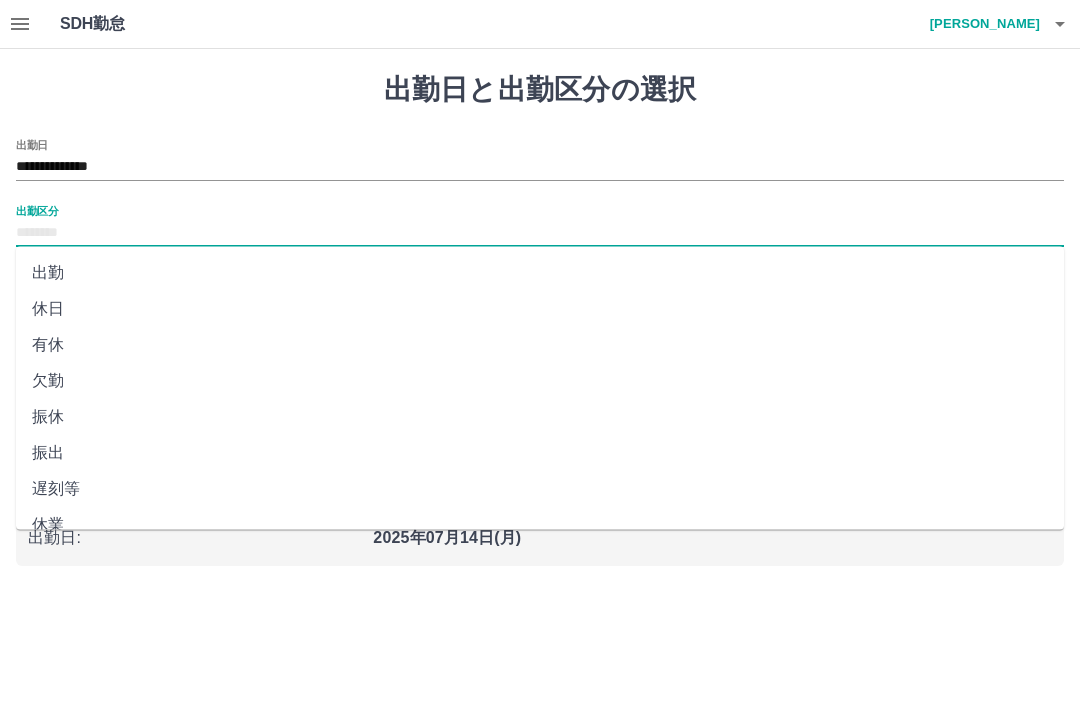 click on "**********" at bounding box center [540, 160] 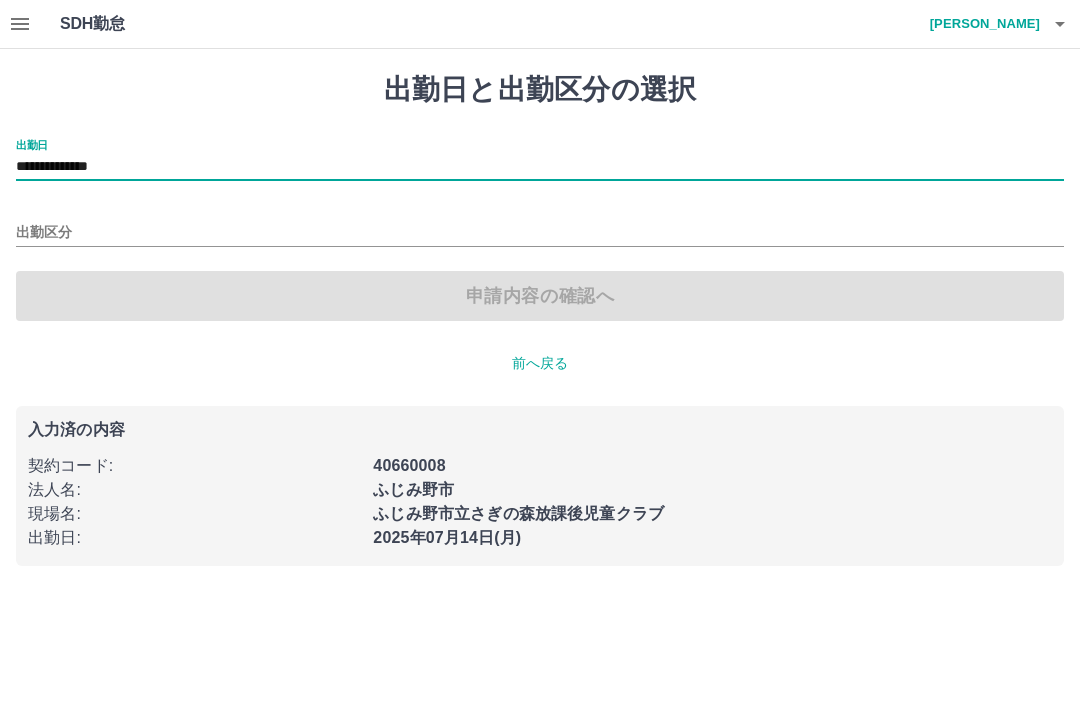 click on "出勤区分" at bounding box center (540, 233) 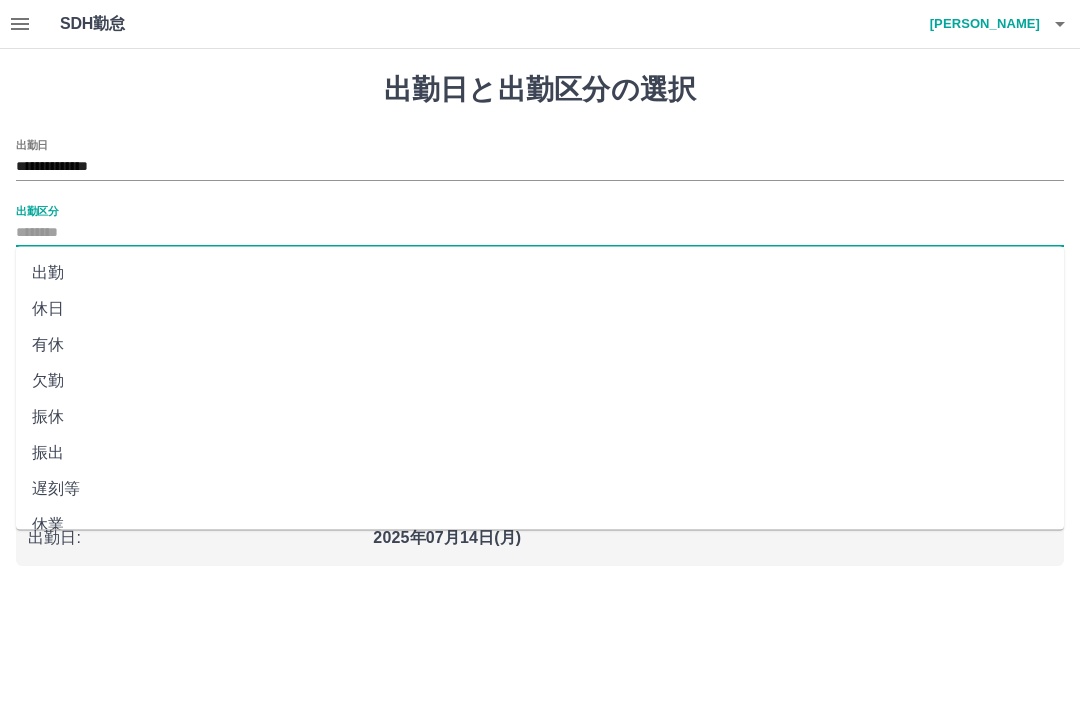 click on "**********" at bounding box center (540, 167) 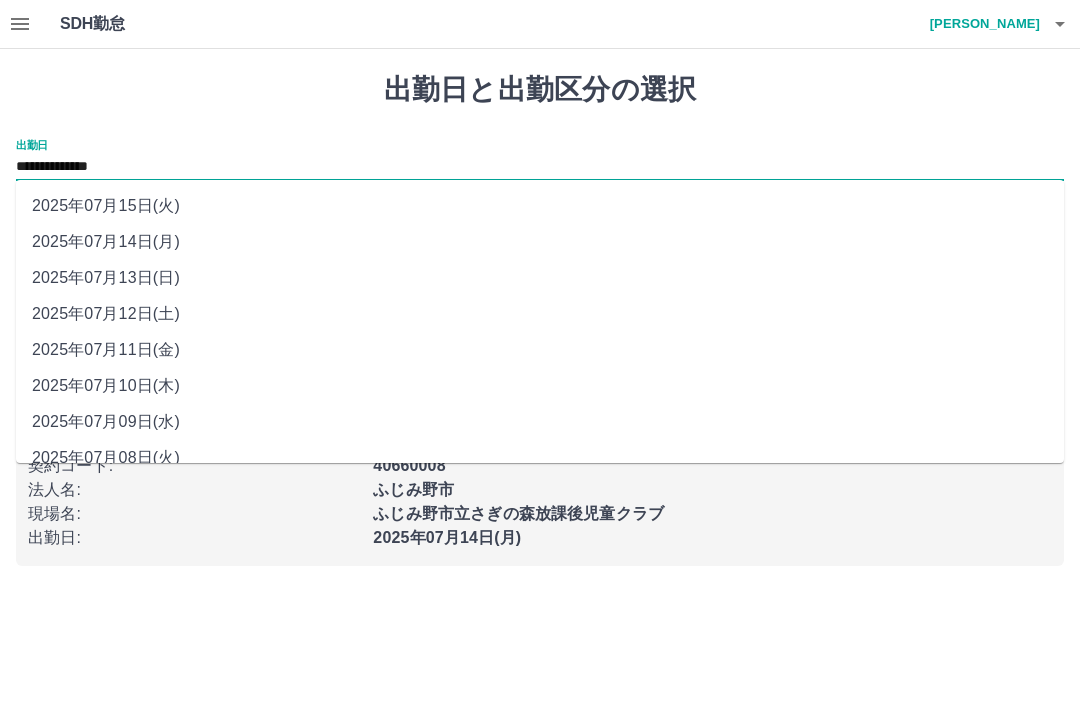 click on "2025年07月09日(水)" at bounding box center [540, 422] 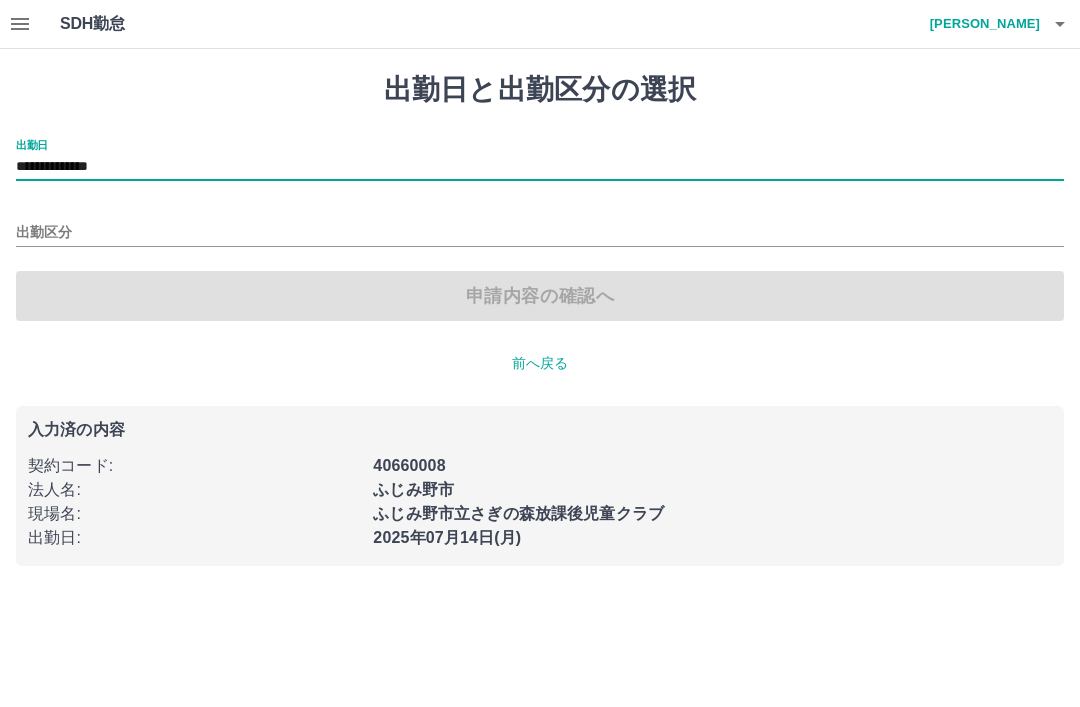 click on "出勤区分" at bounding box center [540, 233] 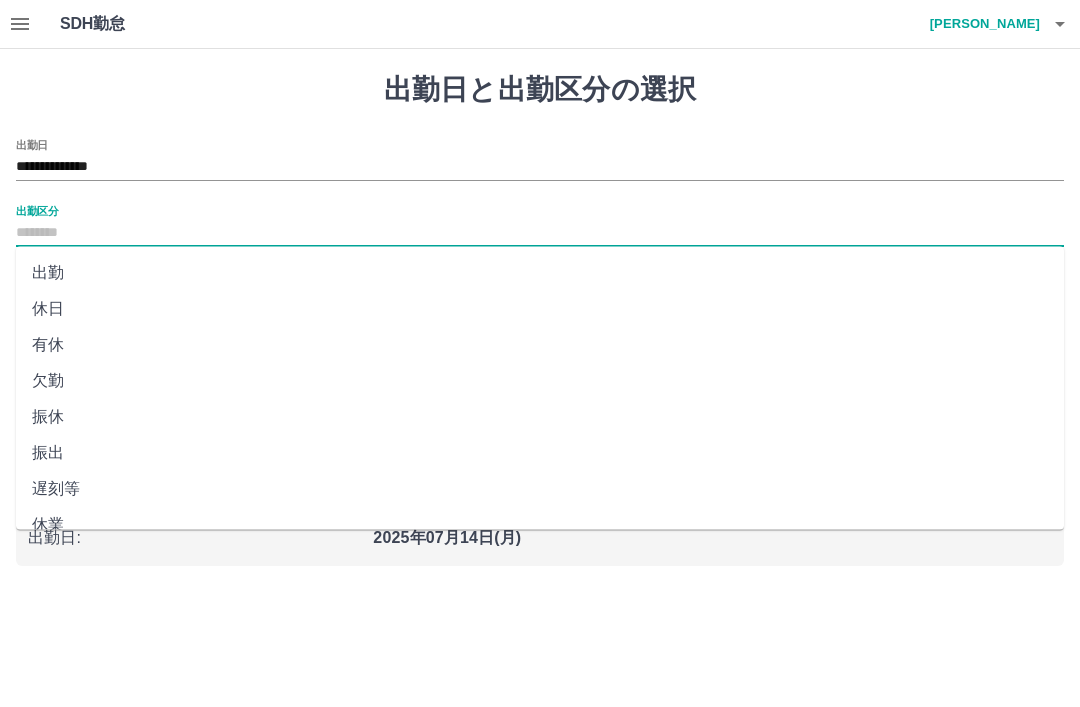click at bounding box center (540, 234) 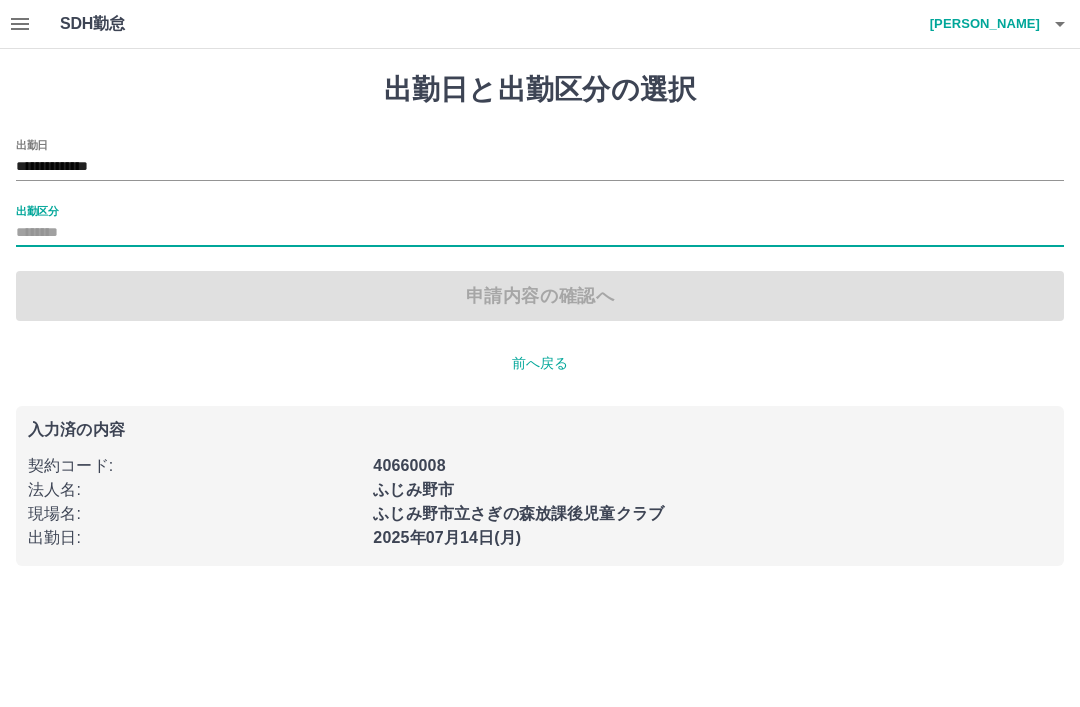 click on "出勤区分" at bounding box center [37, 210] 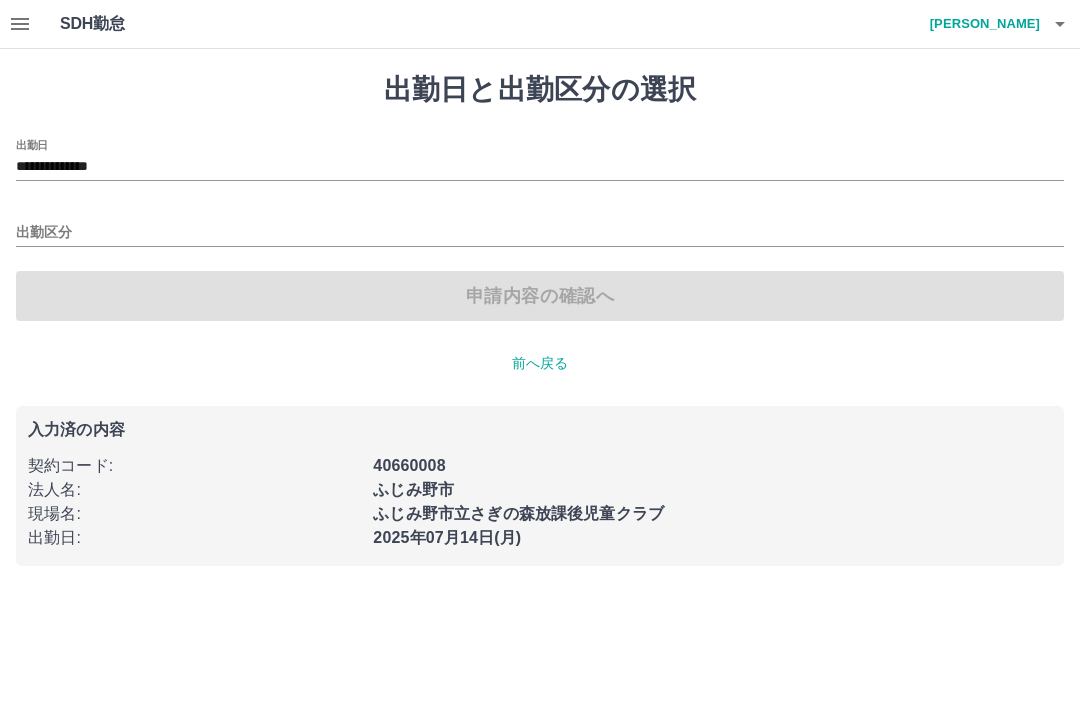 click on "出勤区分" at bounding box center [540, 233] 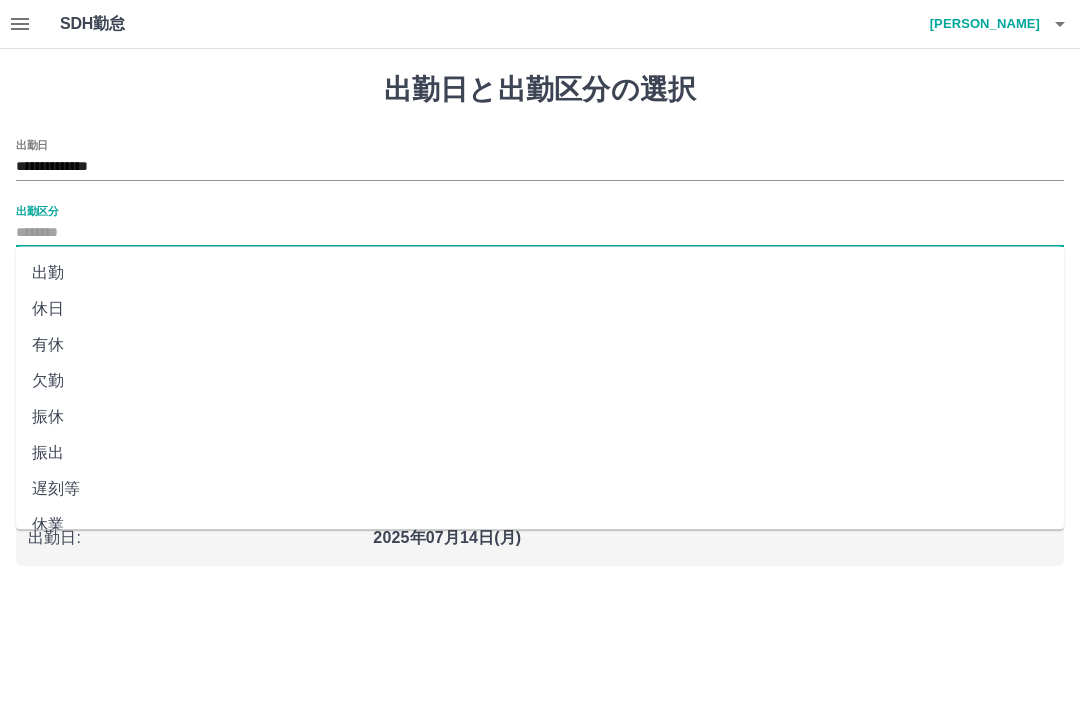 click on "休日" at bounding box center [540, 309] 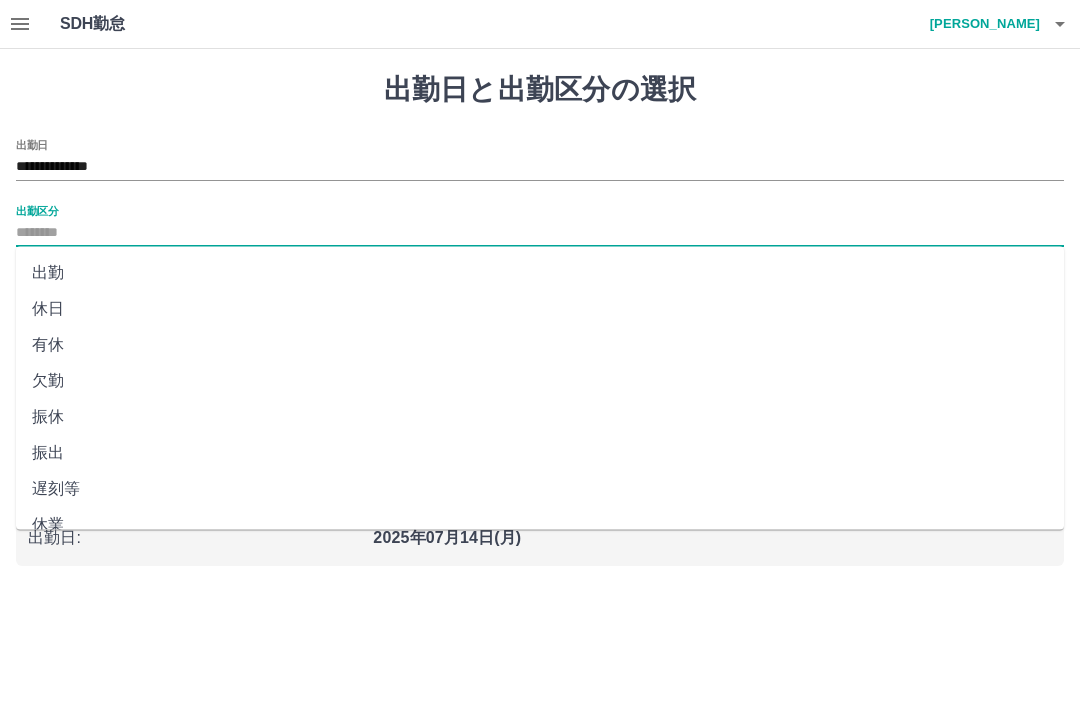 type on "**" 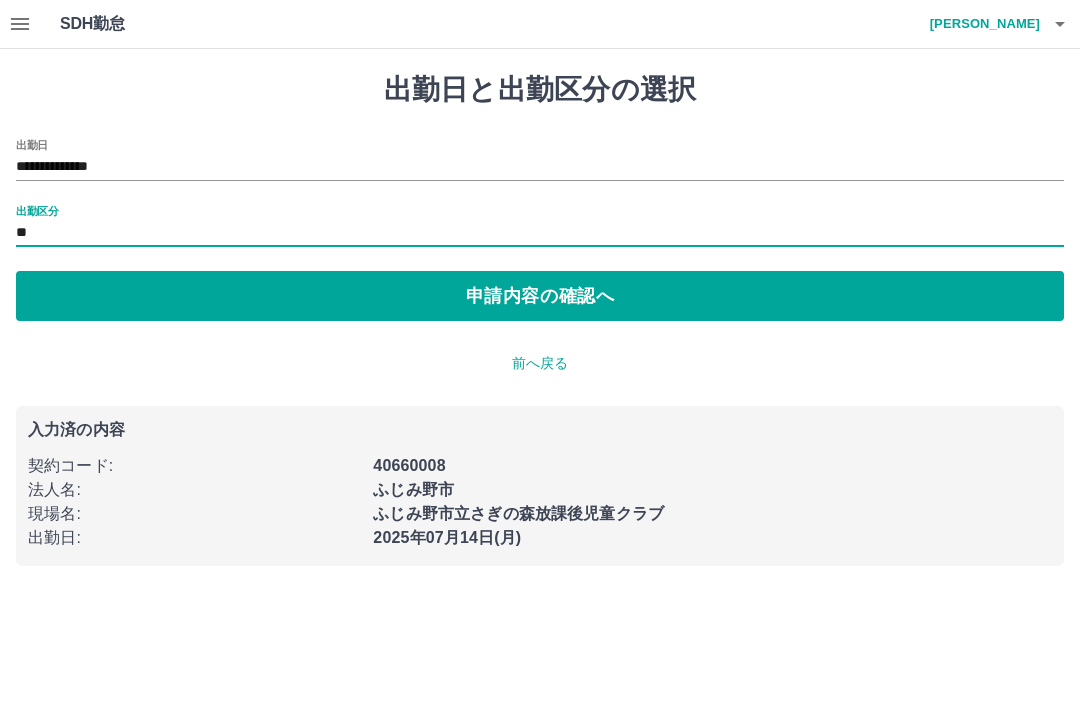 click on "申請内容の確認へ" at bounding box center [540, 296] 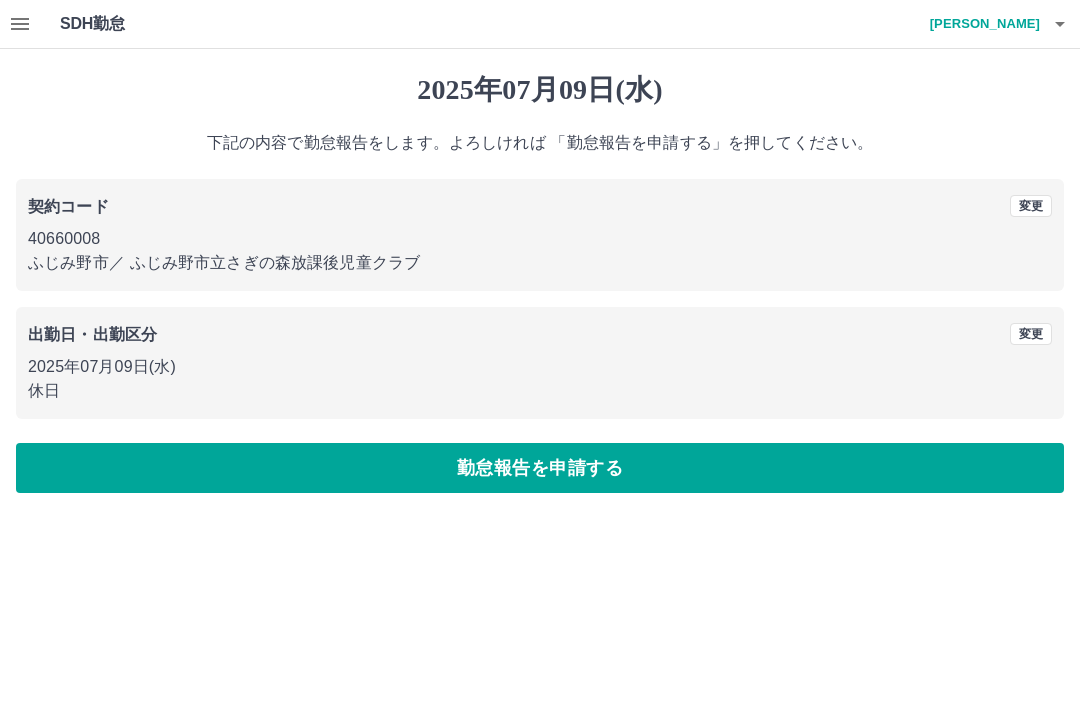 click on "勤怠報告を申請する" at bounding box center [540, 468] 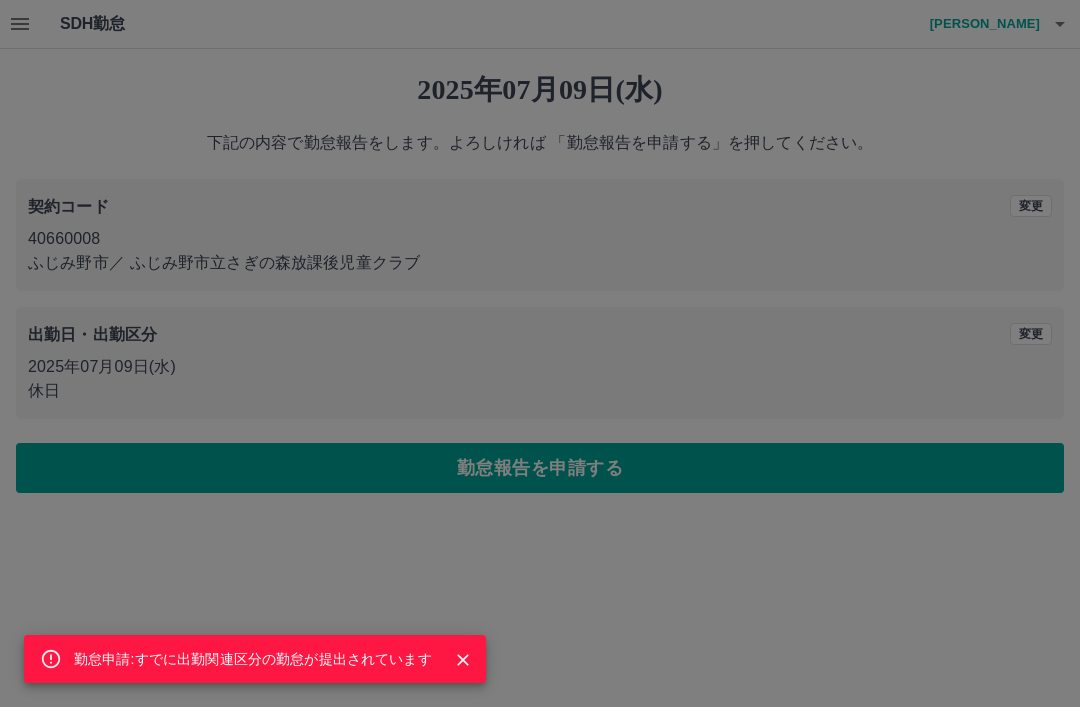 click on "勤怠申請:すでに出勤関連区分の勤怠が提出されています" at bounding box center (540, 353) 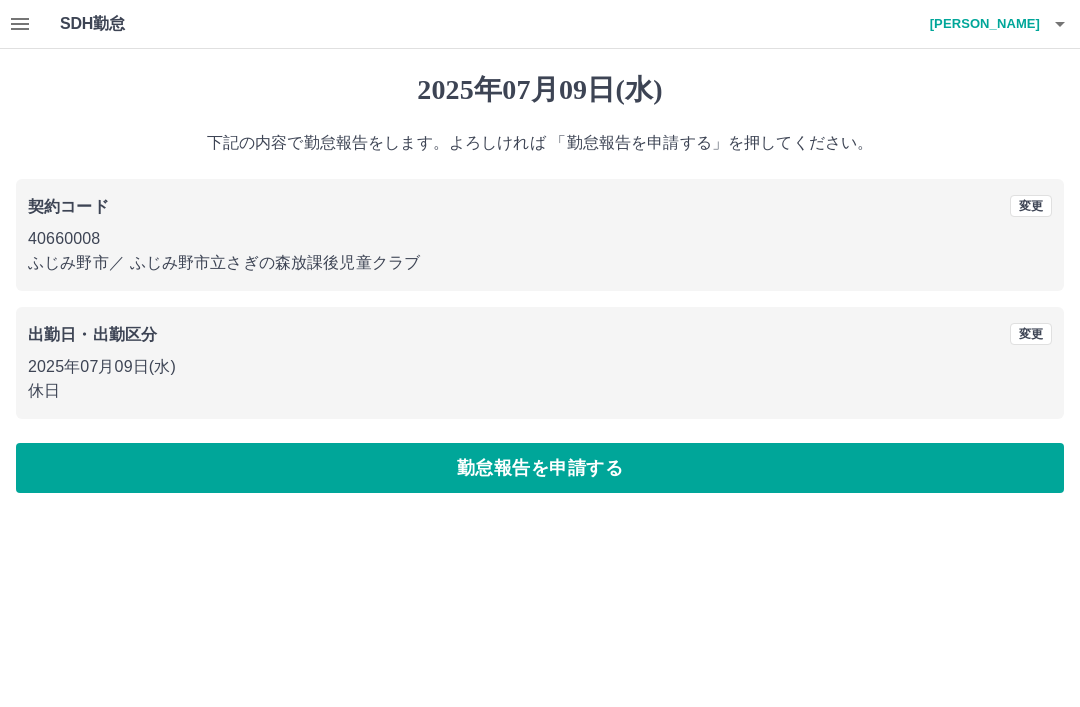 click at bounding box center (20, 24) 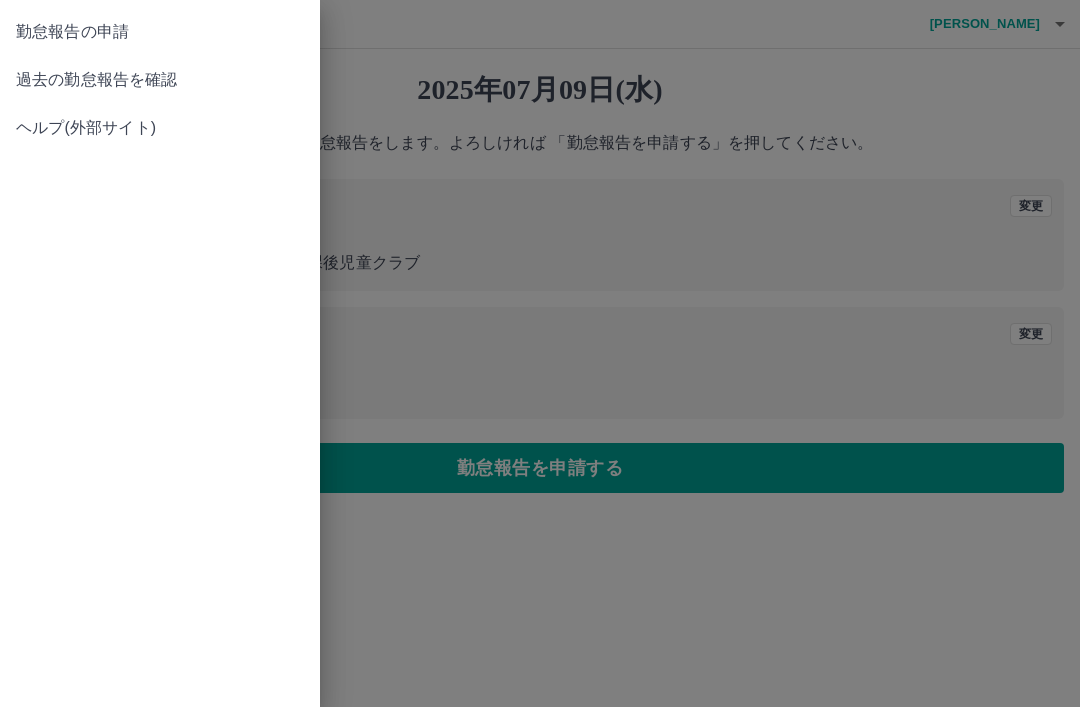 click at bounding box center (540, 353) 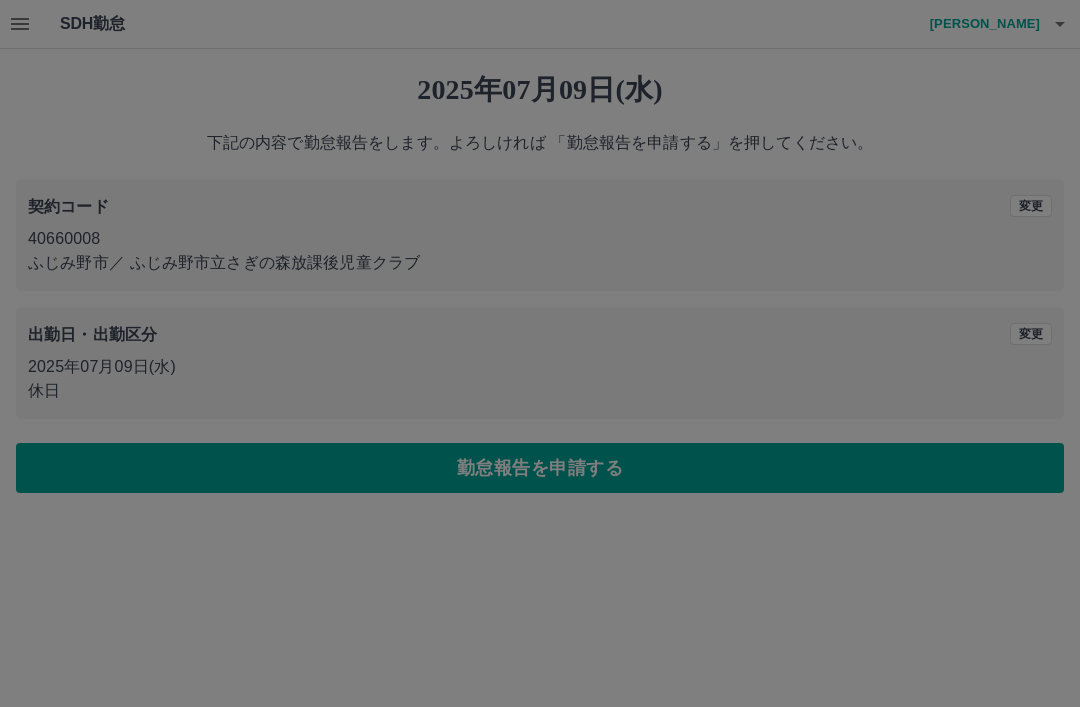 scroll, scrollTop: 0, scrollLeft: 0, axis: both 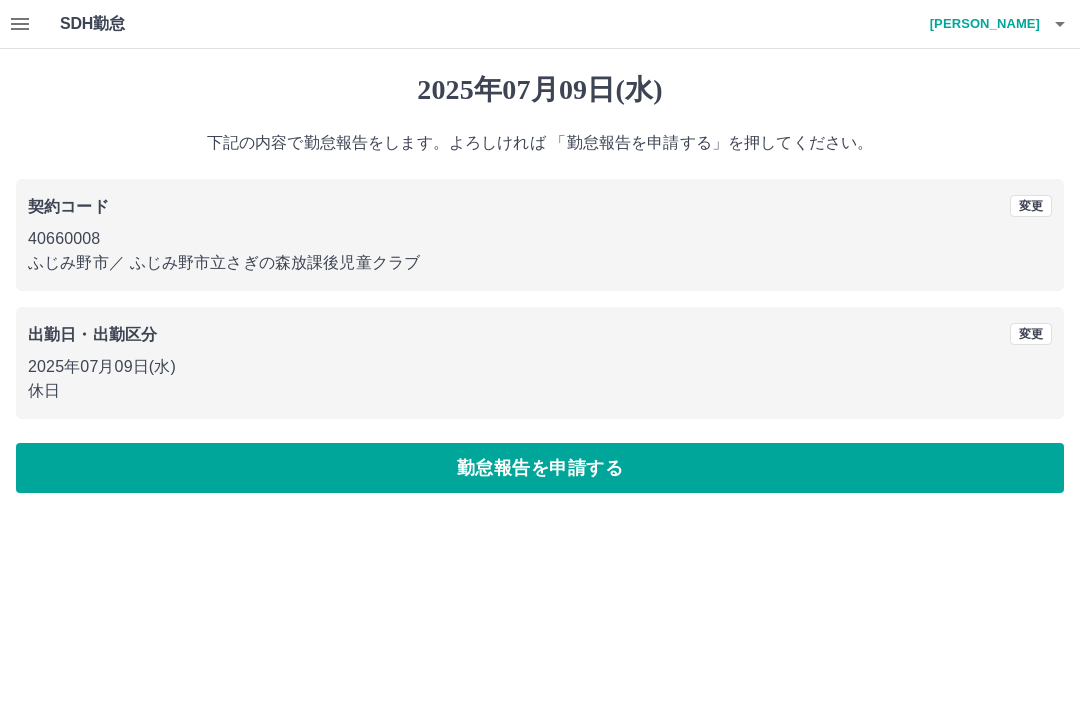 click on "[PERSON_NAME]" at bounding box center [980, 24] 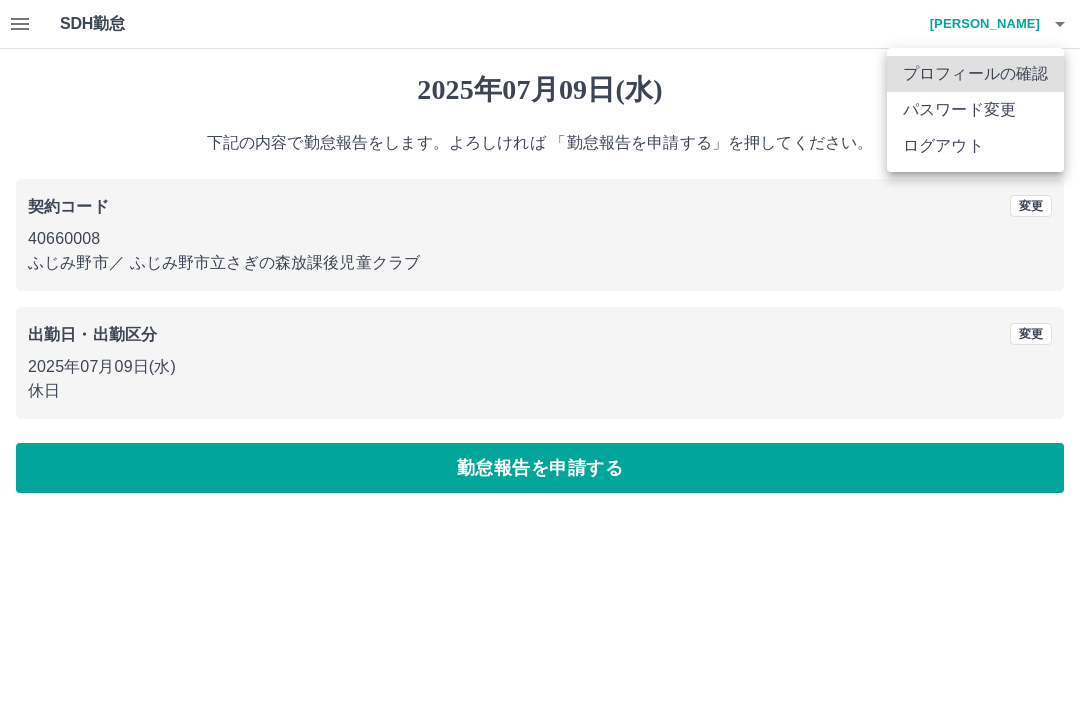 click on "ログアウト" at bounding box center (975, 146) 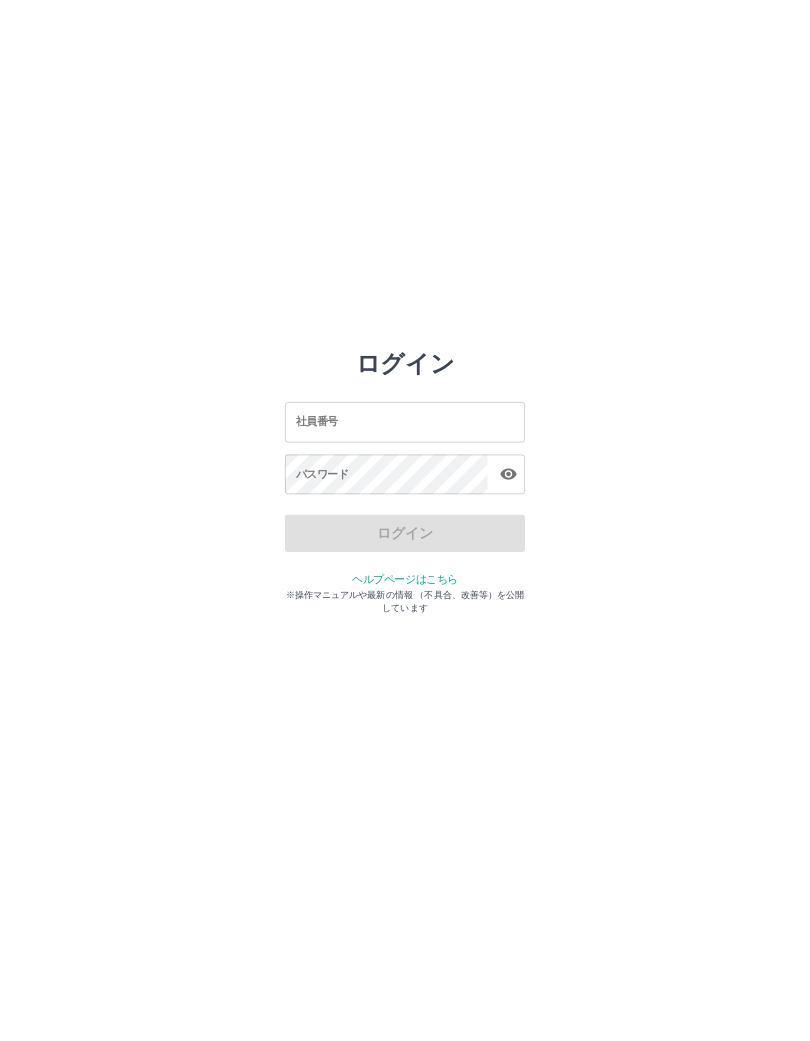 scroll, scrollTop: 0, scrollLeft: 0, axis: both 